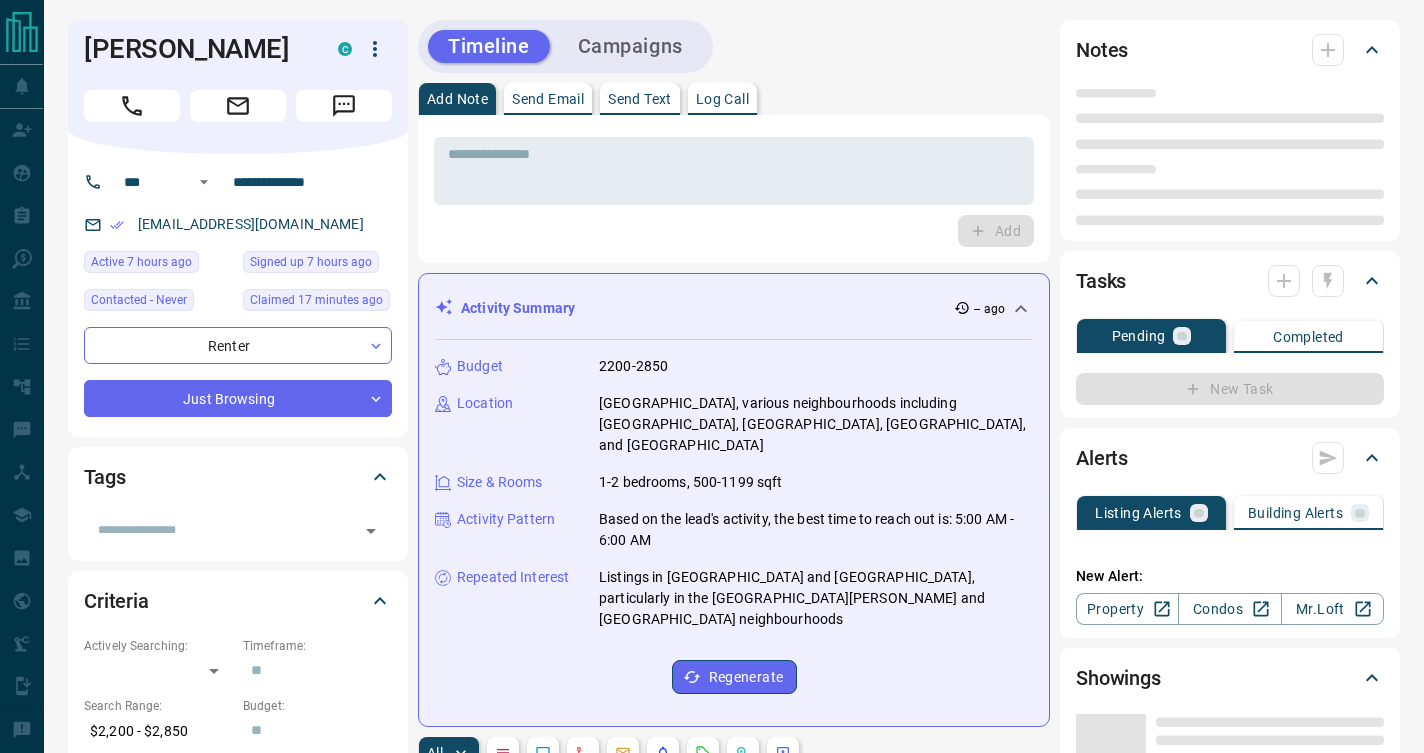 scroll, scrollTop: 0, scrollLeft: 0, axis: both 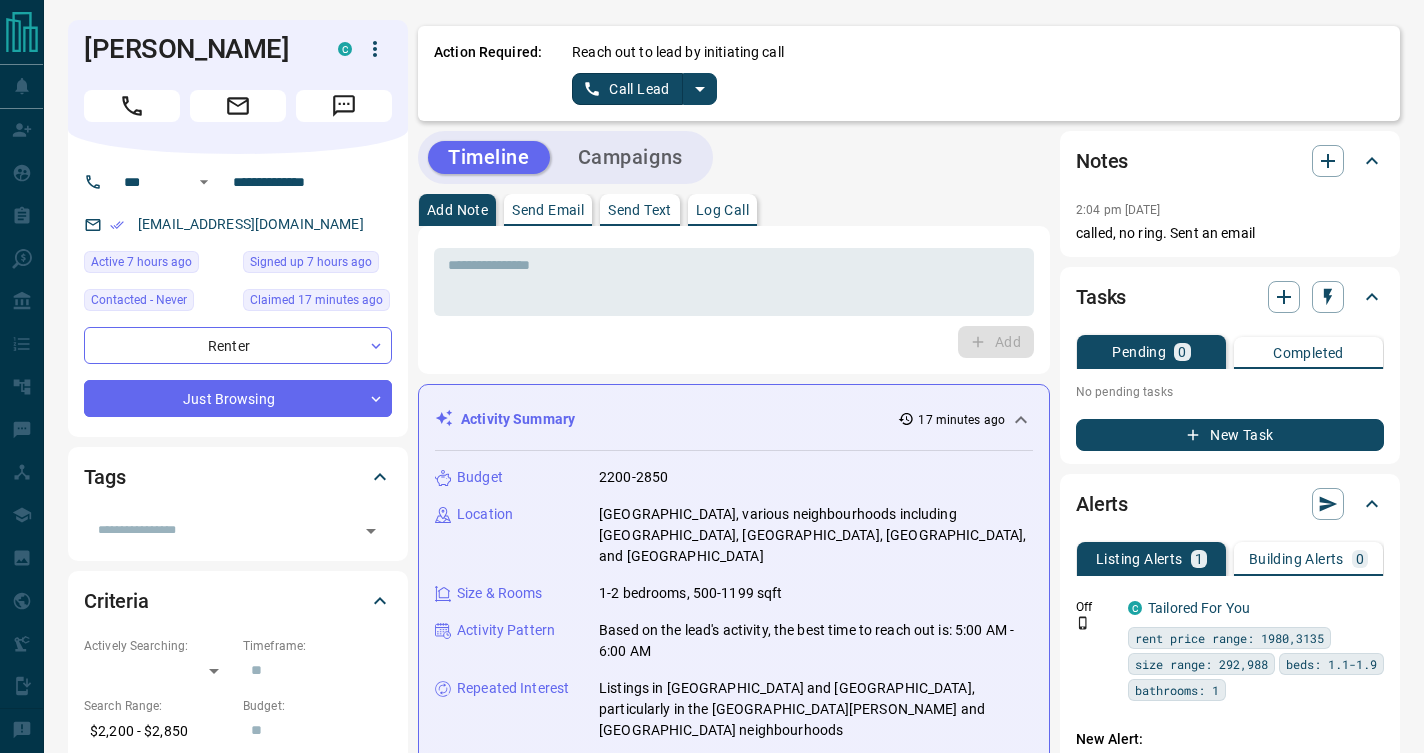click 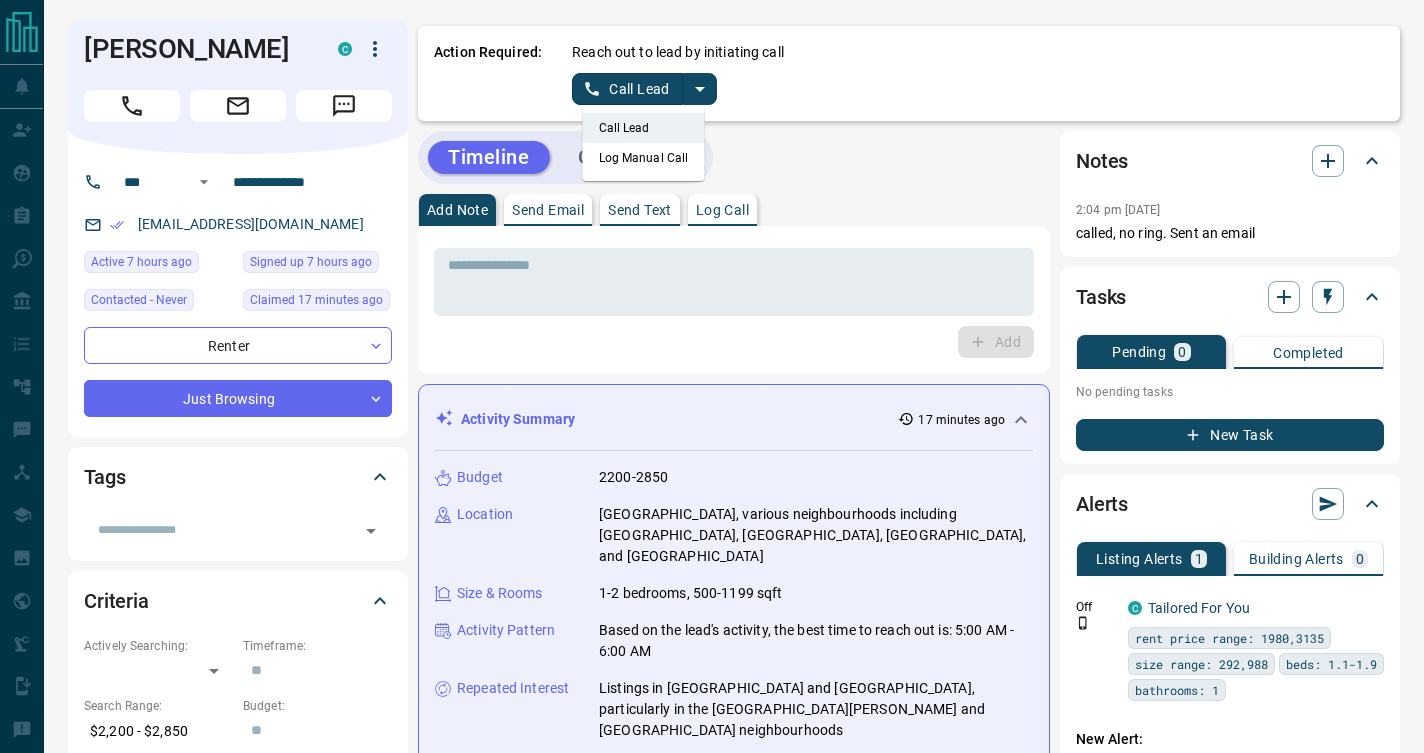 click 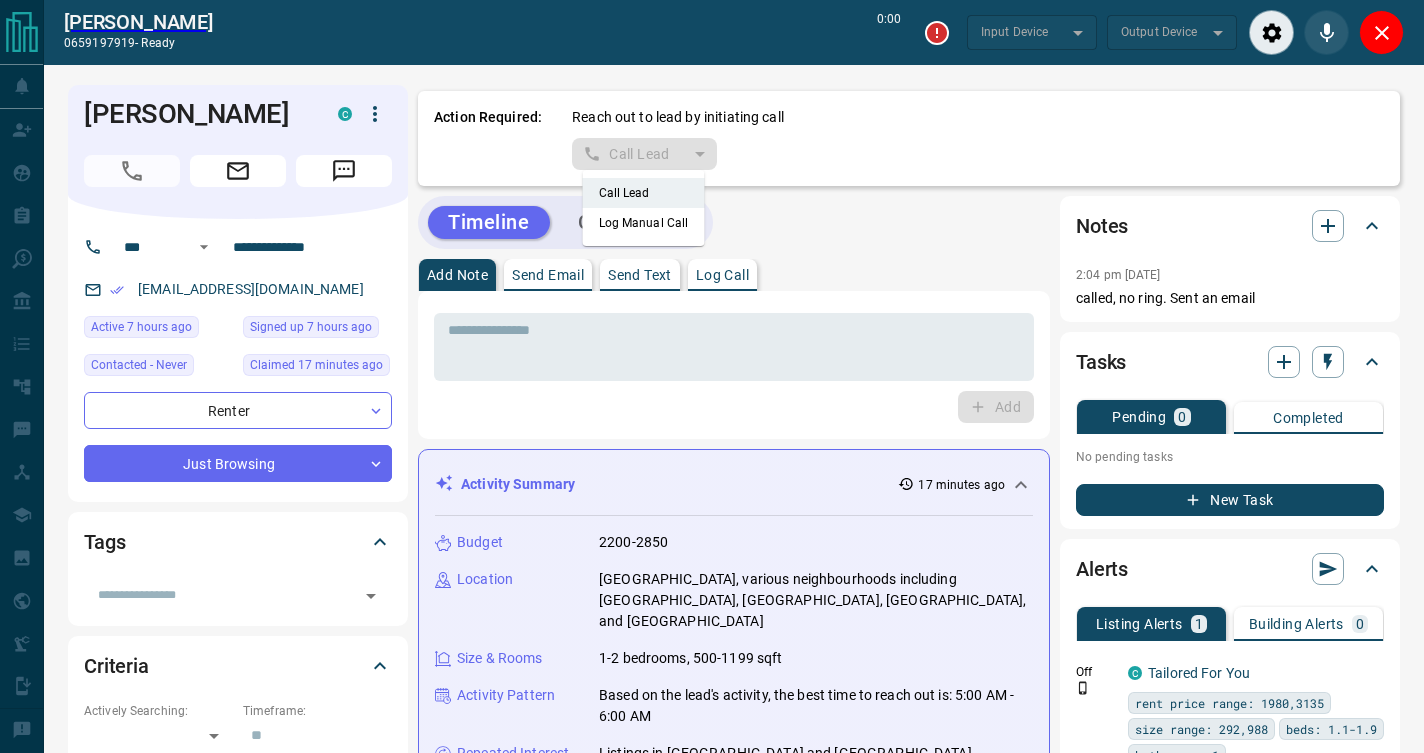 type on "*******" 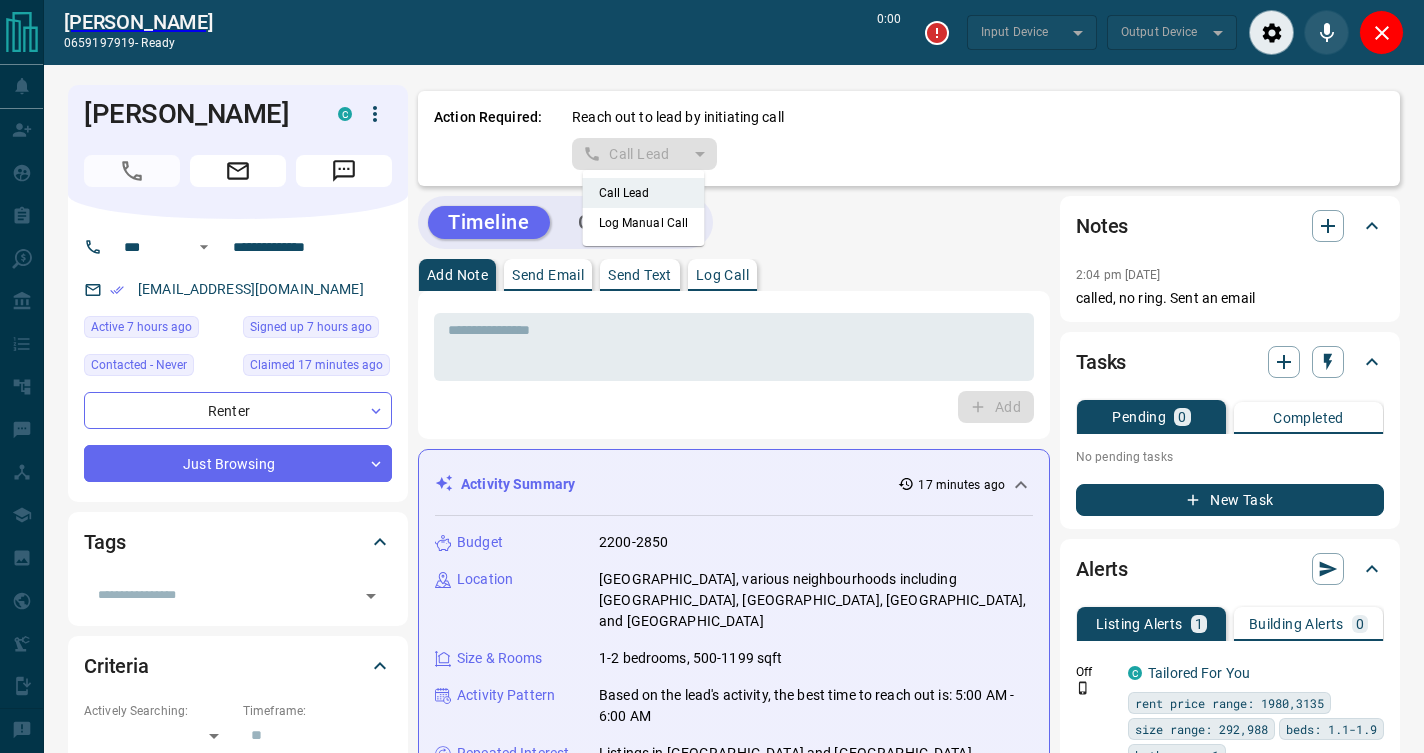 type on "*******" 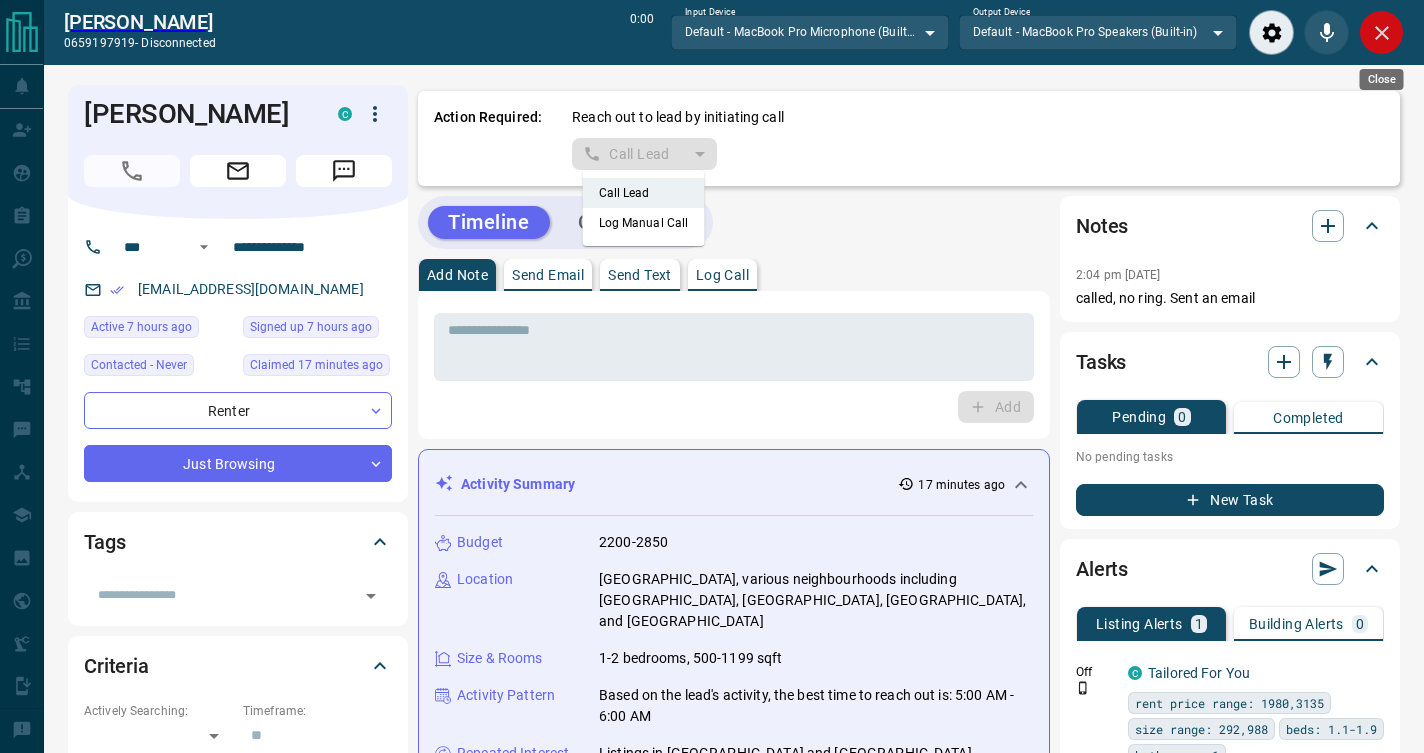 click at bounding box center (1381, 32) 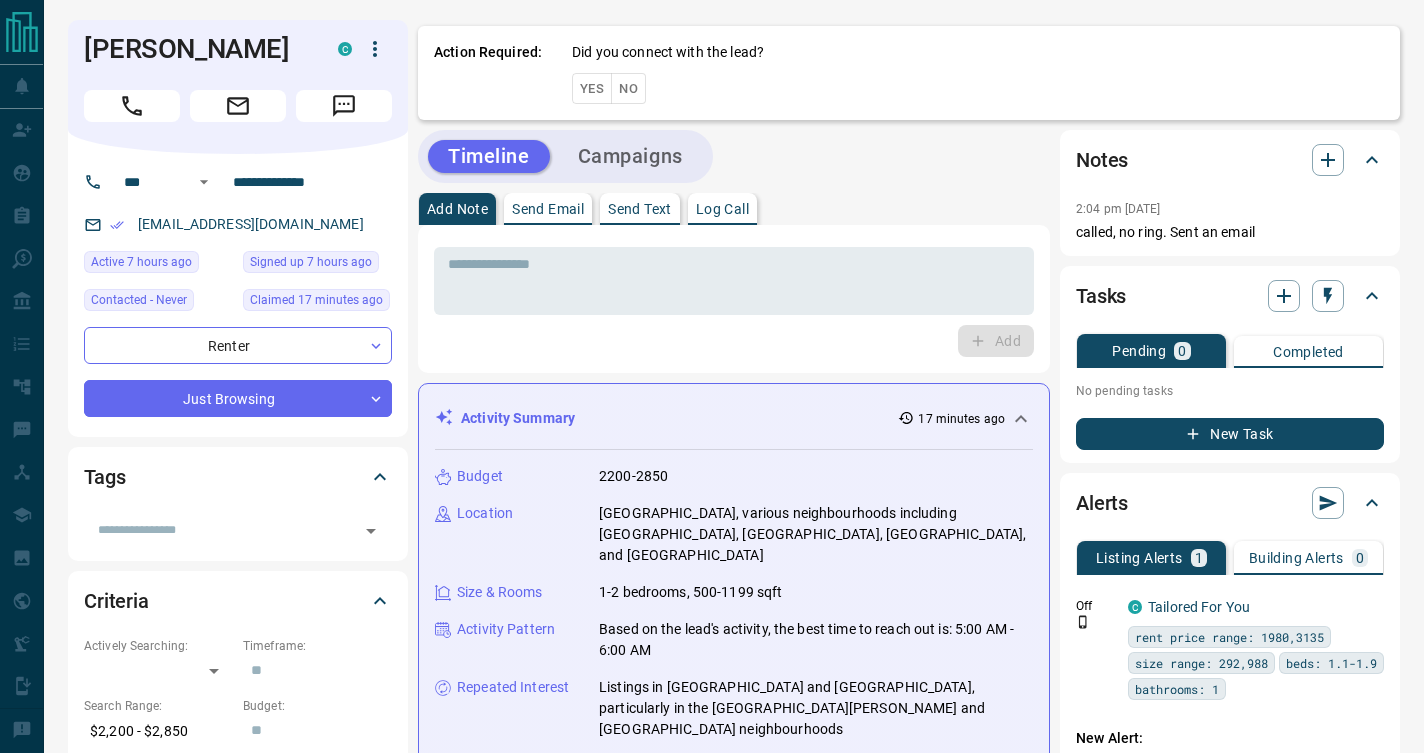click on "No" at bounding box center [628, 88] 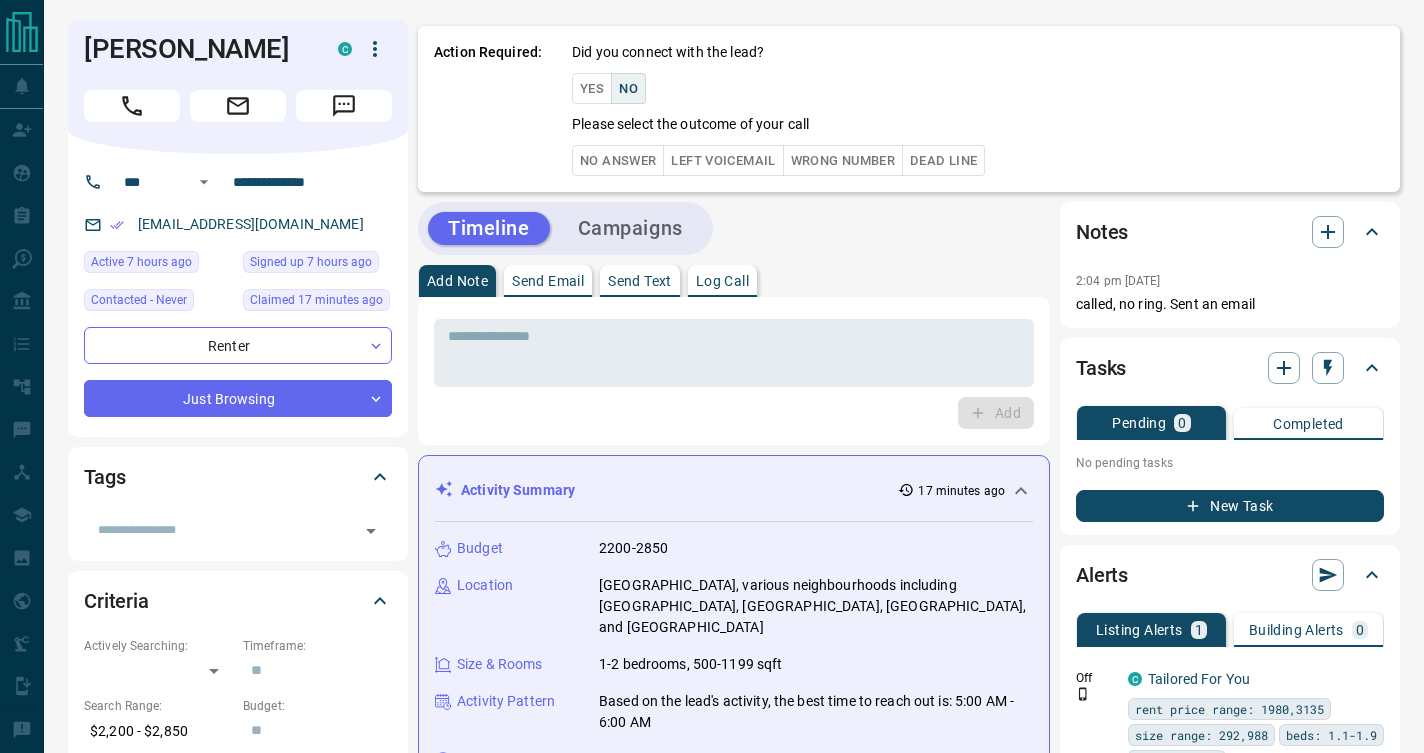 click on "No Answer" at bounding box center (618, 160) 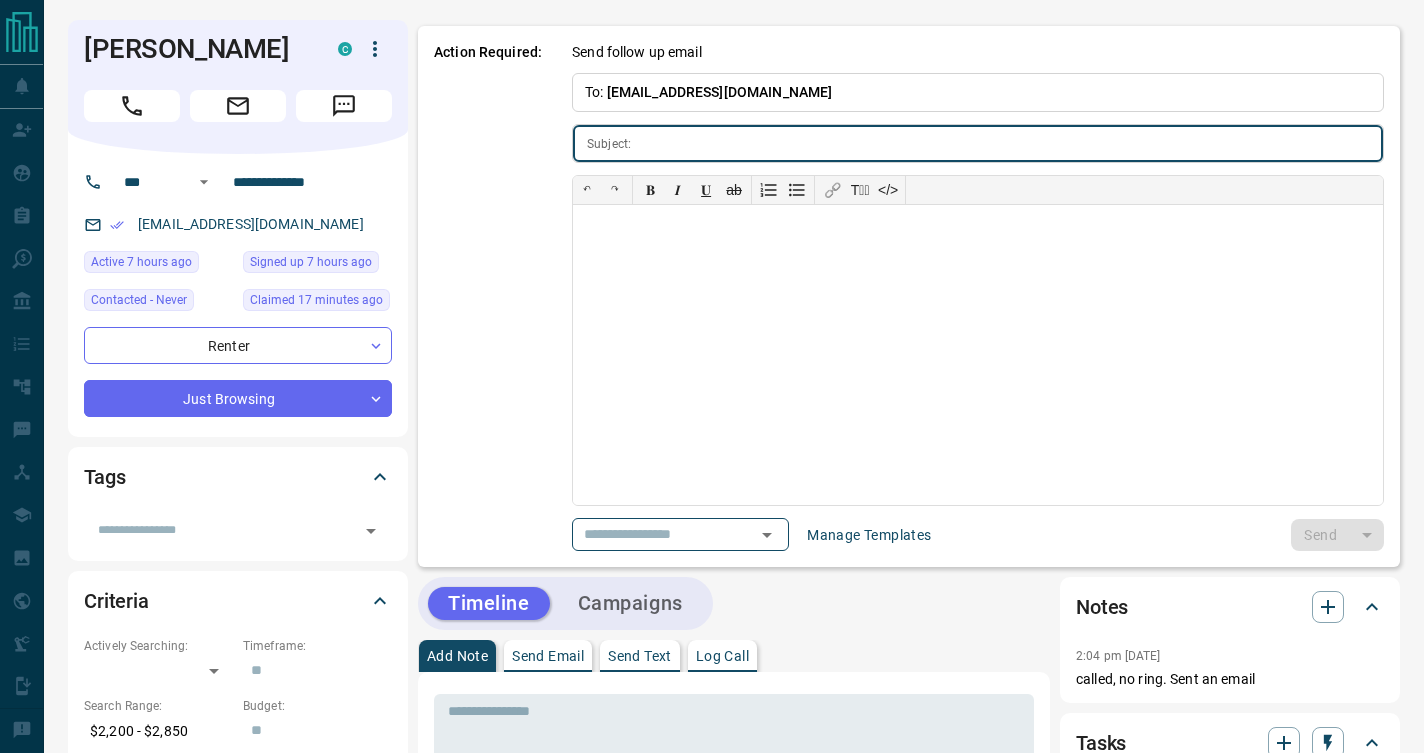 type on "**********" 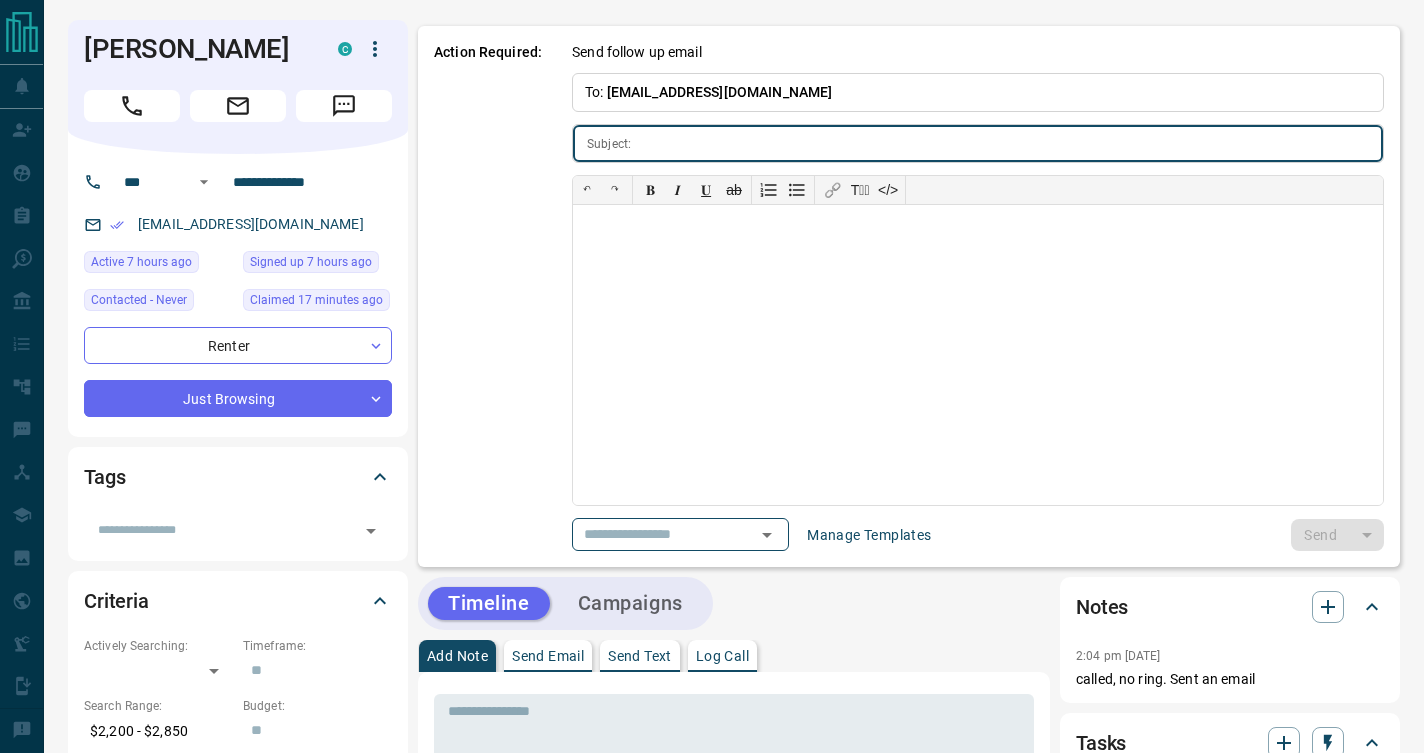type on "**********" 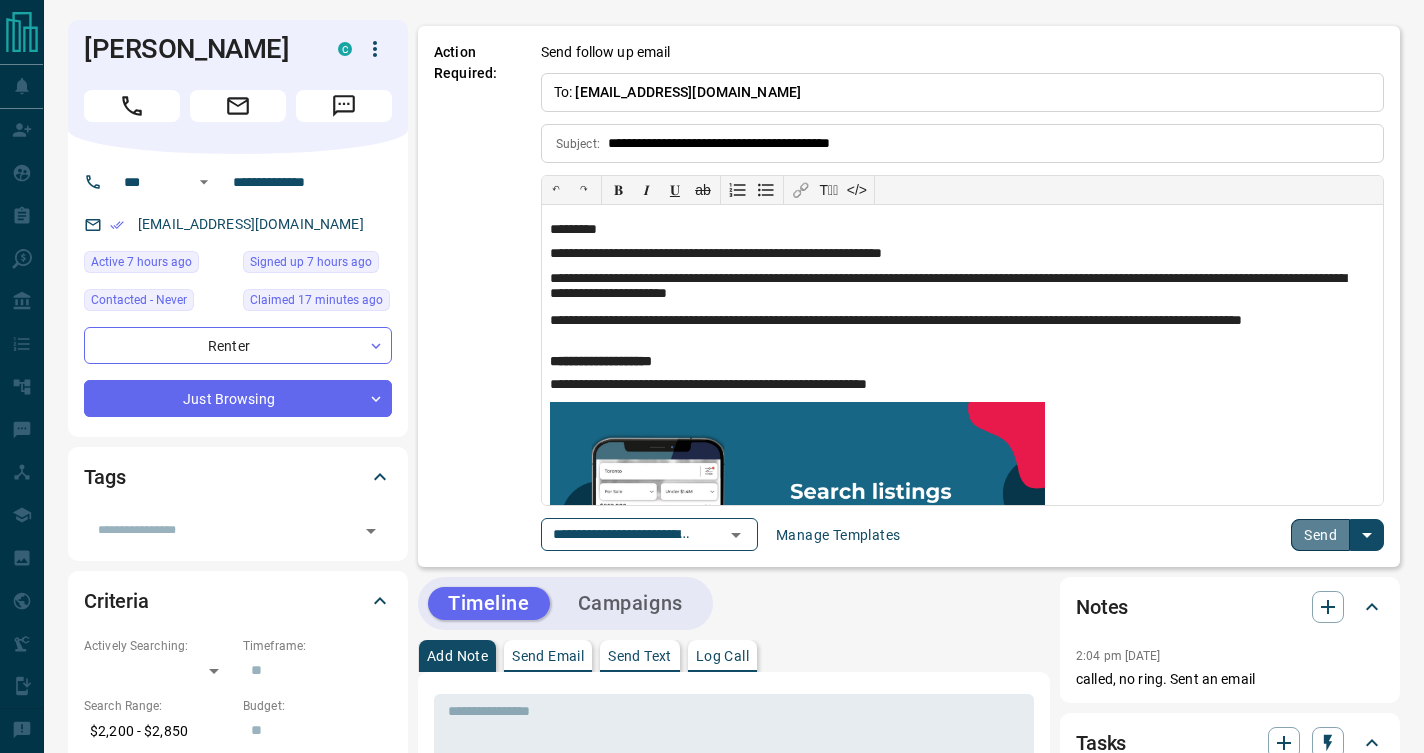 click on "Send" at bounding box center [1320, 535] 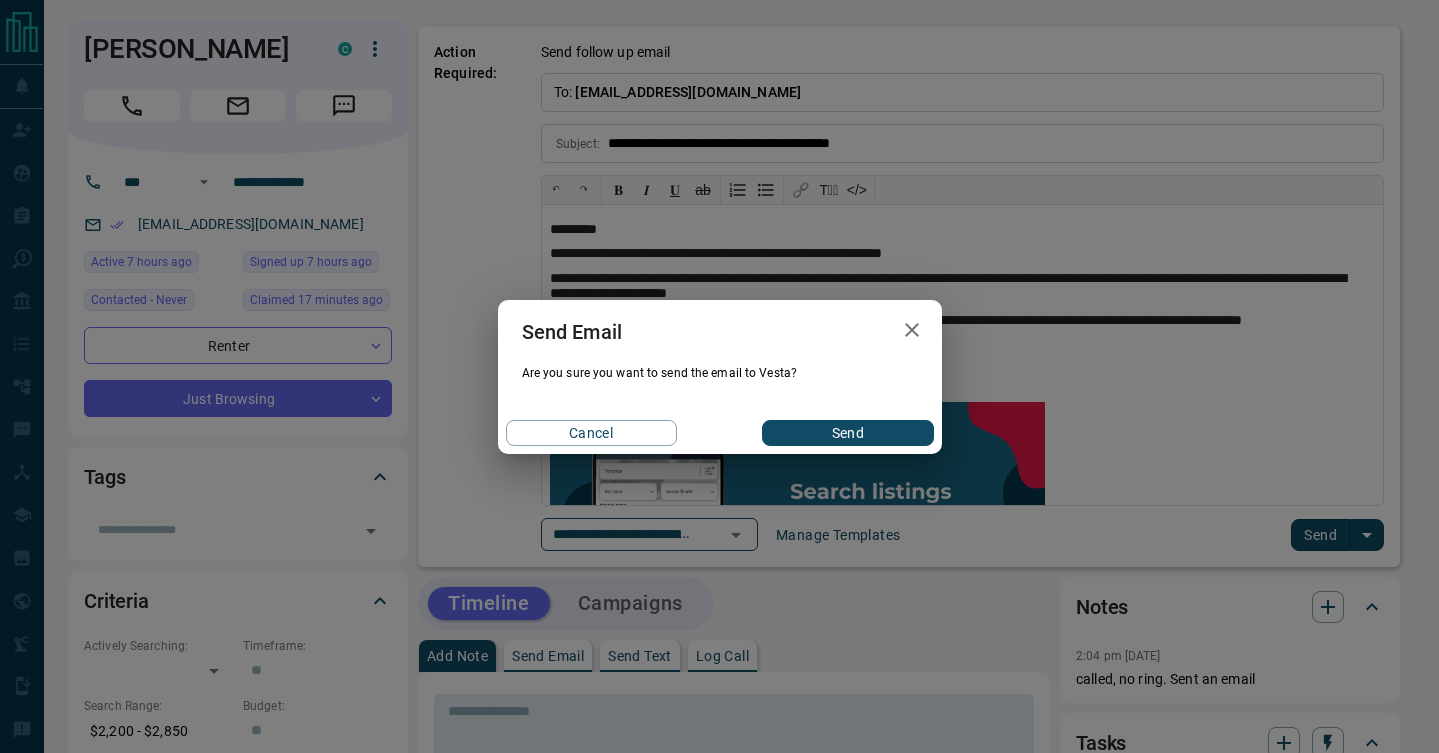 click on "Send" at bounding box center [847, 433] 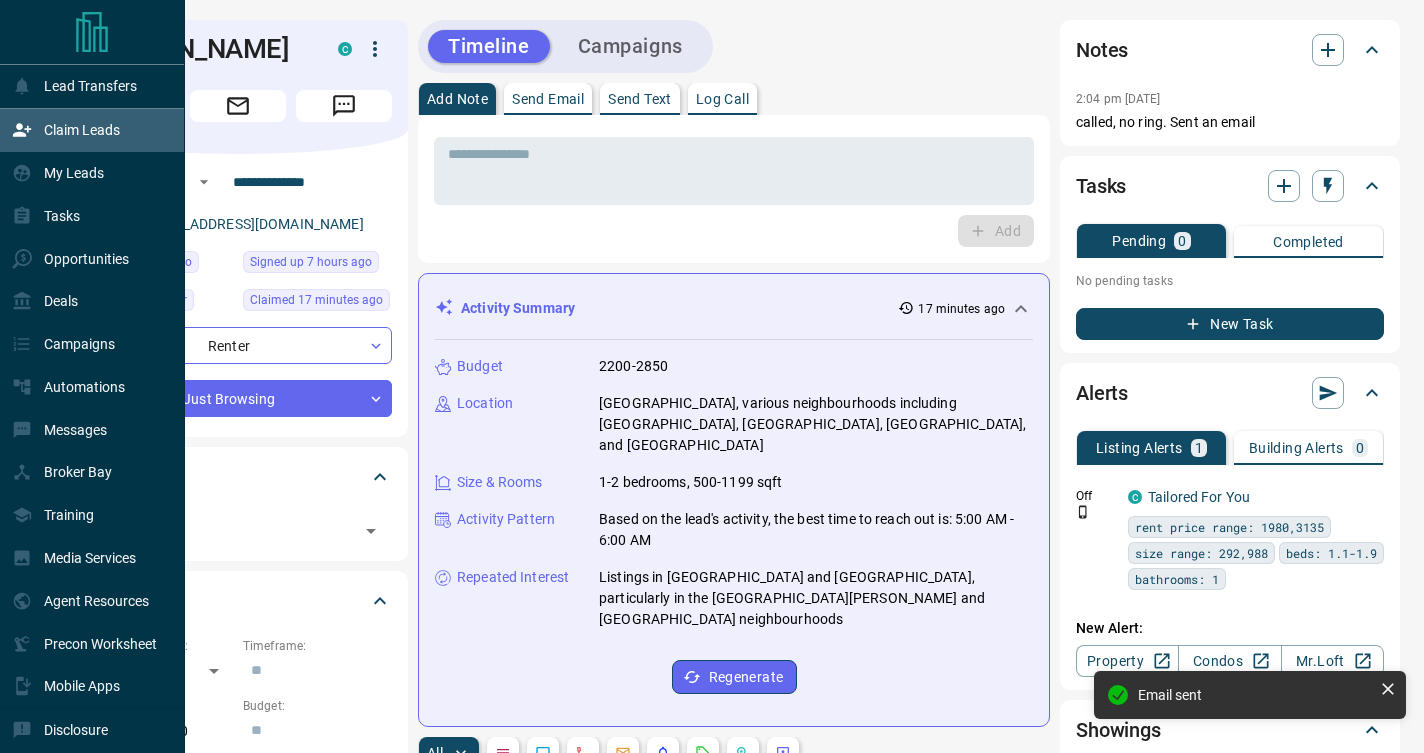 click on "Claim Leads" at bounding box center (66, 130) 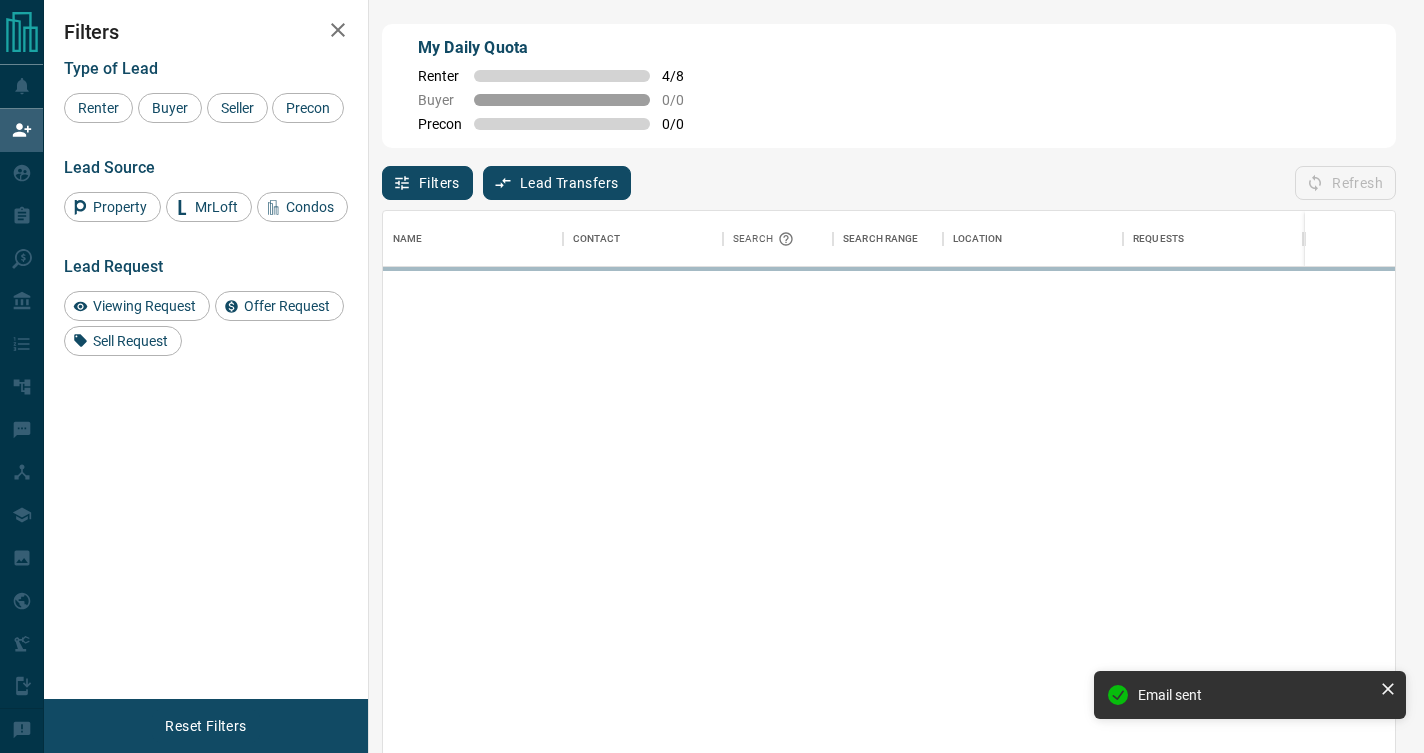 scroll, scrollTop: 15, scrollLeft: 16, axis: both 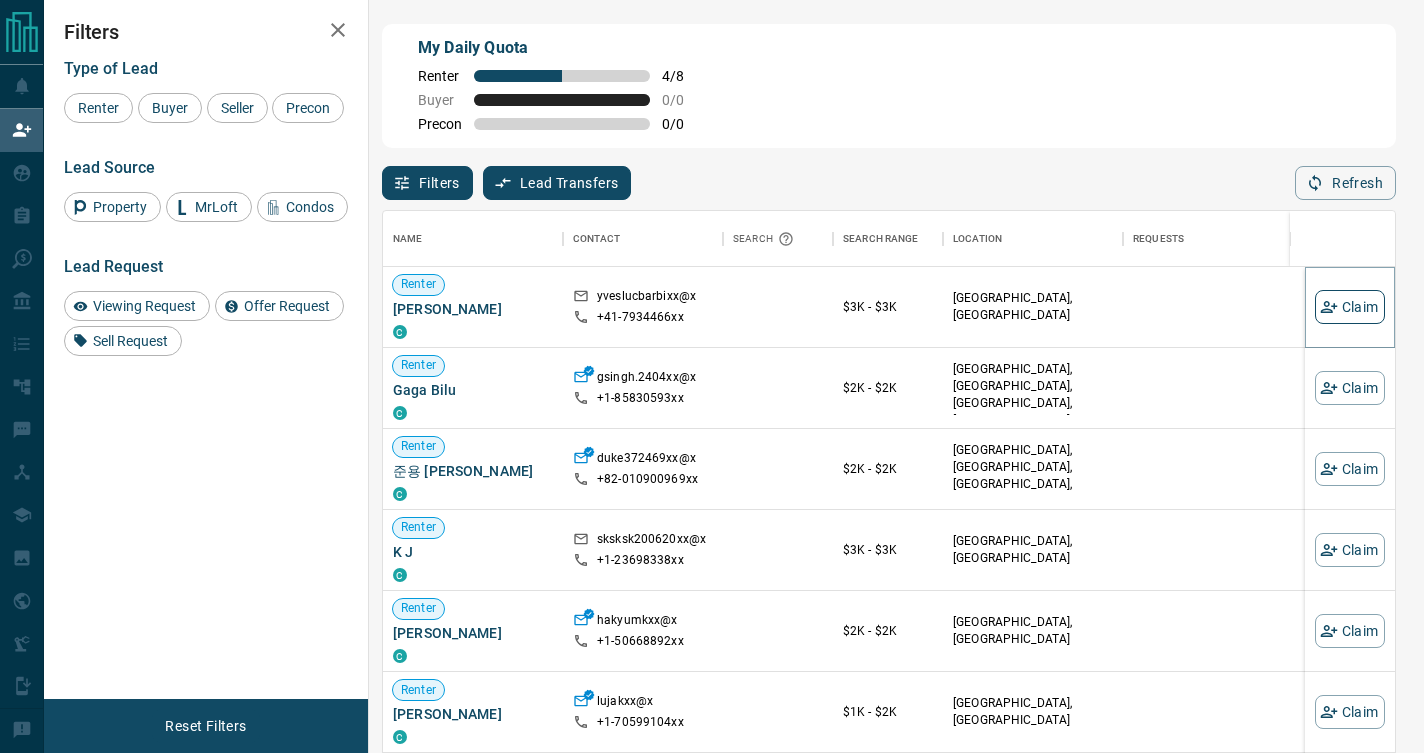 click on "Claim" at bounding box center (1350, 307) 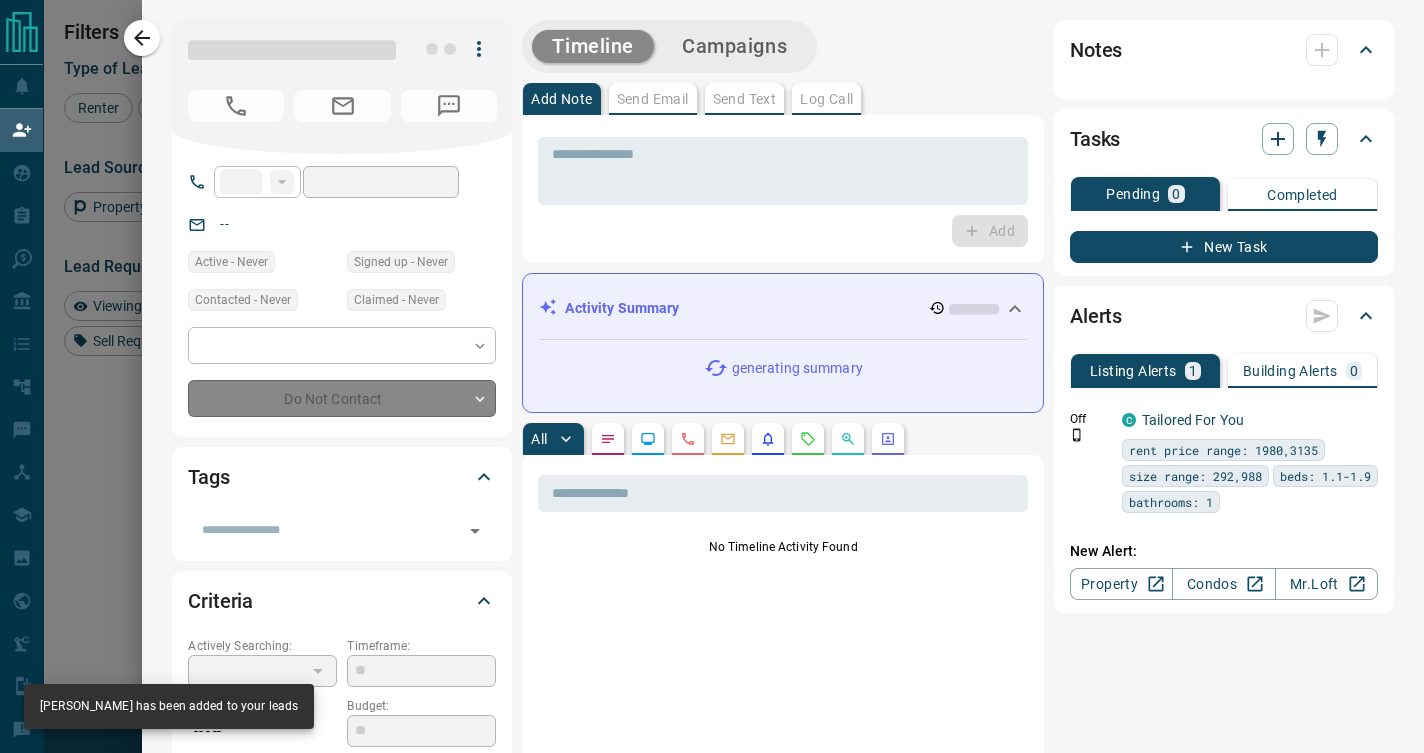 type on "***" 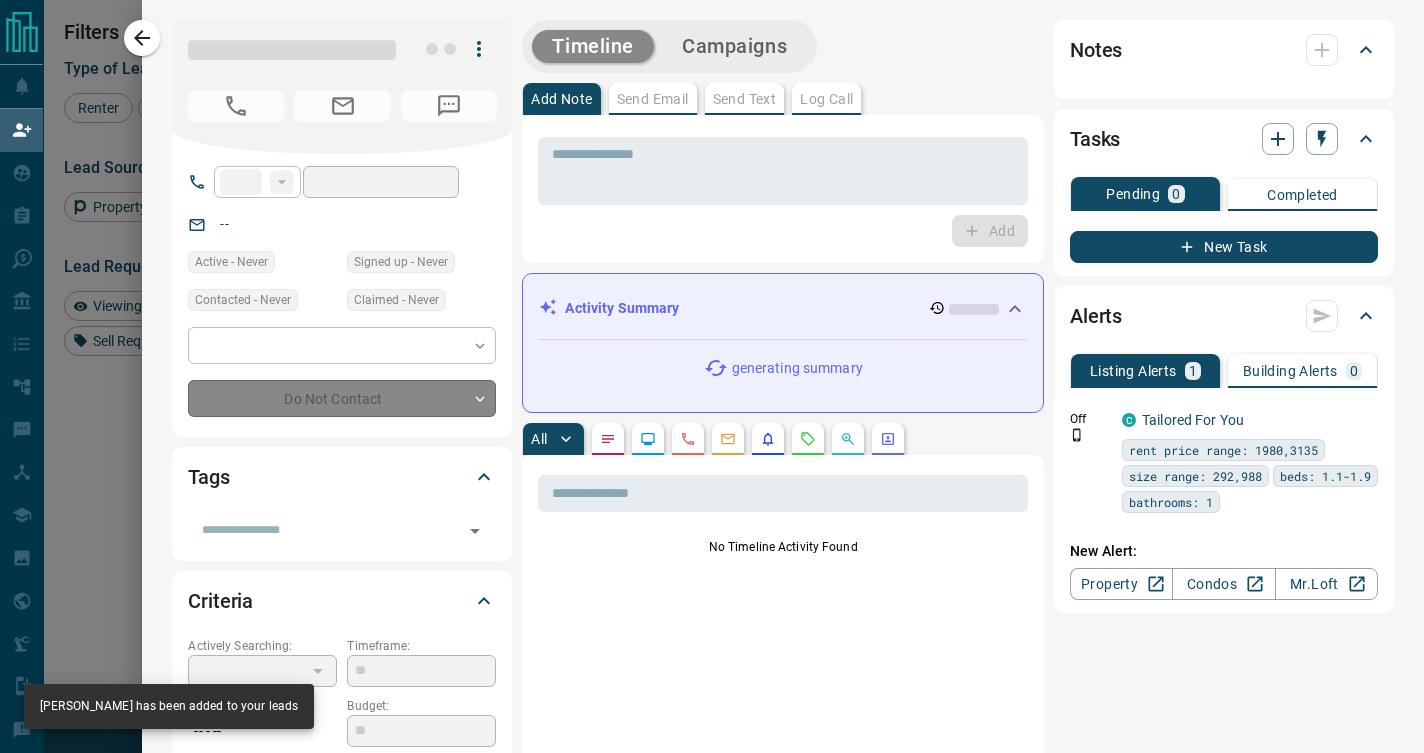 type on "**********" 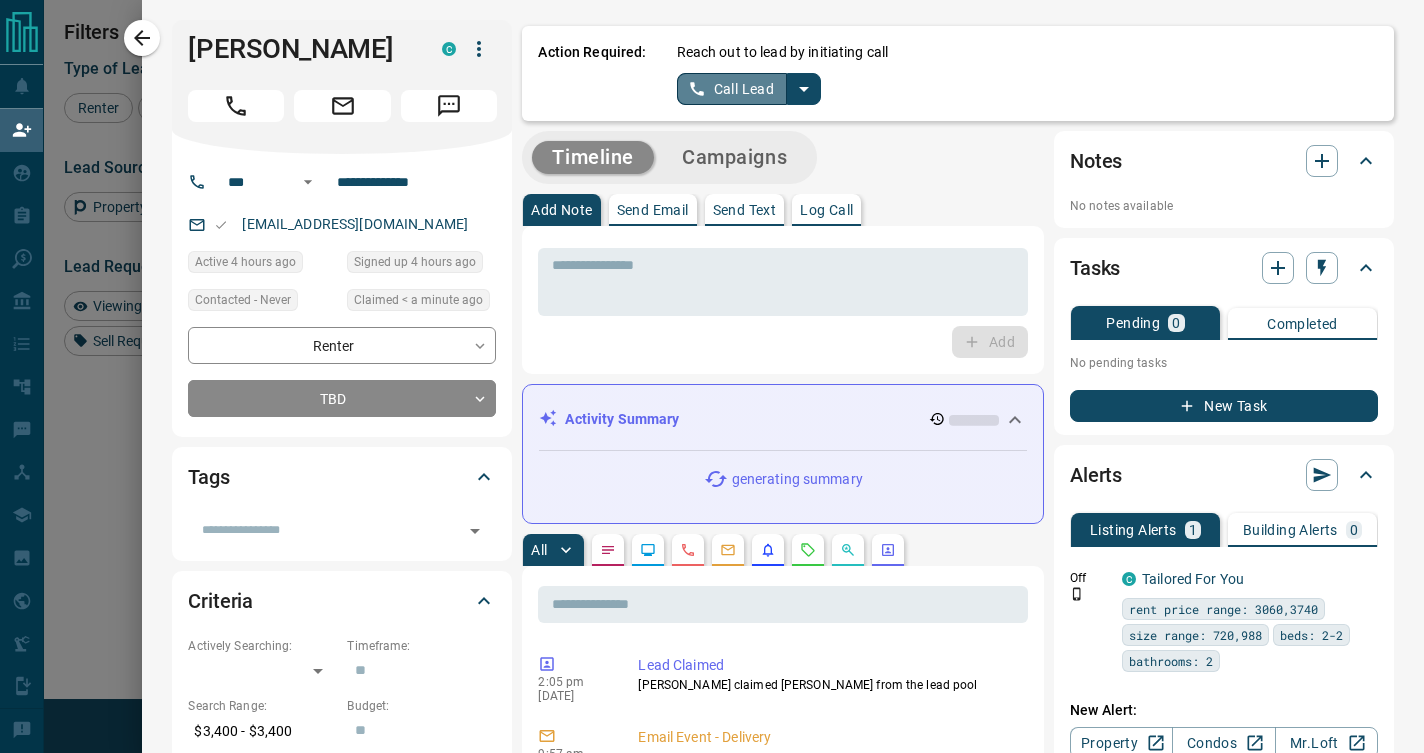 click on "Call Lead" at bounding box center [732, 89] 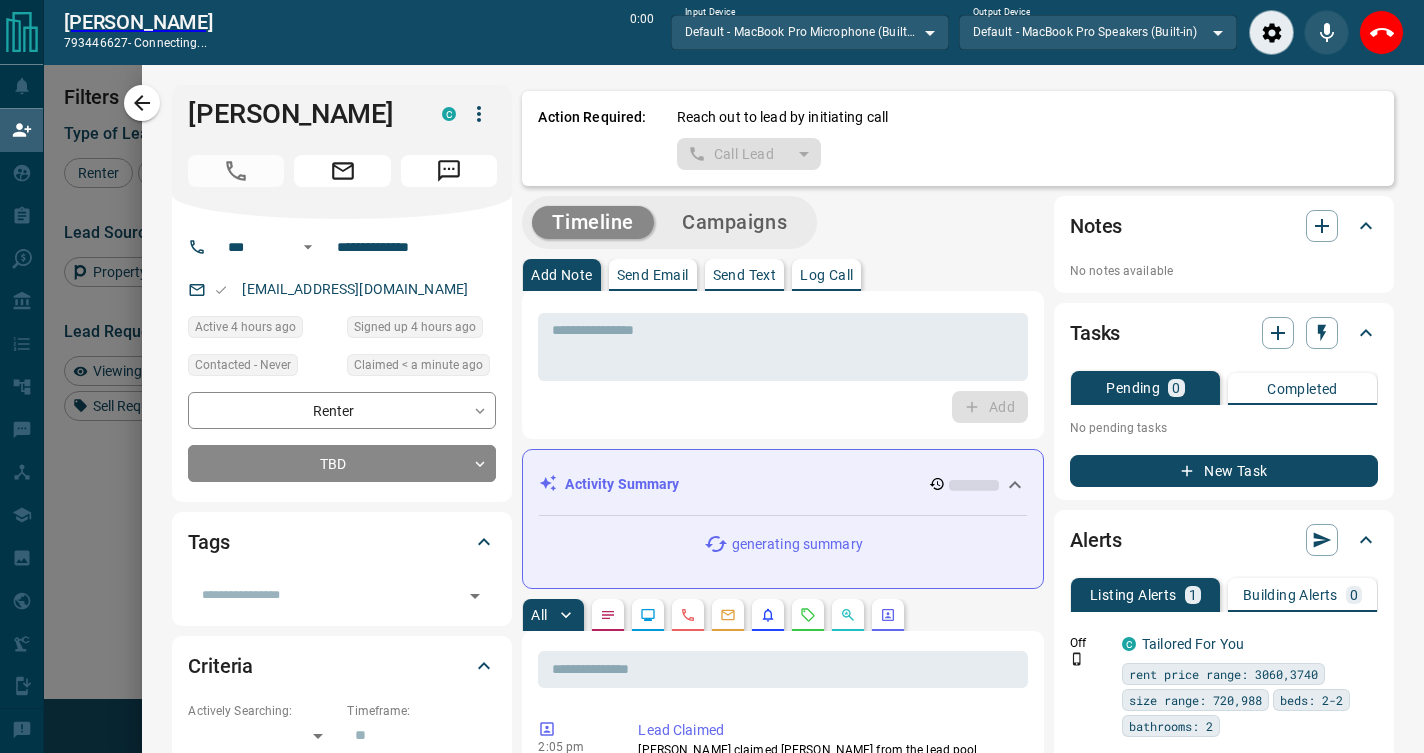 scroll, scrollTop: 505, scrollLeft: 997, axis: both 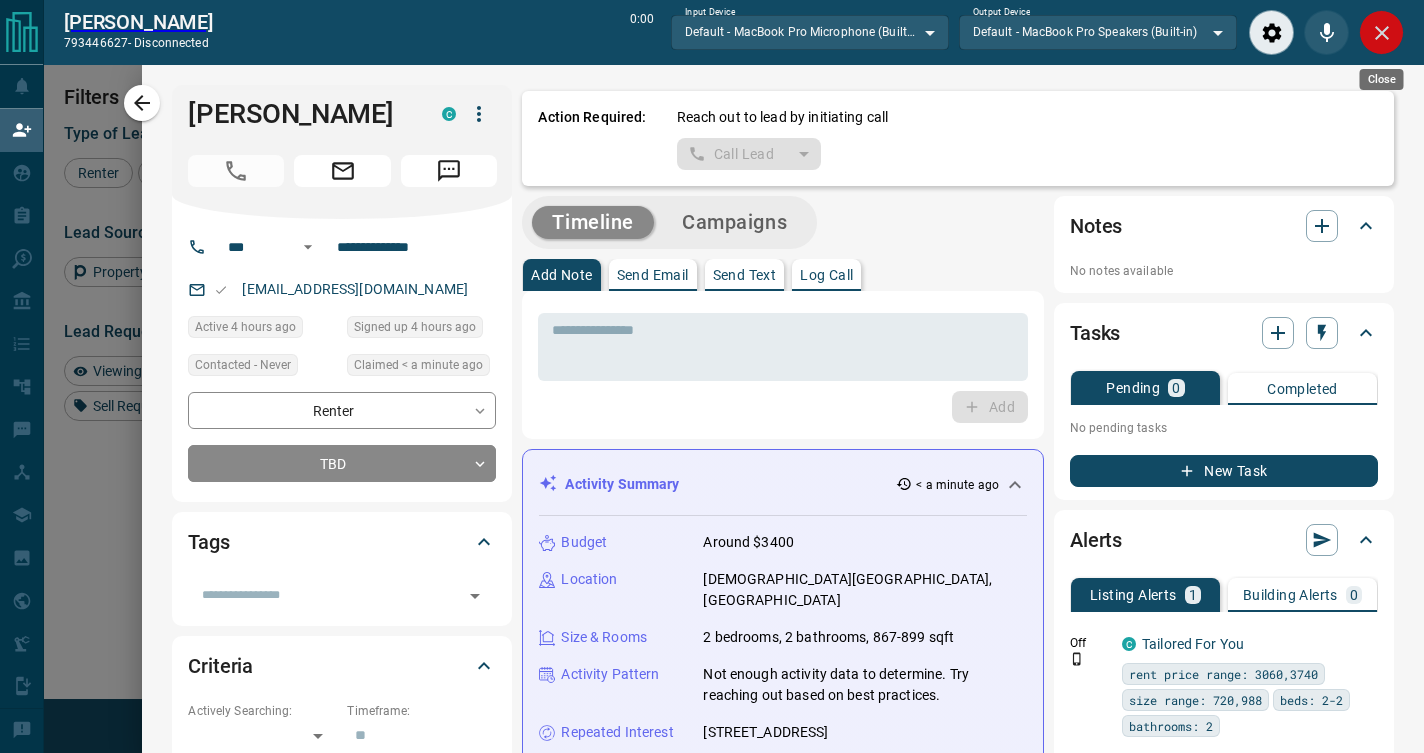 click 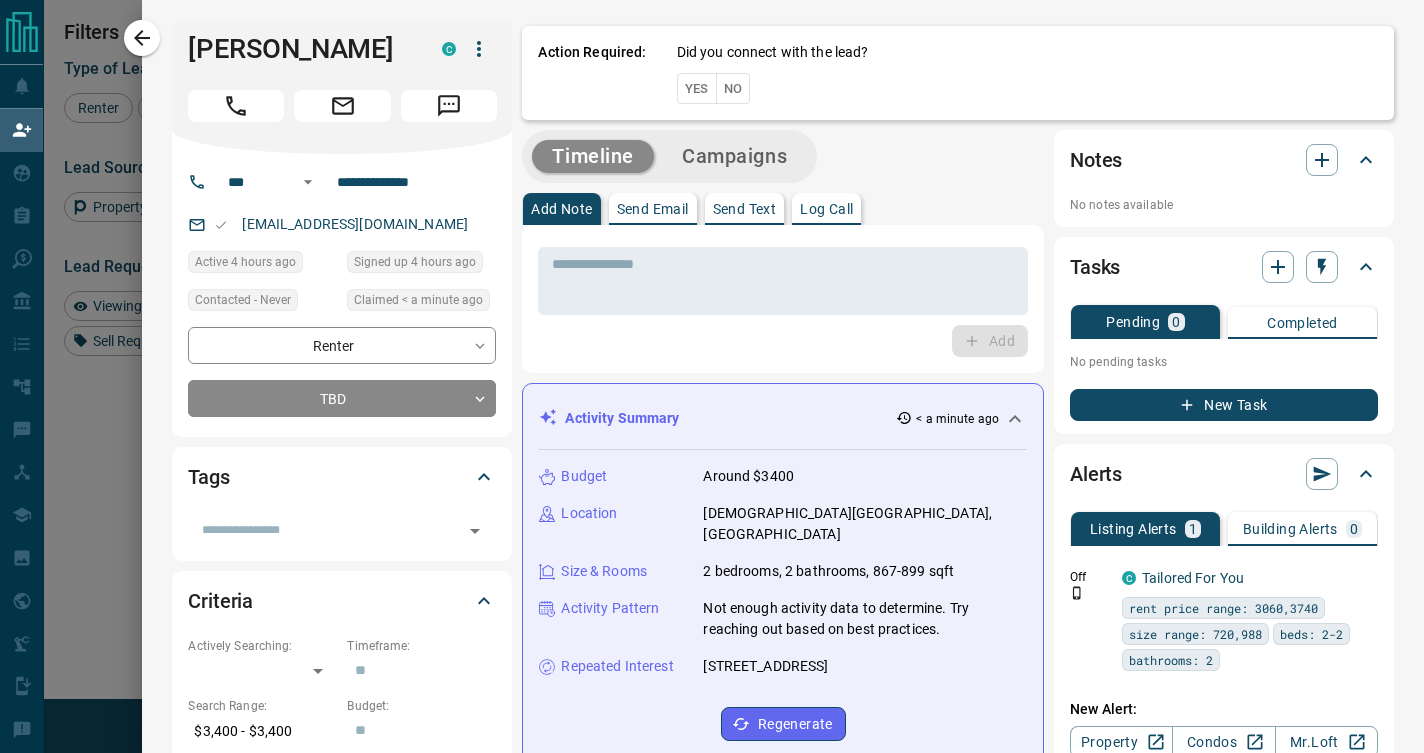 scroll, scrollTop: 15, scrollLeft: 16, axis: both 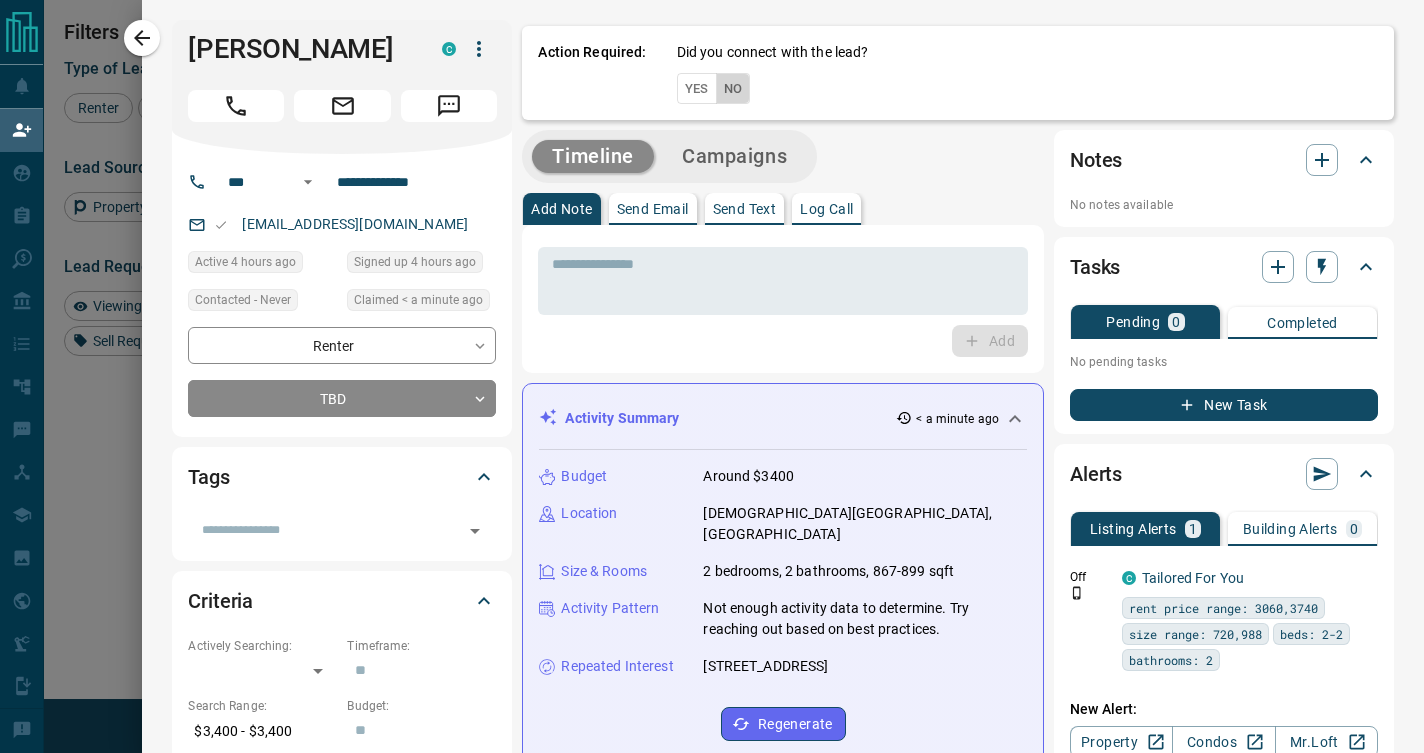 click on "No" at bounding box center (733, 88) 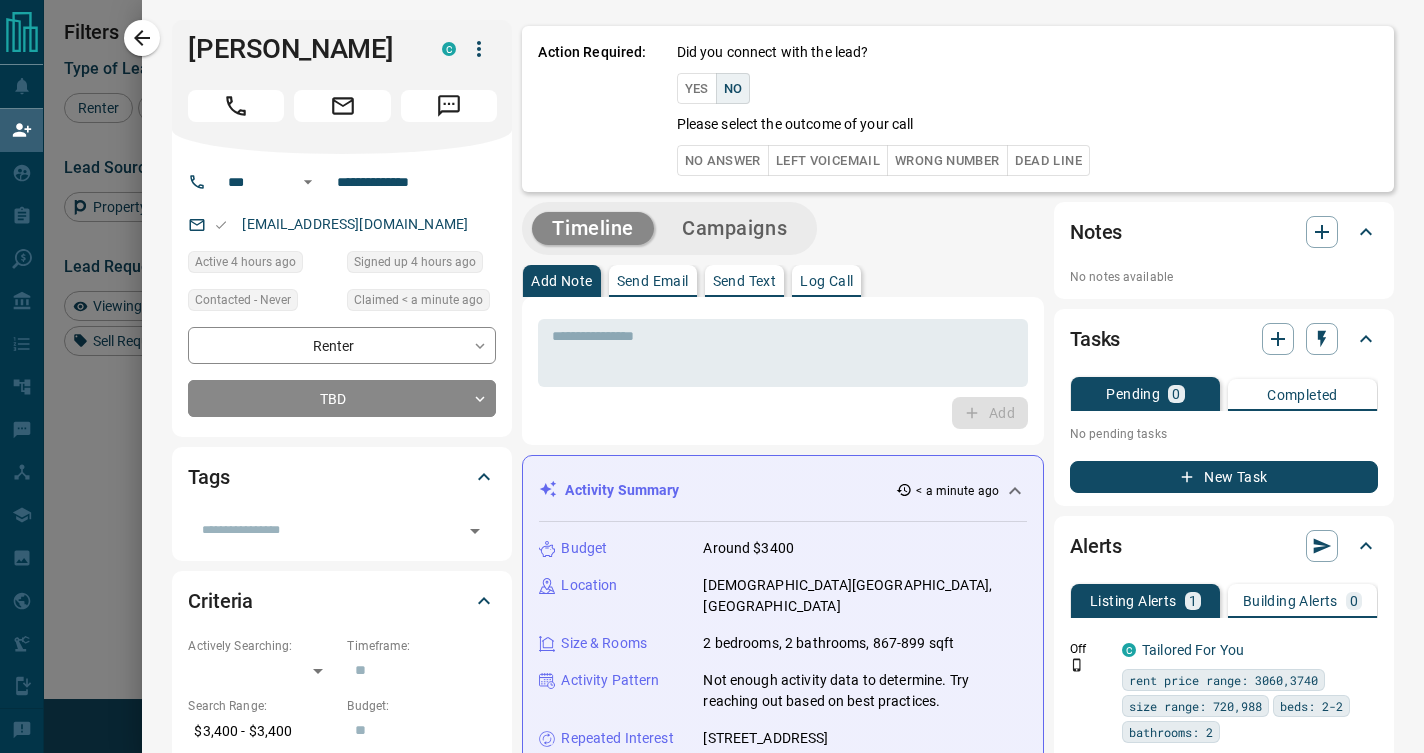 click on "Wrong Number" at bounding box center (947, 160) 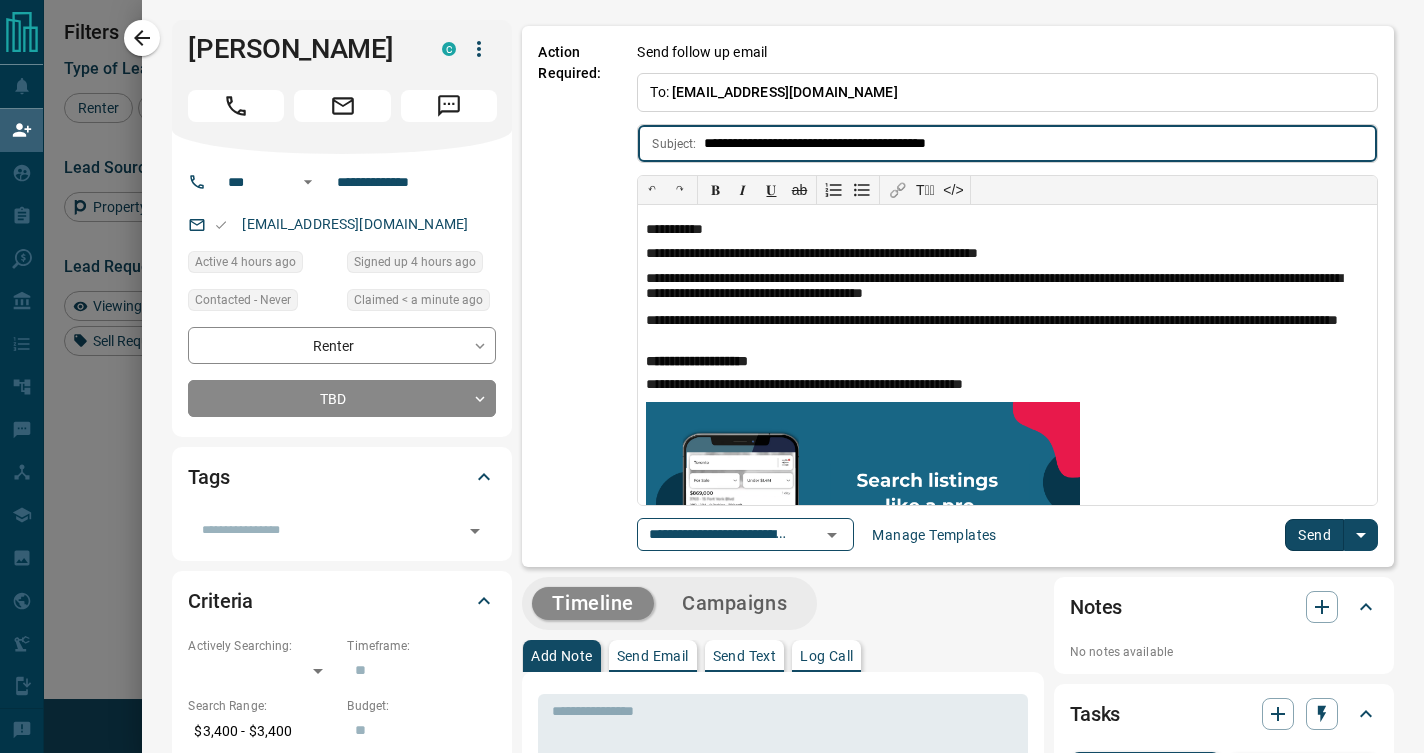 click on "Send" at bounding box center [1314, 535] 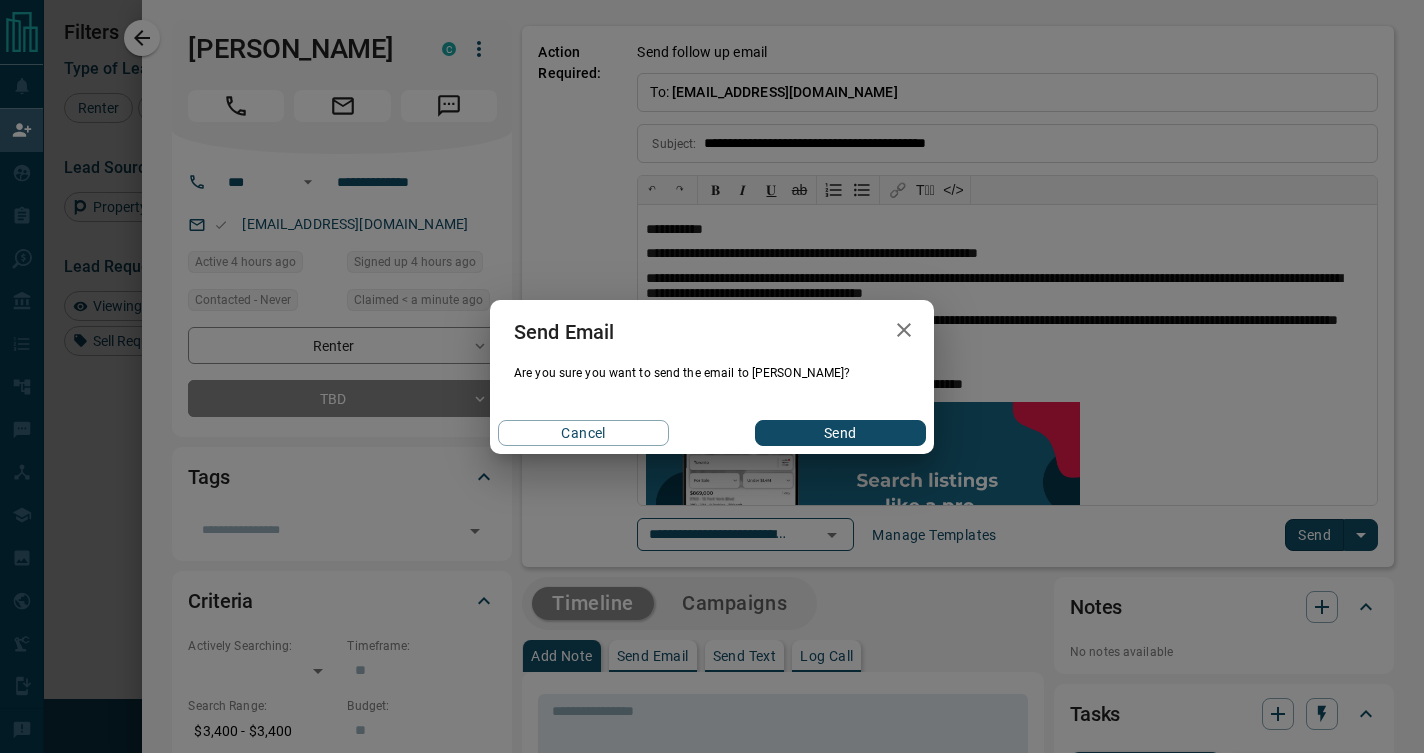 click on "Send" at bounding box center [840, 433] 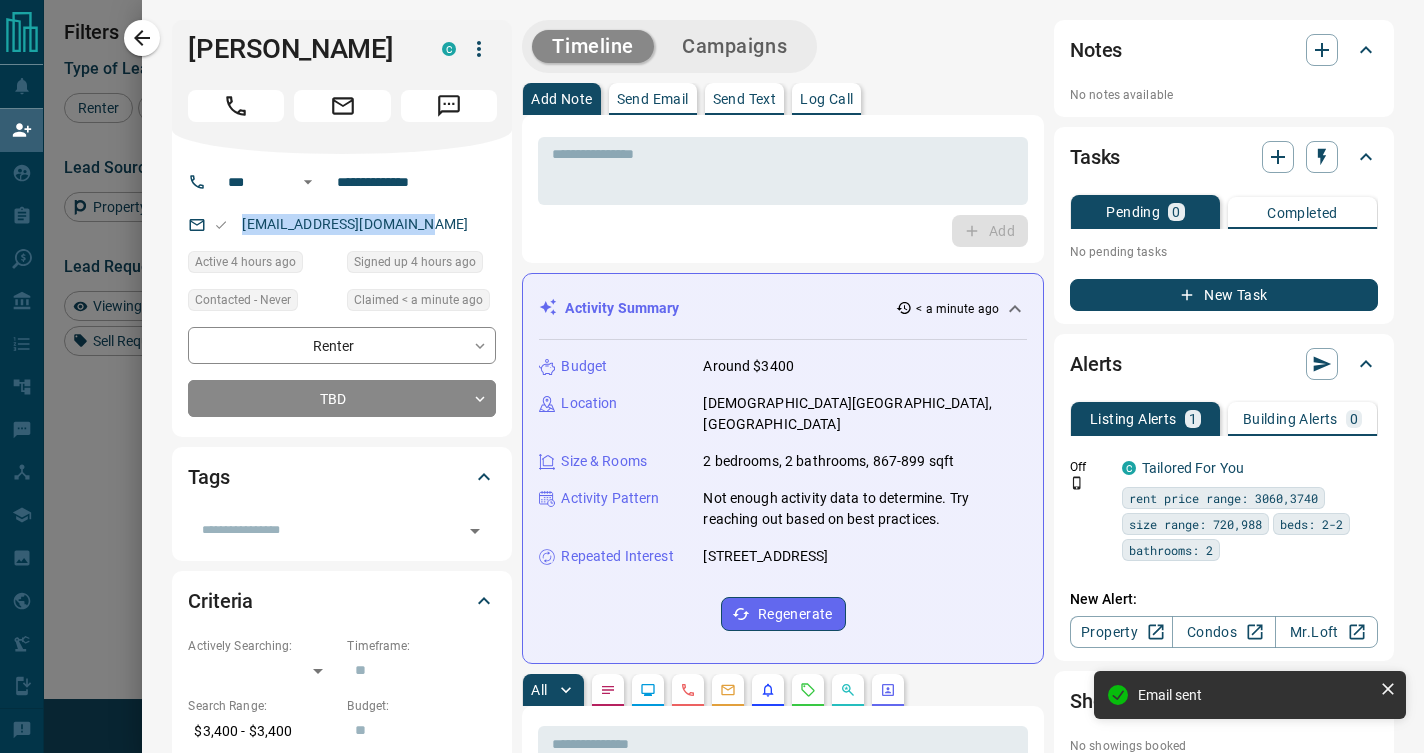 drag, startPoint x: 423, startPoint y: 231, endPoint x: 217, endPoint y: 225, distance: 206.08736 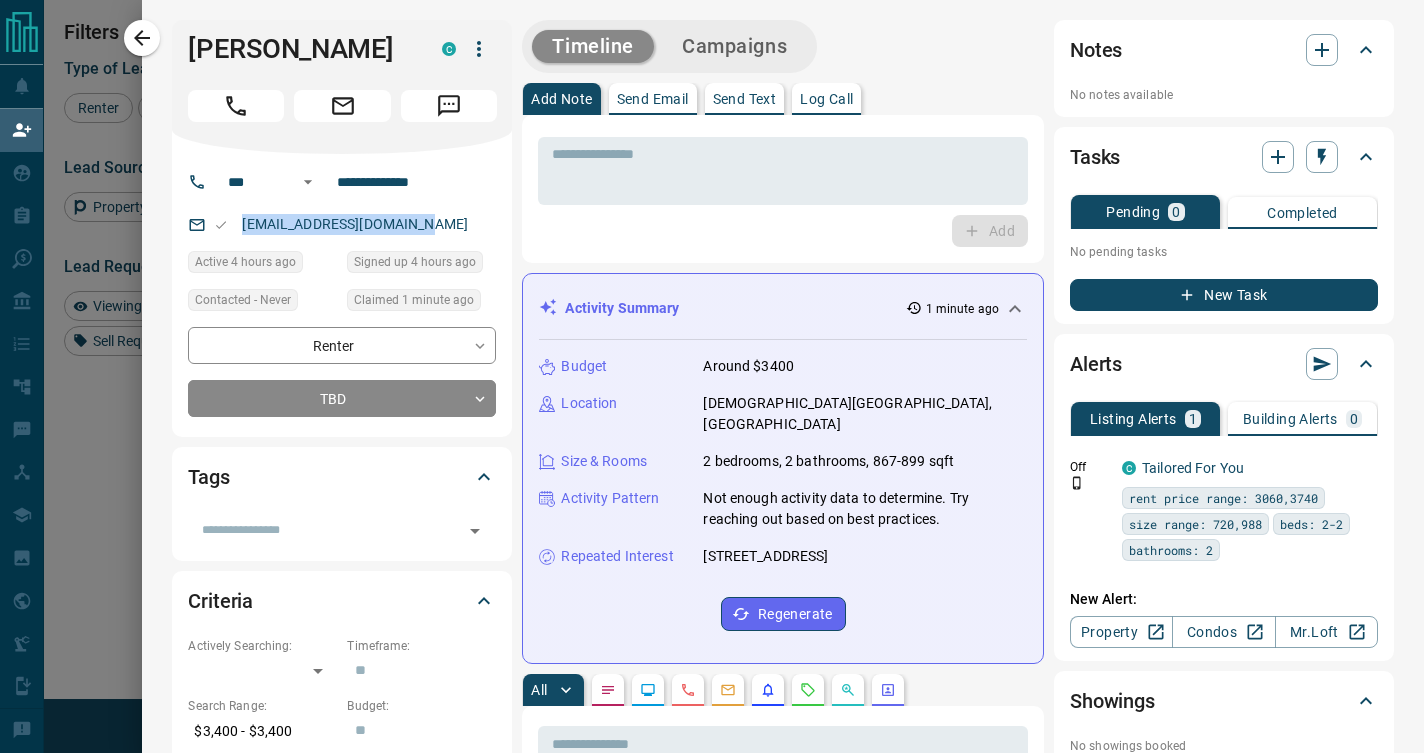 scroll, scrollTop: 15, scrollLeft: 16, axis: both 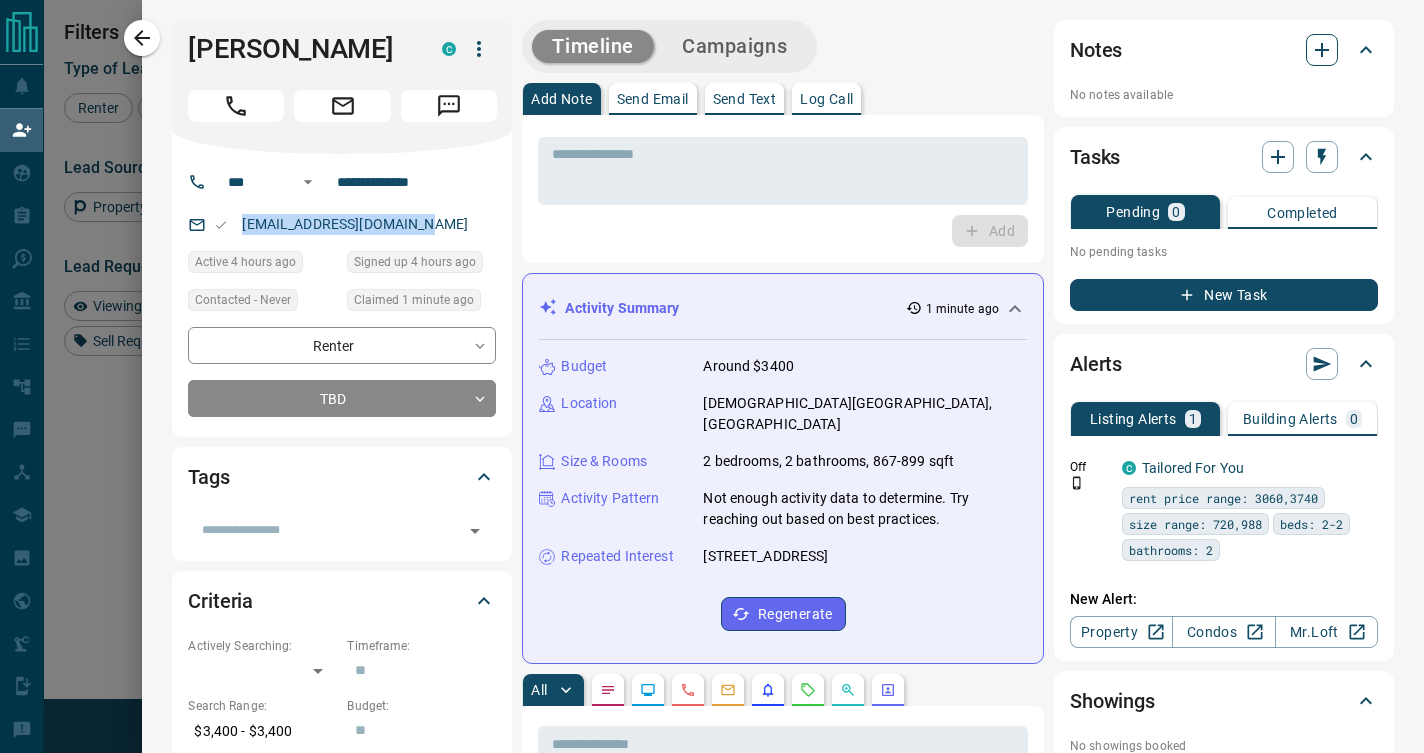 click 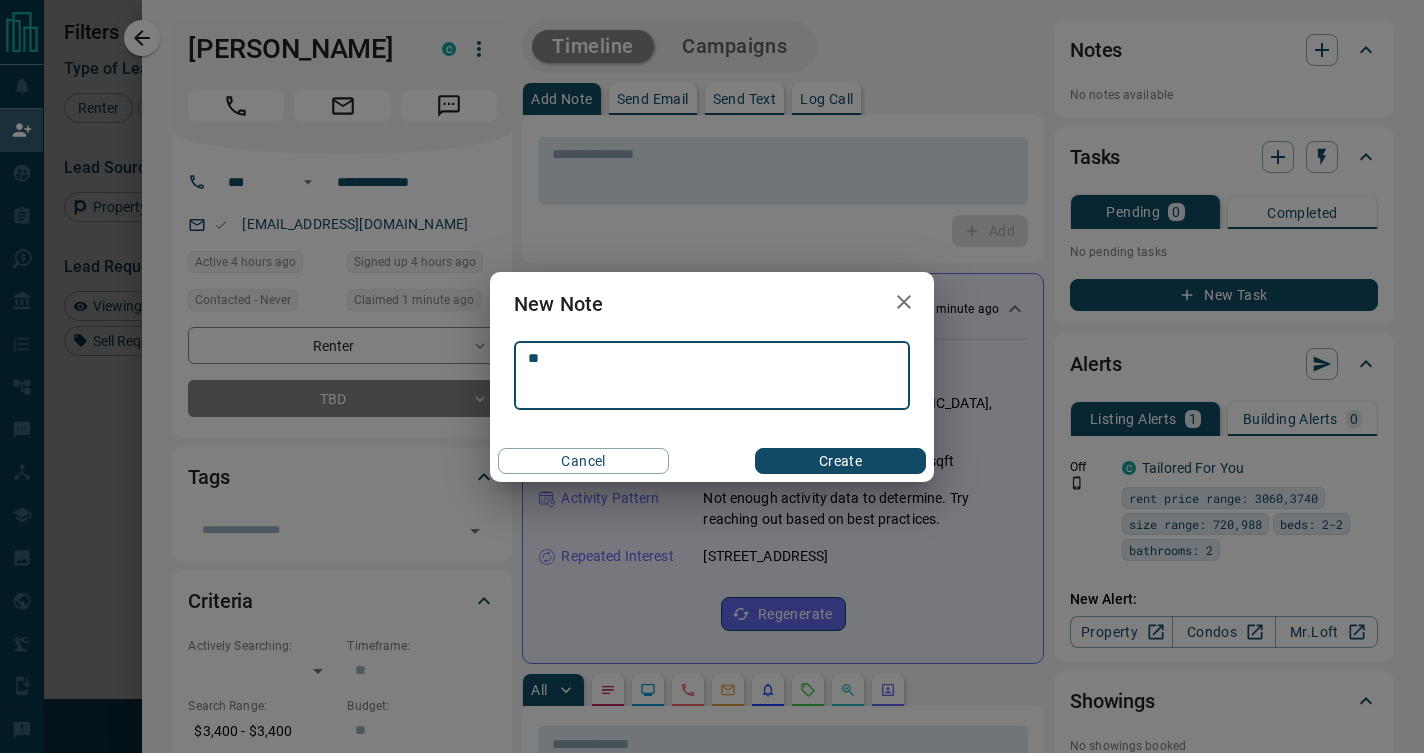 type on "*" 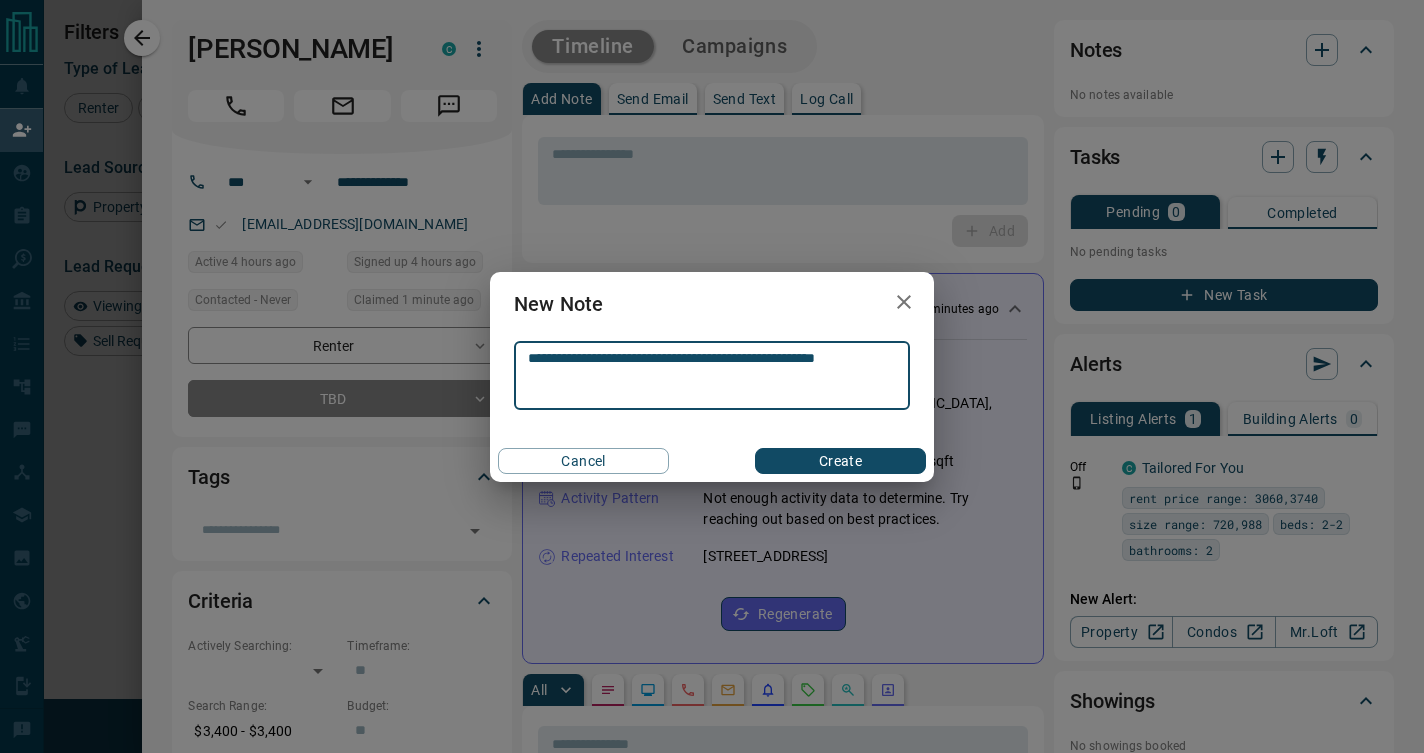 type on "**********" 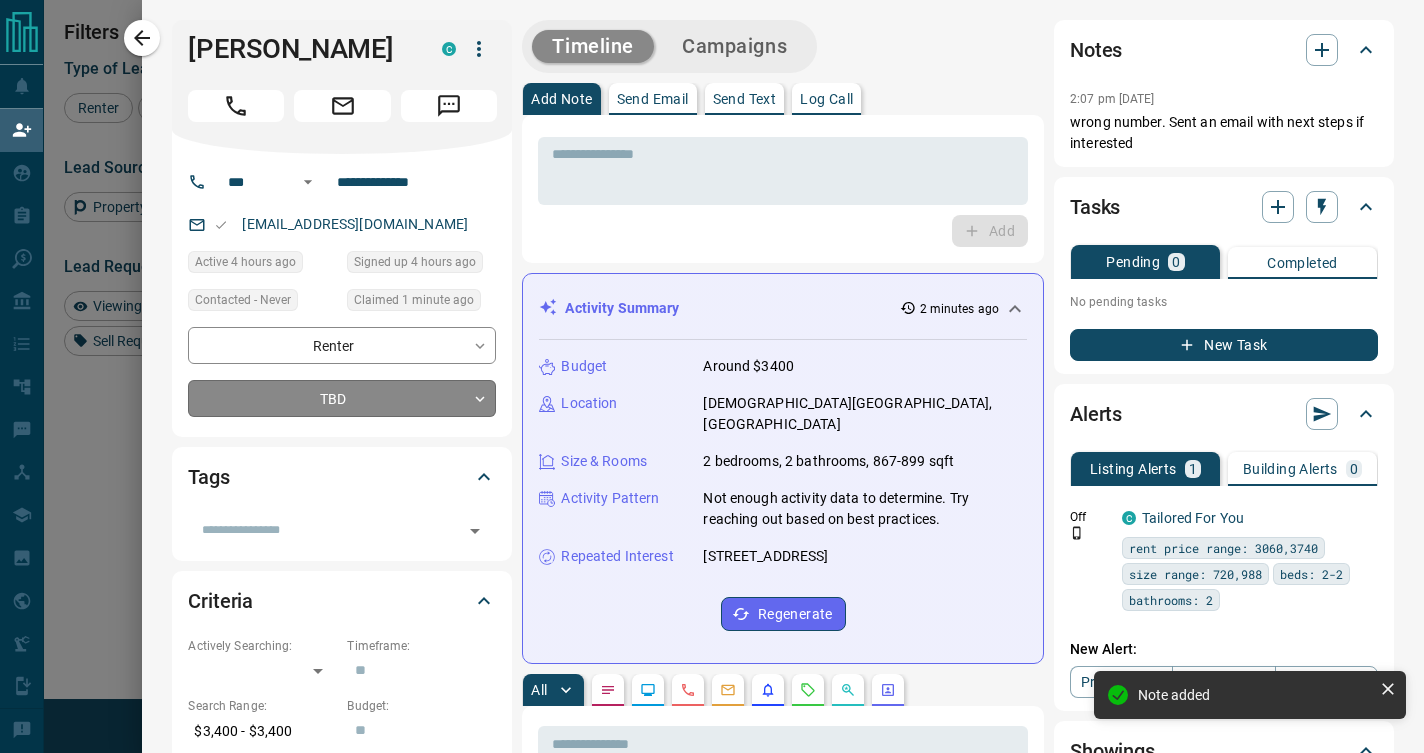 click on "Lead Transfers Claim Leads My Leads Tasks Opportunities Deals Campaigns Automations Messages Broker Bay Training Media Services Agent Resources Precon Worksheet Mobile Apps Disclosure Logout My Daily Quota Renter 5 / 8 Buyer 0 / 0 Precon 0 / 0 Filters Lead Transfers 0 Refresh Name Contact Search   Search Range Location Requests AI Status Recent Opportunities (30d) Renter [PERSON_NAME] C antiausoxx@x +1- 64783897xx $3K - $3K [GEOGRAPHIC_DATA], [GEOGRAPHIC_DATA] Back to Site Renter Gaga Bilu C gsingh.2404xx@x +1- 85830593xx $2K - $2[GEOGRAPHIC_DATA], +2 High Interest Renter 준용 박 C duke372469xx@x +82- 010900969xx $2K - $2K [GEOGRAPHIC_DATA], [GEOGRAPHIC_DATA], [GEOGRAPHIC_DATA] | Central Renter K J C sksksk200620xx@x +1- 23698338xx $3K - $3K [GEOGRAPHIC_DATA], [GEOGRAPHIC_DATA] Renter Hagyeom [PERSON_NAME] C hakyumkxx@x +1- 50668892xx $2K - $2K [GEOGRAPHIC_DATA], [GEOGRAPHIC_DATA] Luja Kamar C lujakxx@x +1- 70599104xx $1K - $2K [GEOGRAPHIC_DATA], [GEOGRAPHIC_DATA] Interest Renter Ela [PERSON_NAME] C elanazfeerxx@x +90- 55274699xx $2K - $2K [GEOGRAPHIC_DATA], [GEOGRAPHIC_DATA] Interest Renter C C" at bounding box center [712, 321] 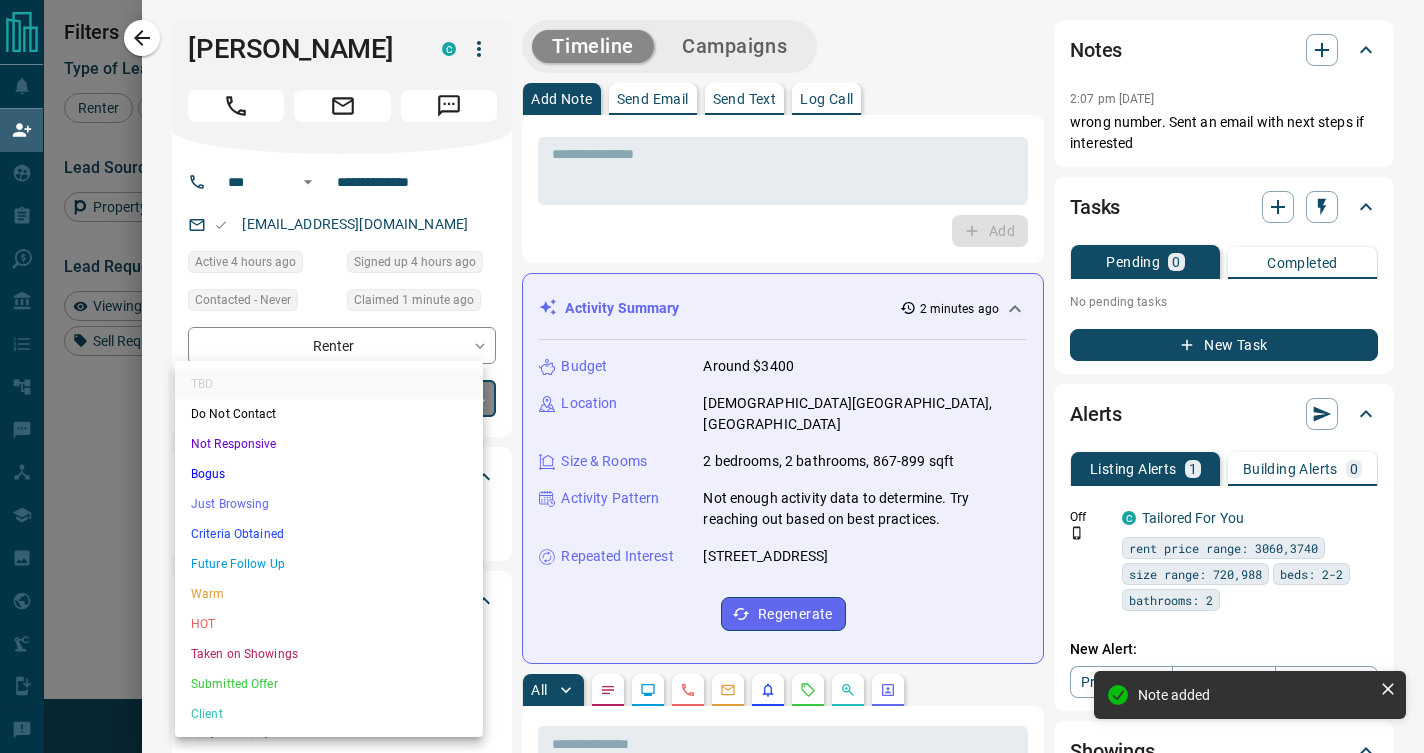 click on "Just Browsing" at bounding box center (329, 504) 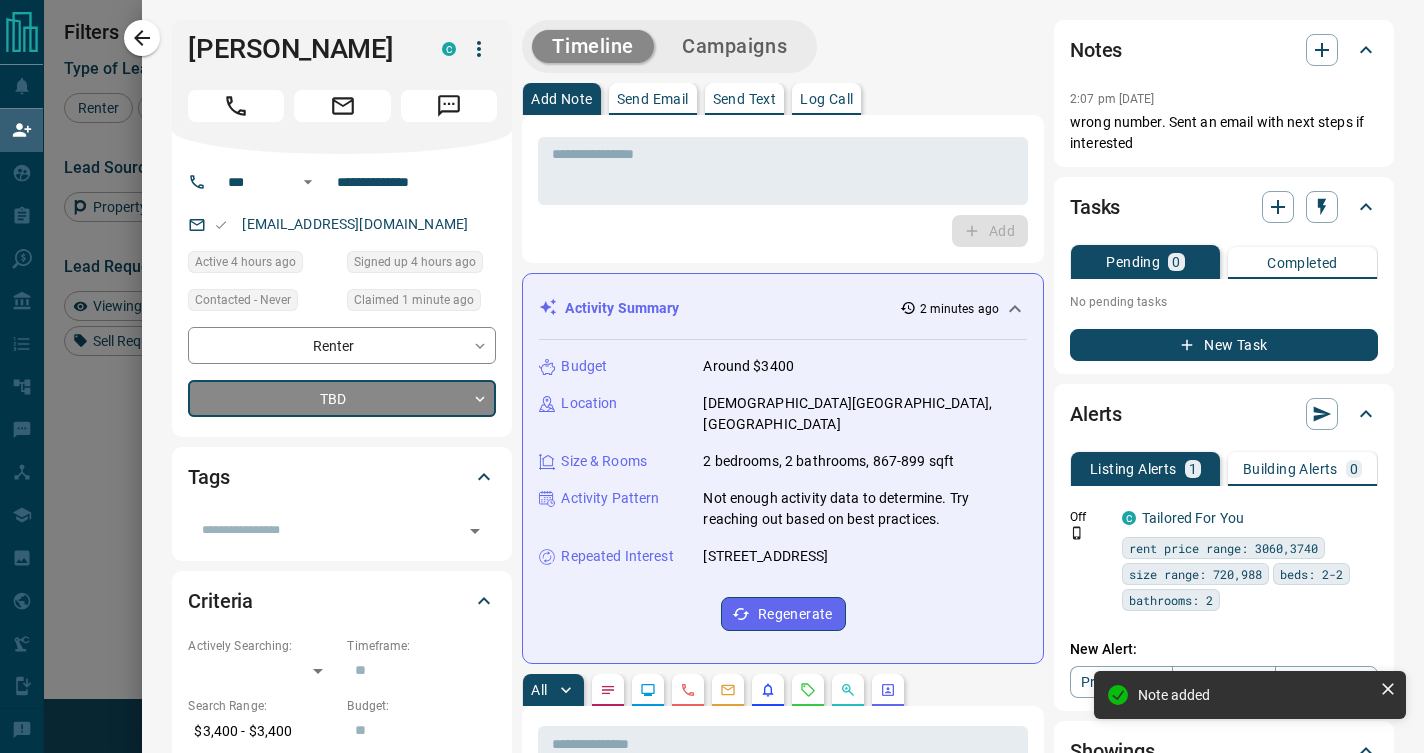 type on "*" 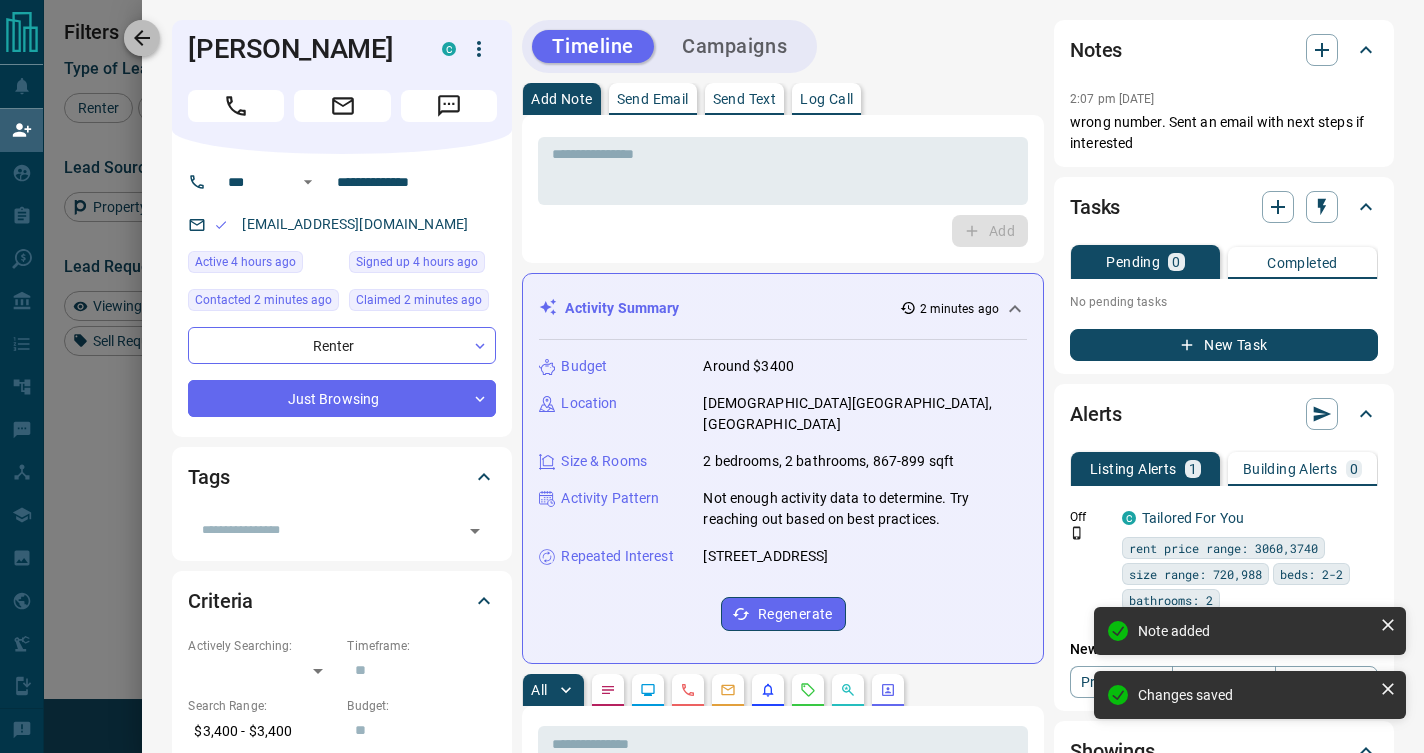 click 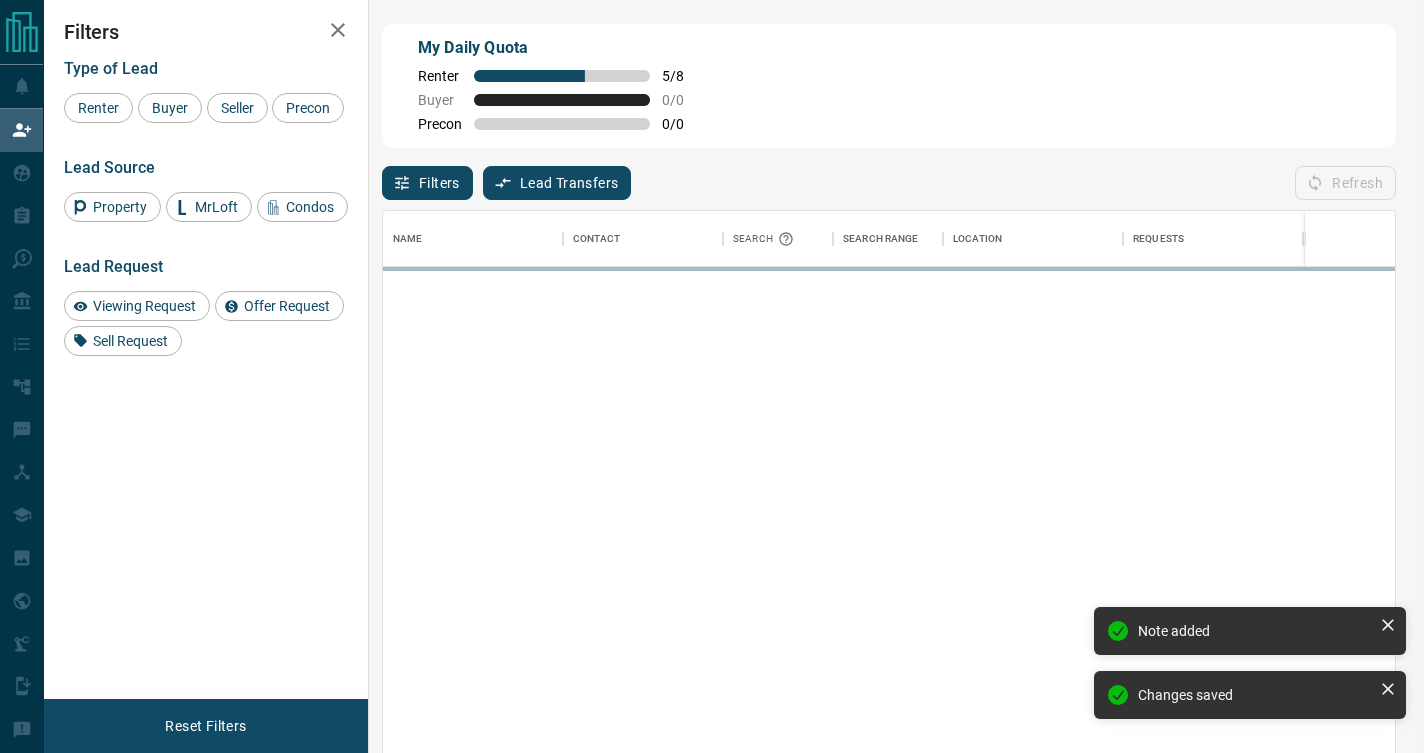 scroll, scrollTop: 15, scrollLeft: 16, axis: both 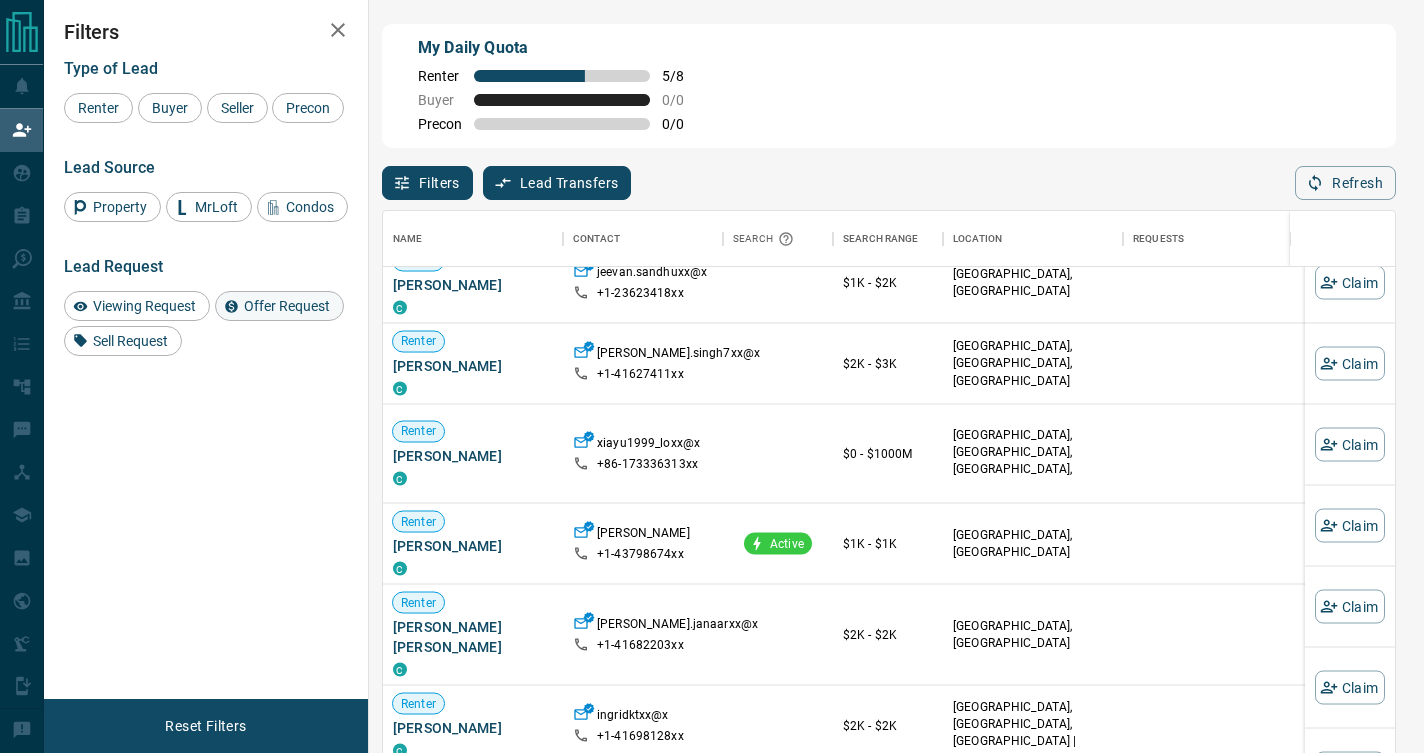 click on "Offer Request" at bounding box center [287, 306] 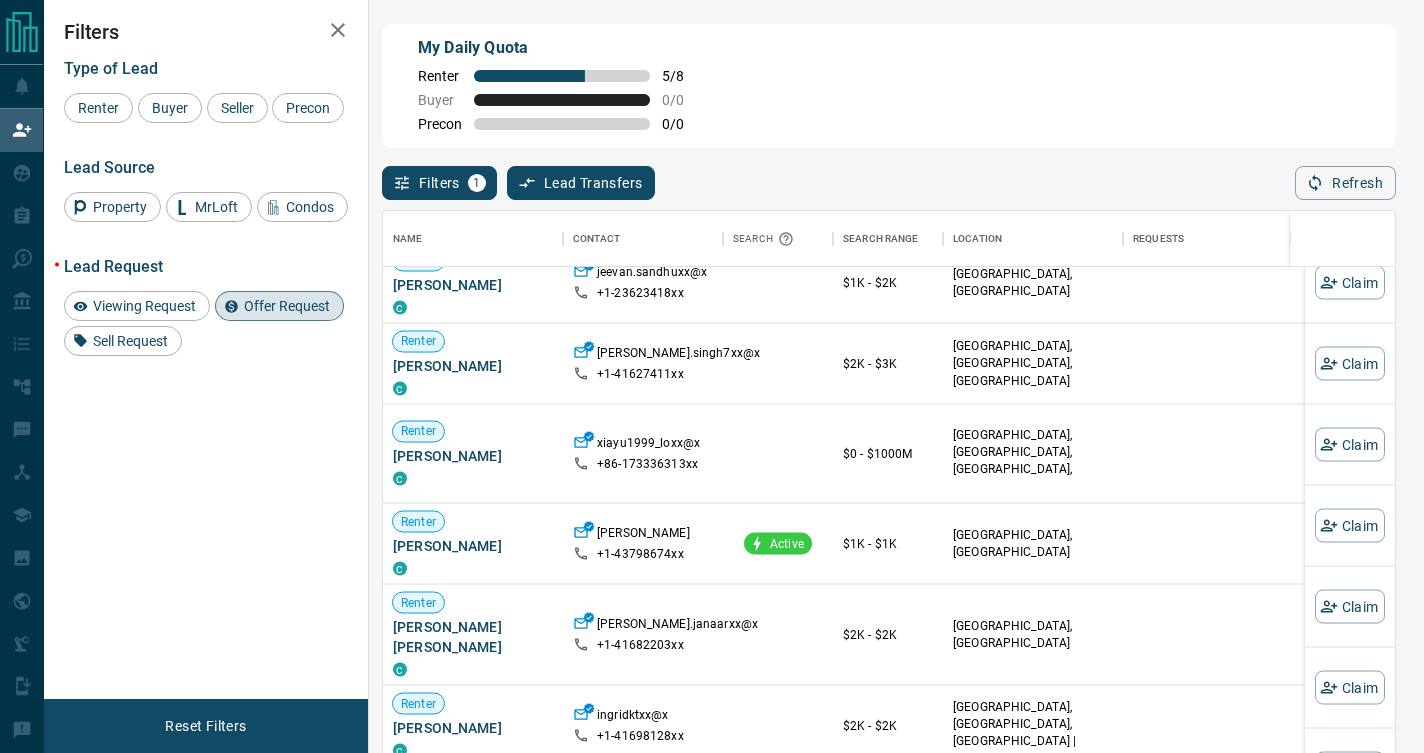 scroll, scrollTop: 0, scrollLeft: 0, axis: both 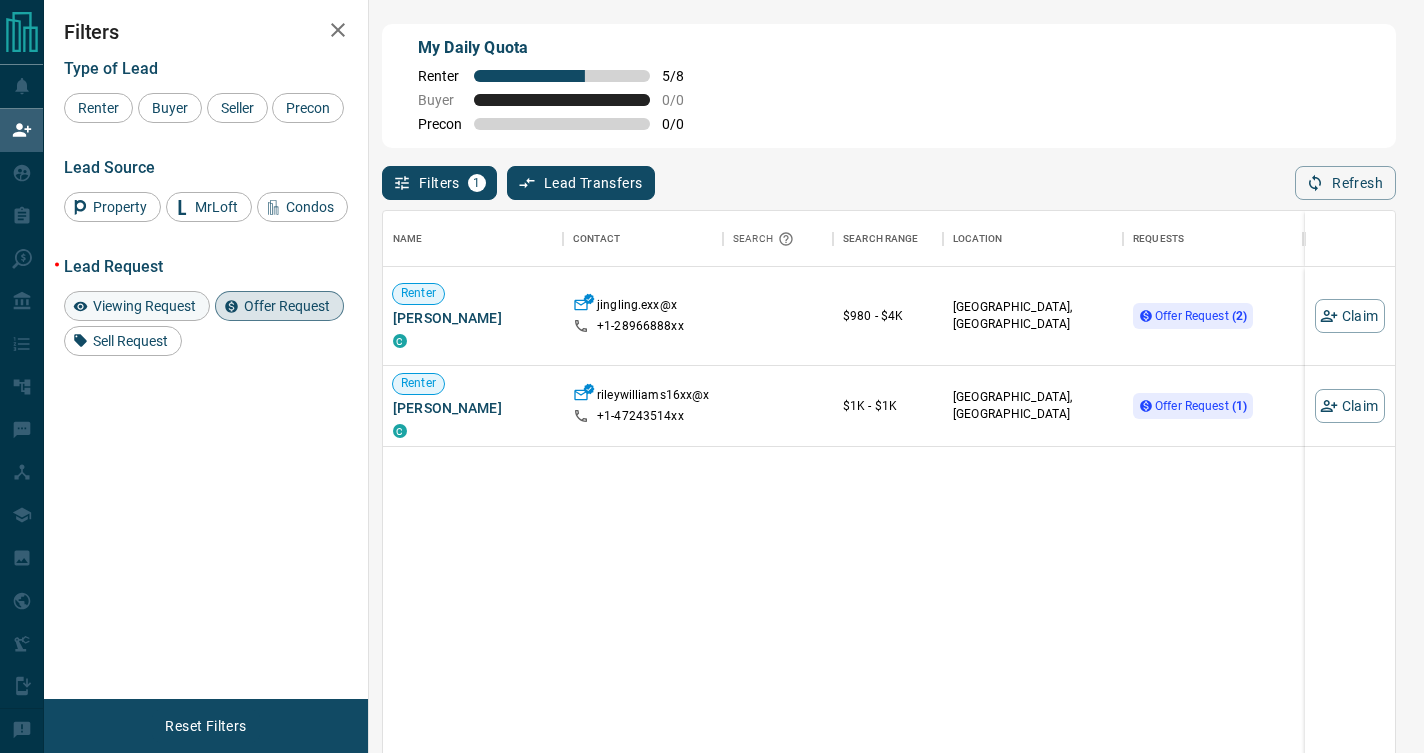 click on "Viewing Request" at bounding box center (144, 306) 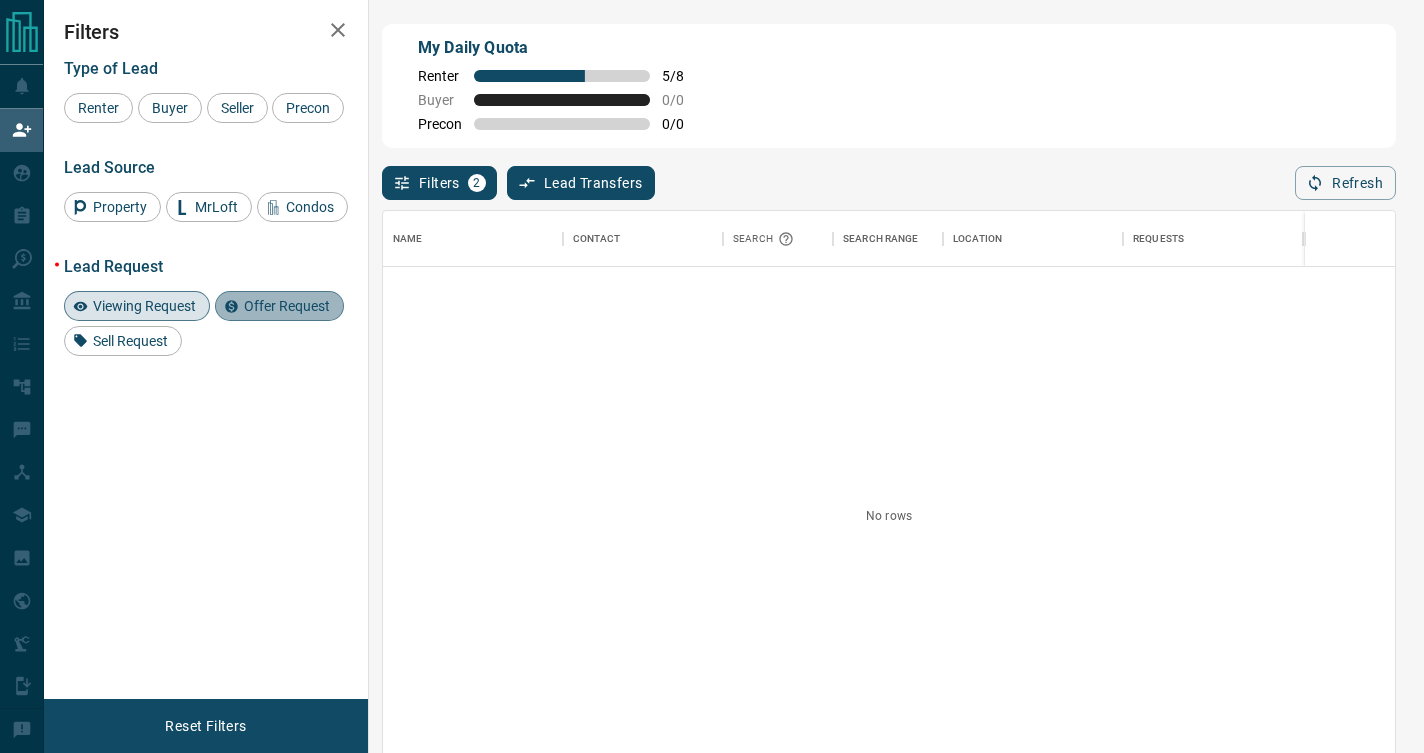 click on "Offer Request" at bounding box center (287, 306) 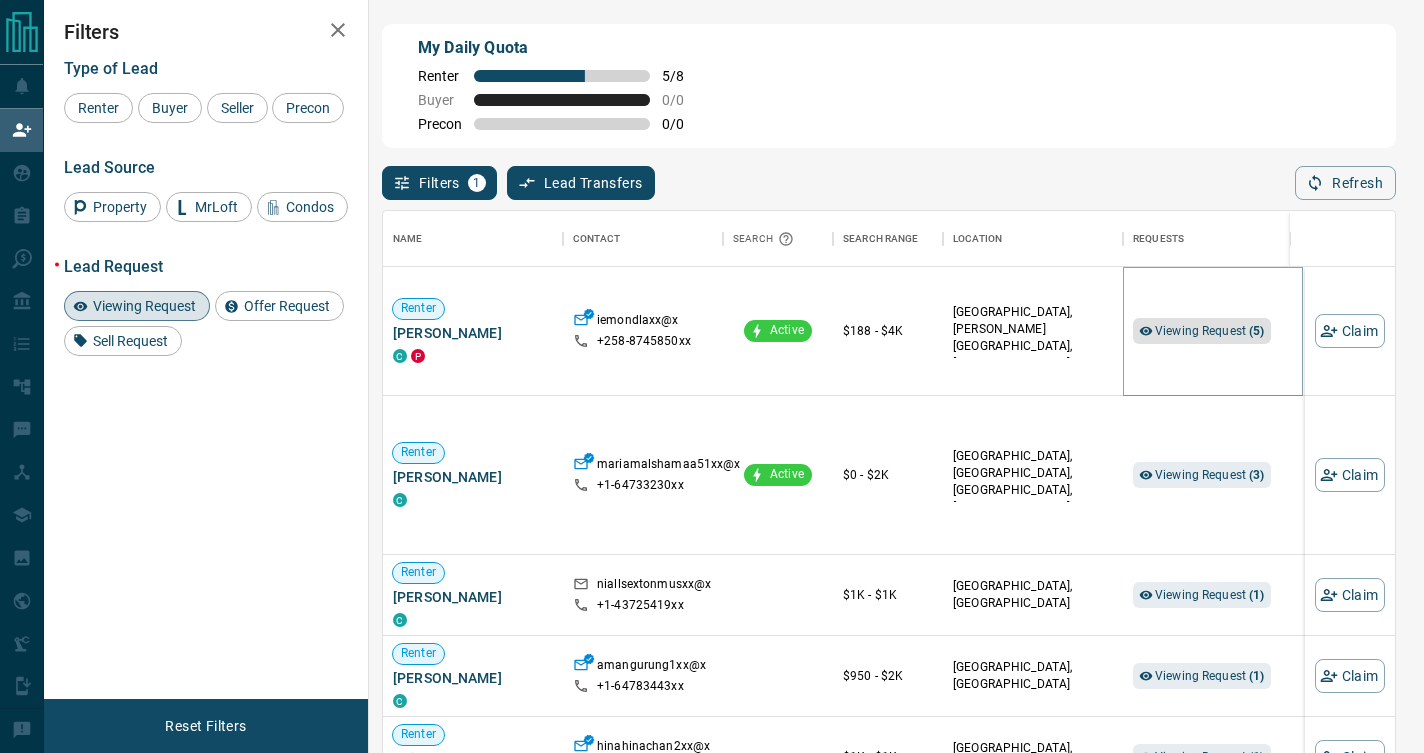 click on "Viewing Request   ( 5 )" at bounding box center [1210, 331] 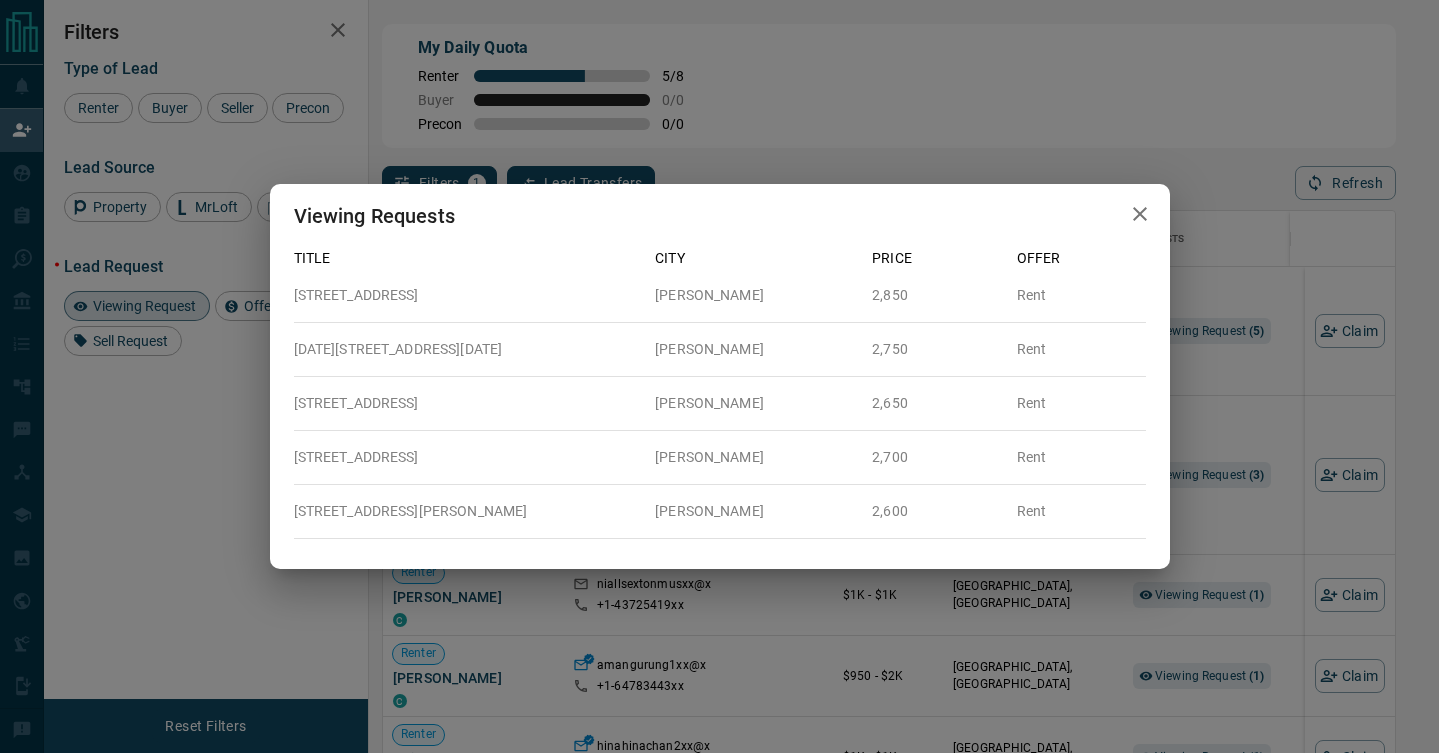 click 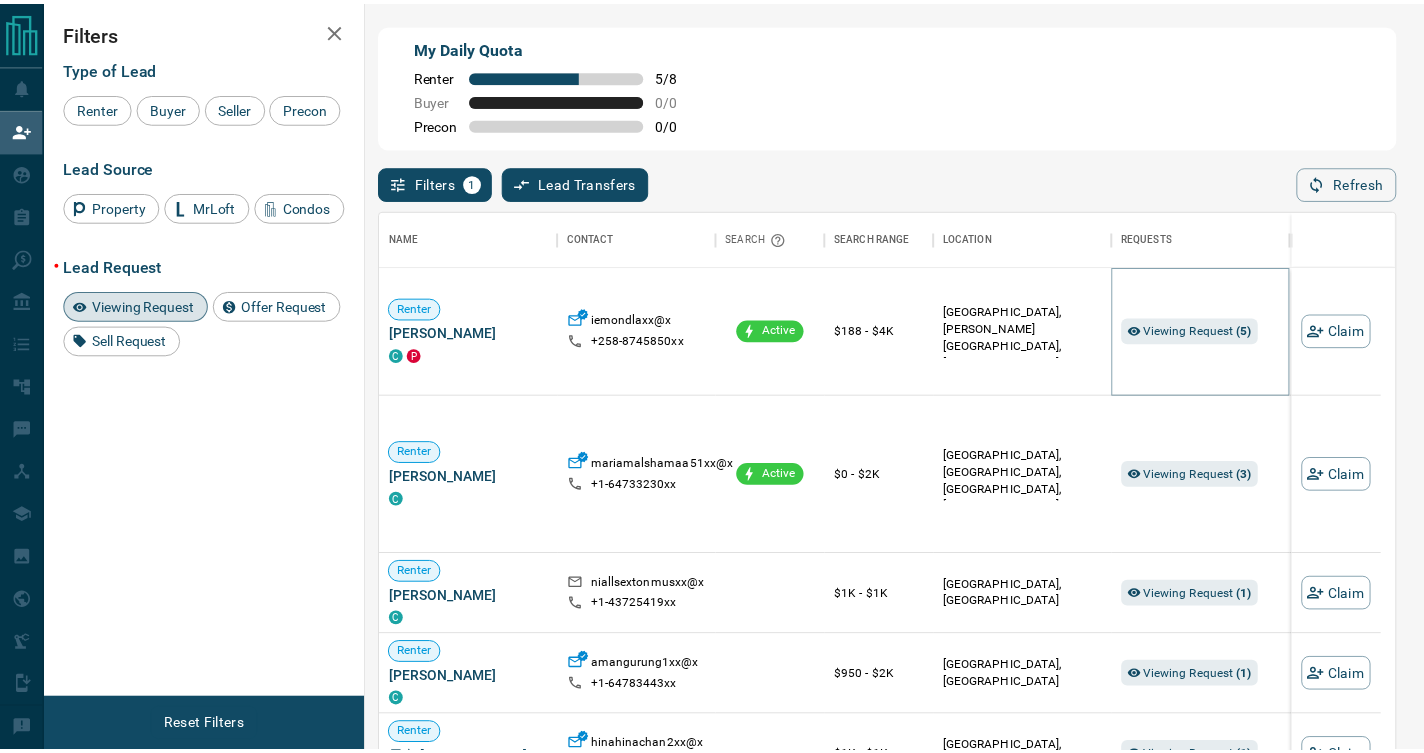 scroll, scrollTop: 15, scrollLeft: 16, axis: both 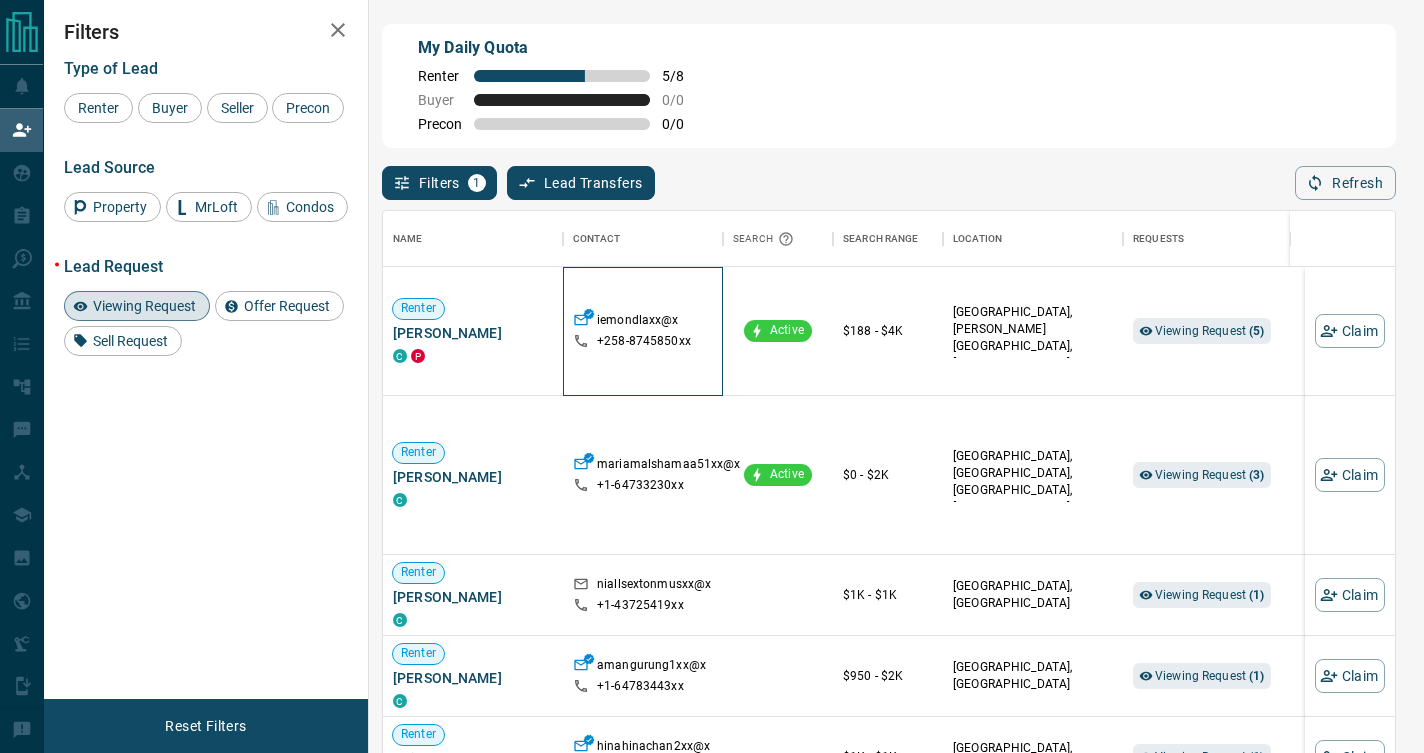 click on "iemondlaxx@x +258- 8745850xx" at bounding box center [643, 331] 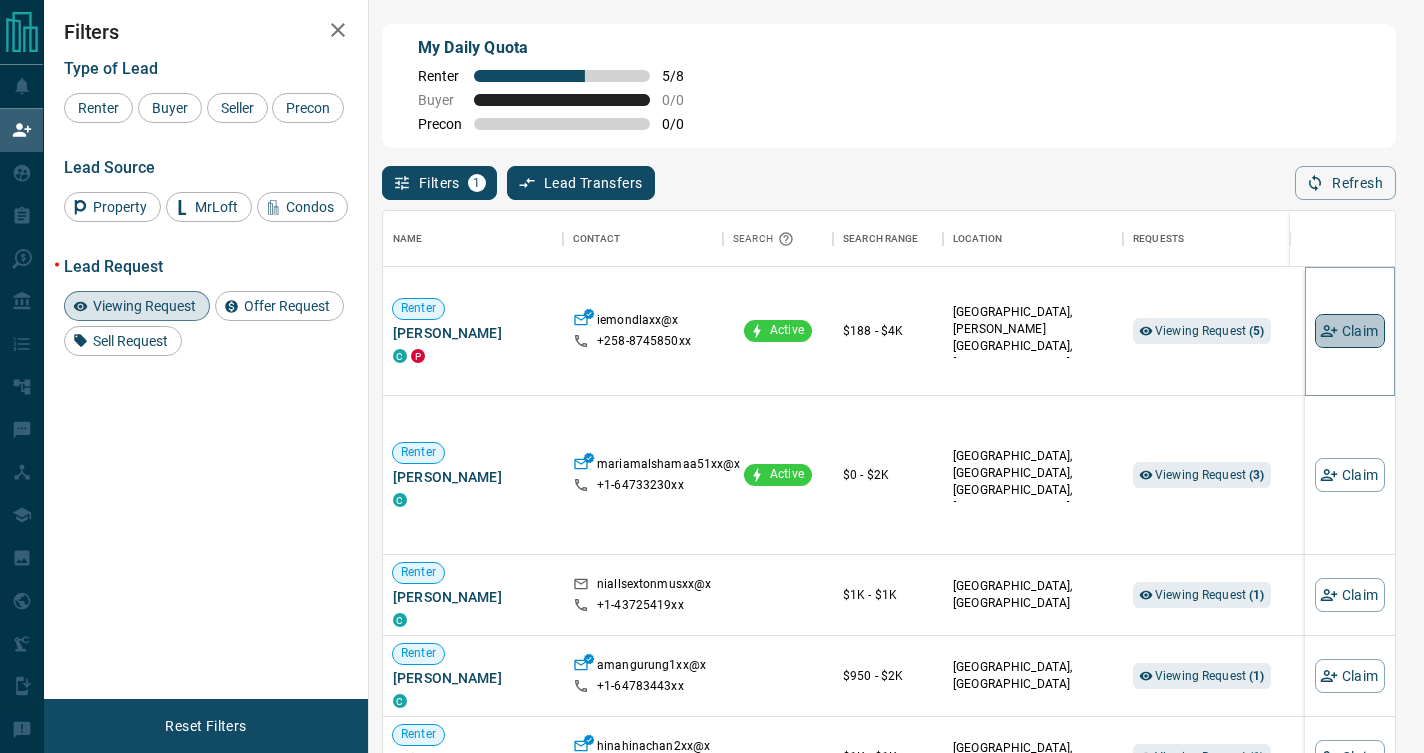 click on "Claim" at bounding box center [1350, 331] 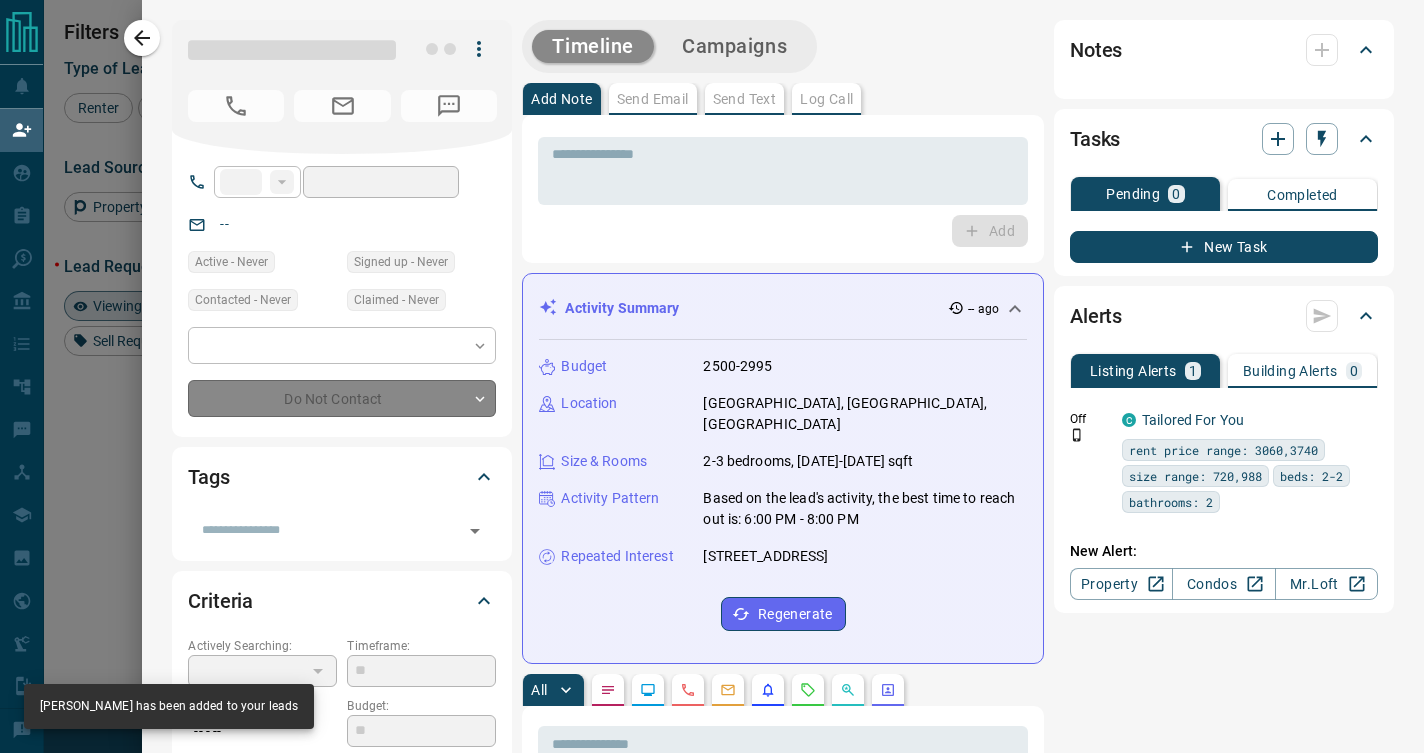 type on "****" 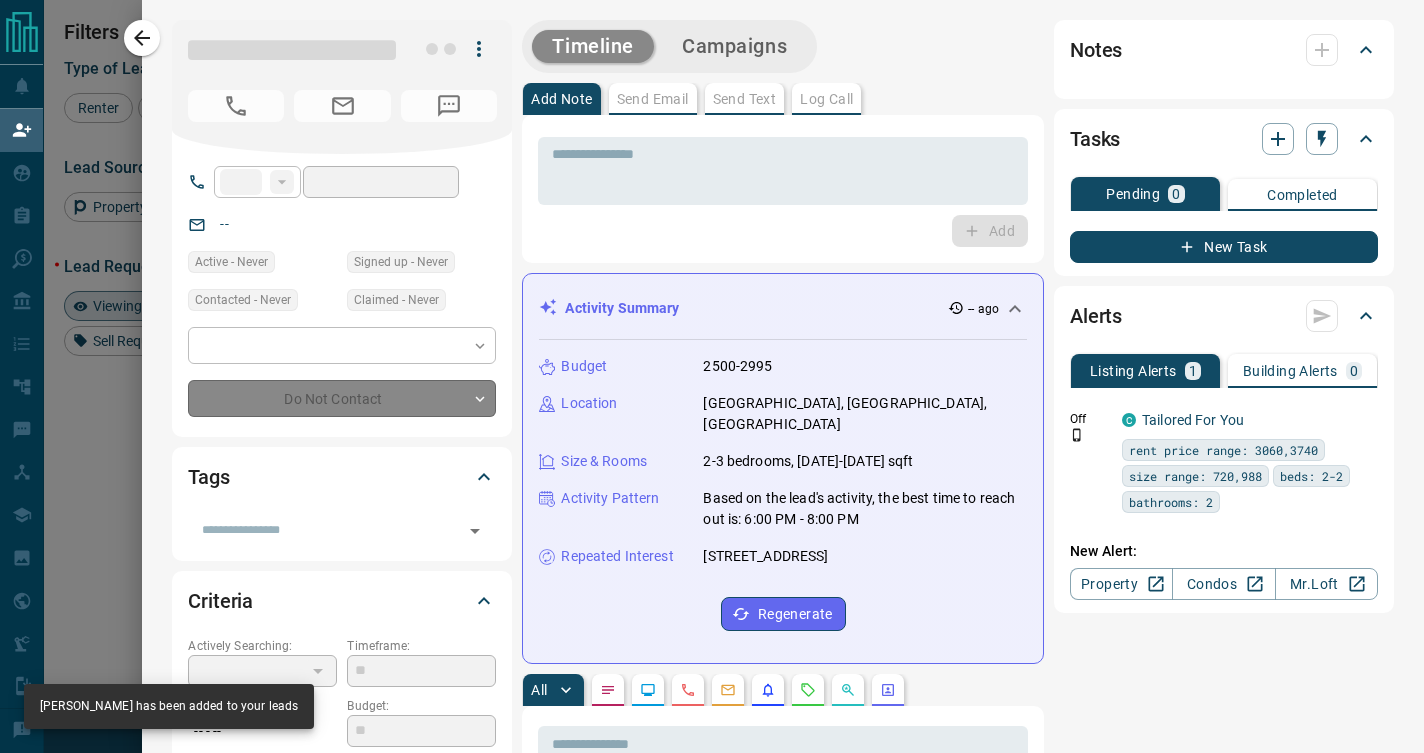 type on "**********" 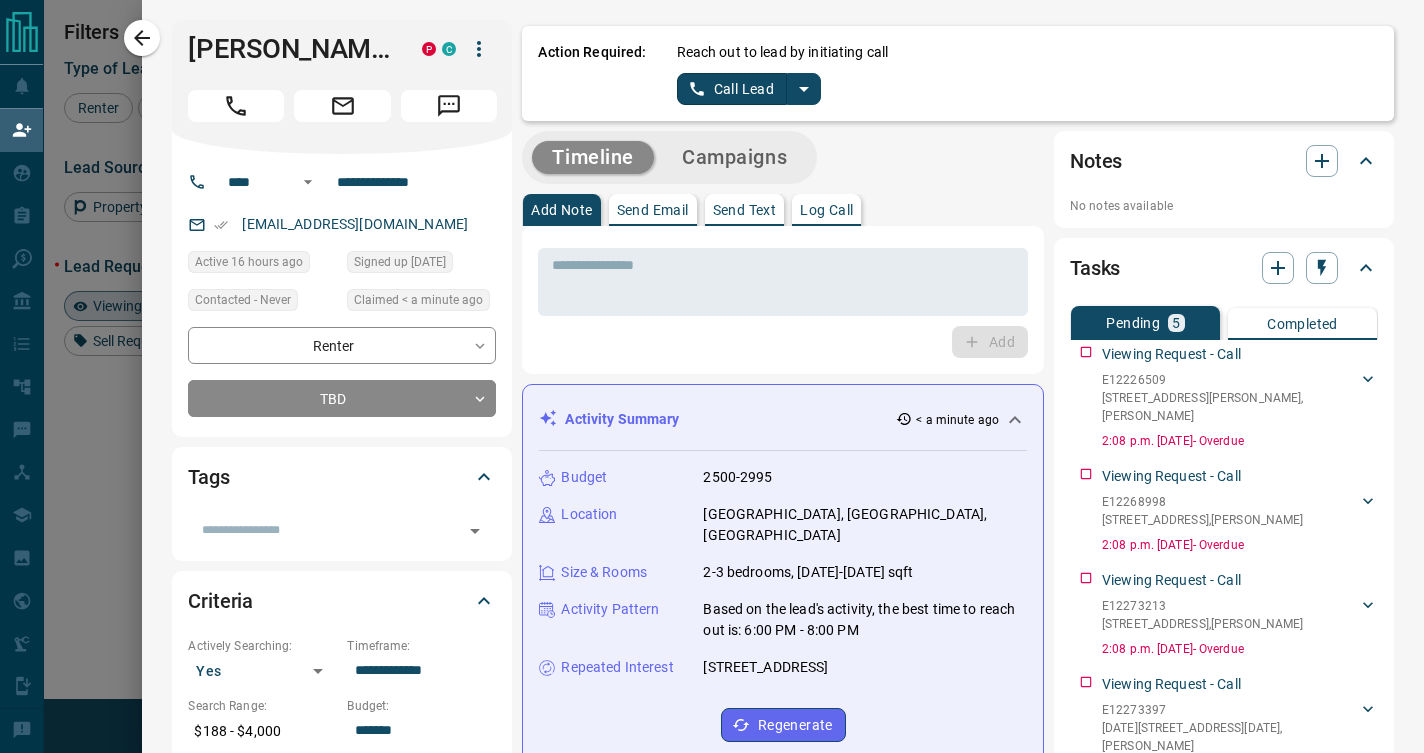 scroll, scrollTop: 13, scrollLeft: 0, axis: vertical 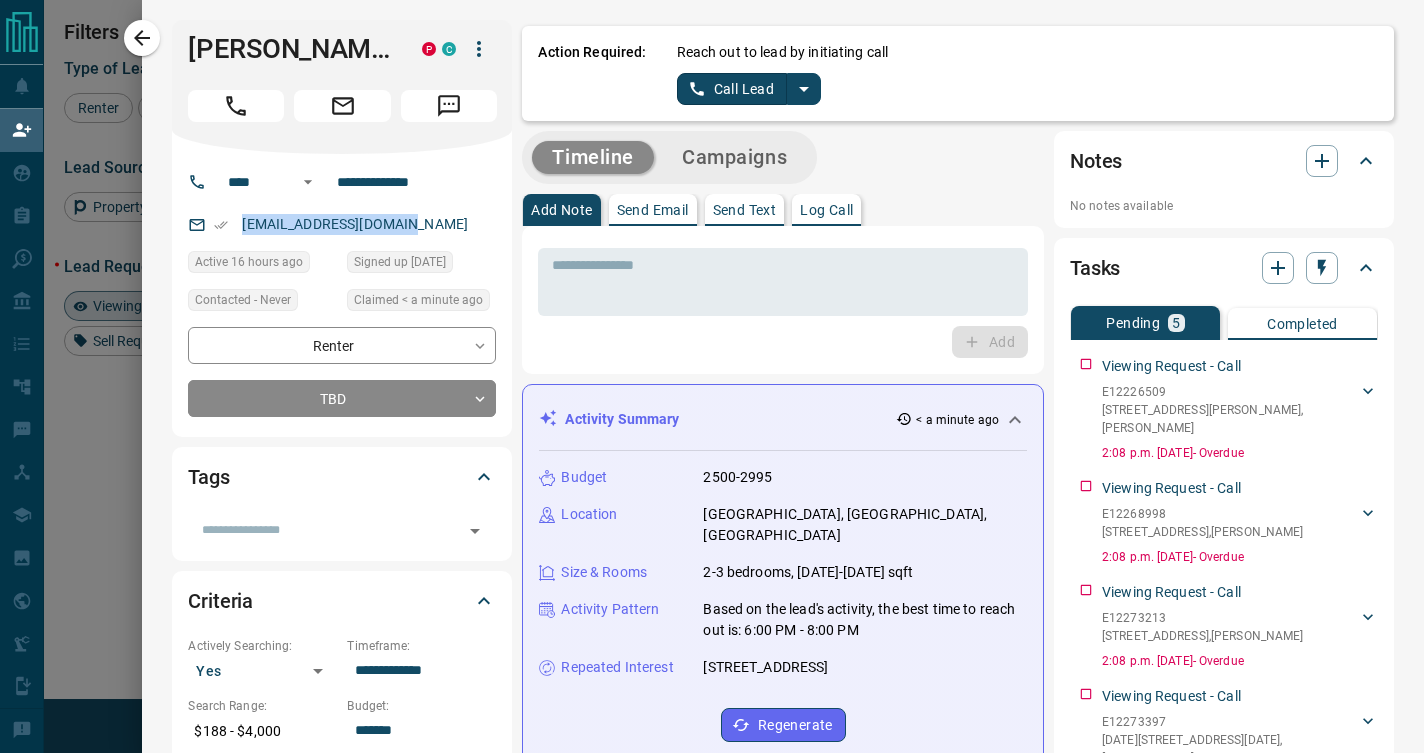drag, startPoint x: 403, startPoint y: 221, endPoint x: 457, endPoint y: 140, distance: 97.349884 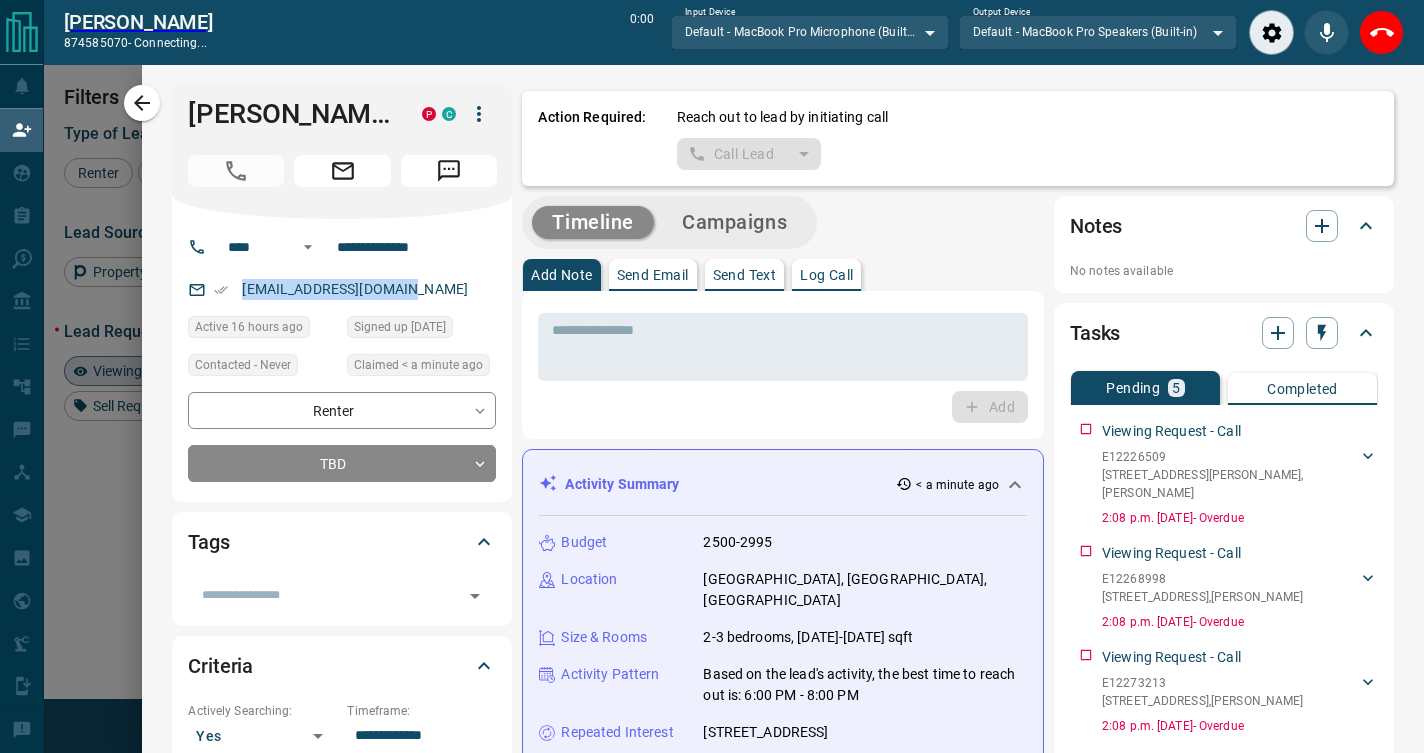 scroll, scrollTop: 505, scrollLeft: 997, axis: both 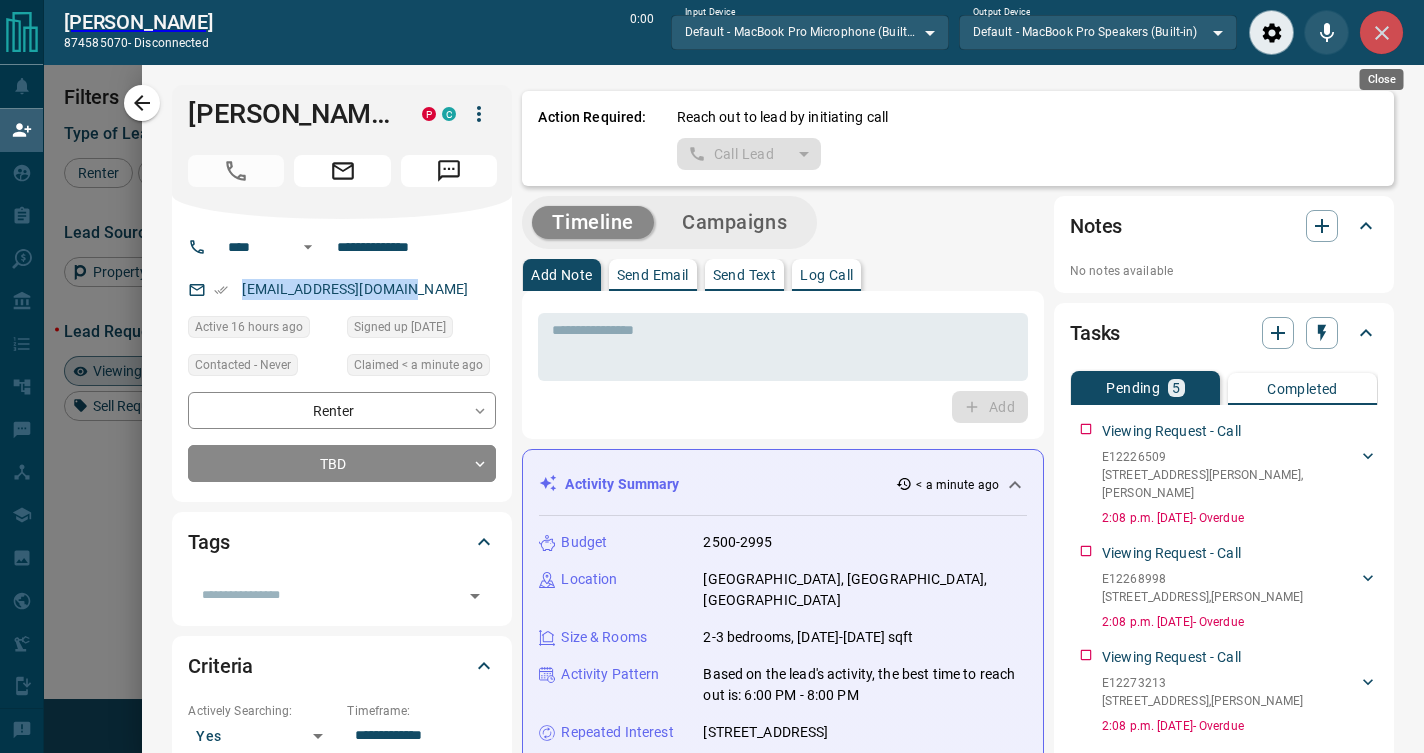 click 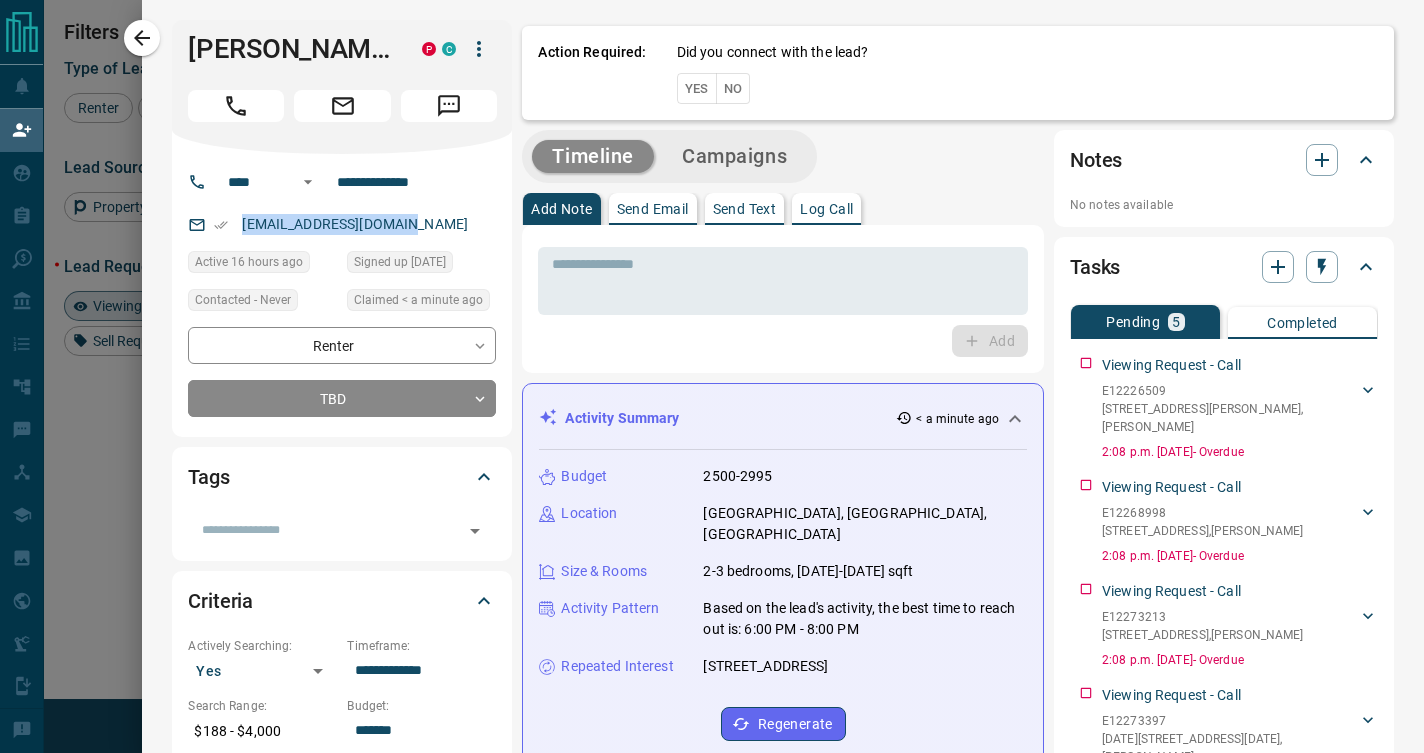 scroll, scrollTop: 15, scrollLeft: 16, axis: both 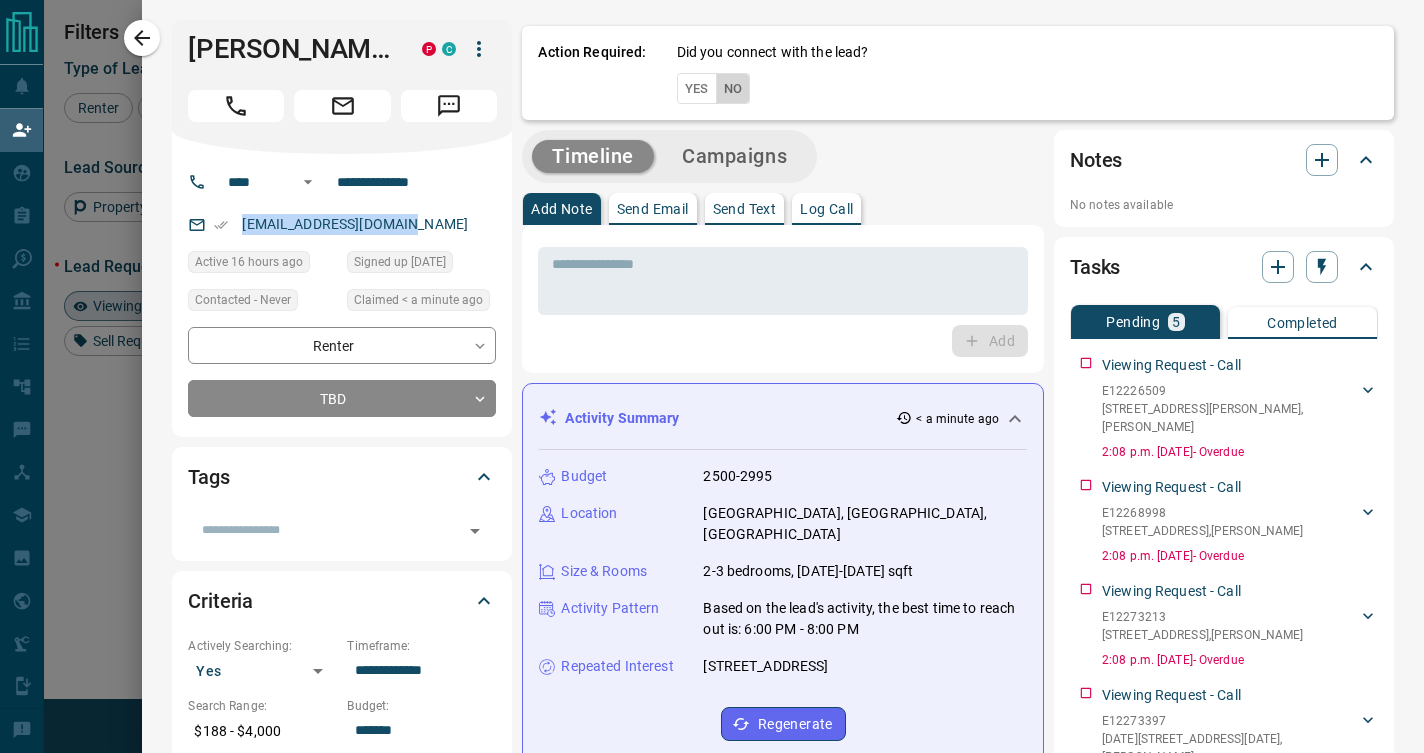 click on "No" at bounding box center (733, 88) 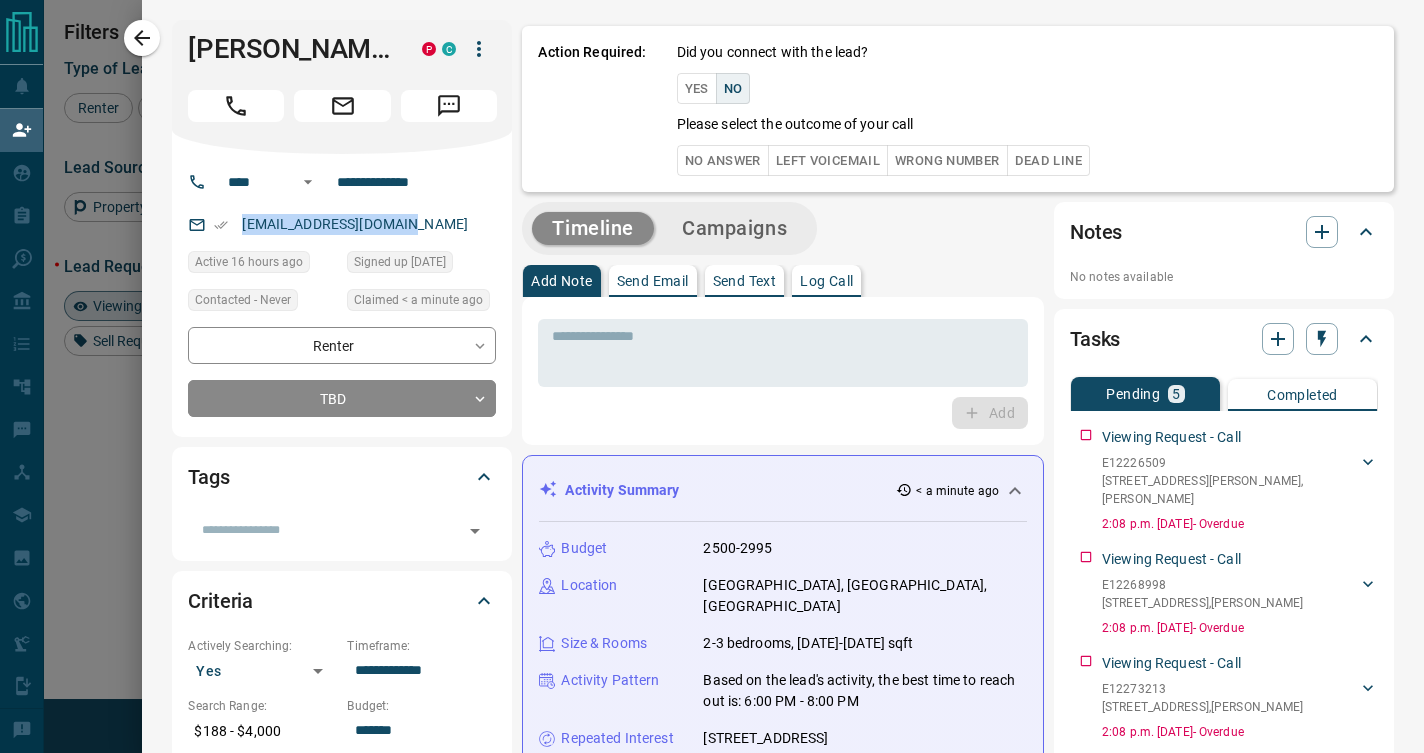 click on "Wrong Number" at bounding box center [947, 160] 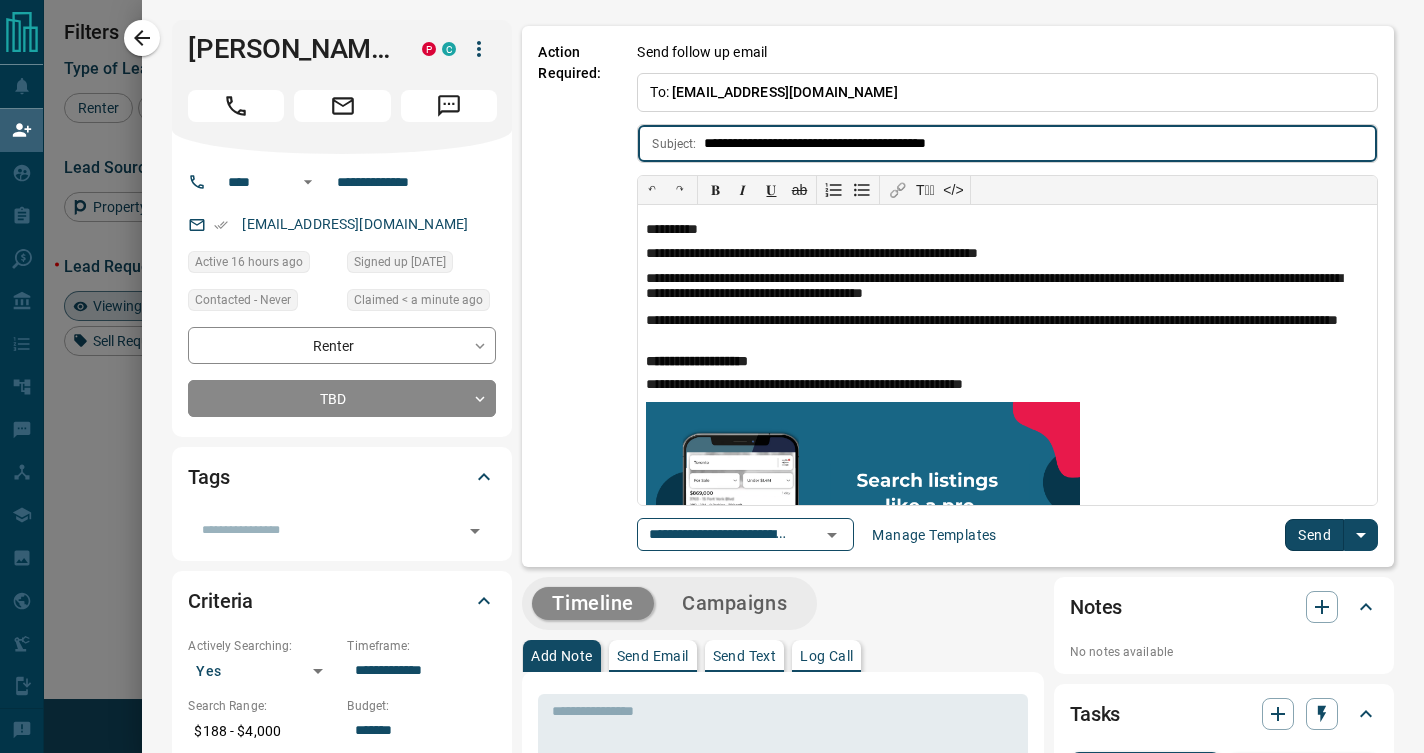 click on "Send" at bounding box center [1314, 535] 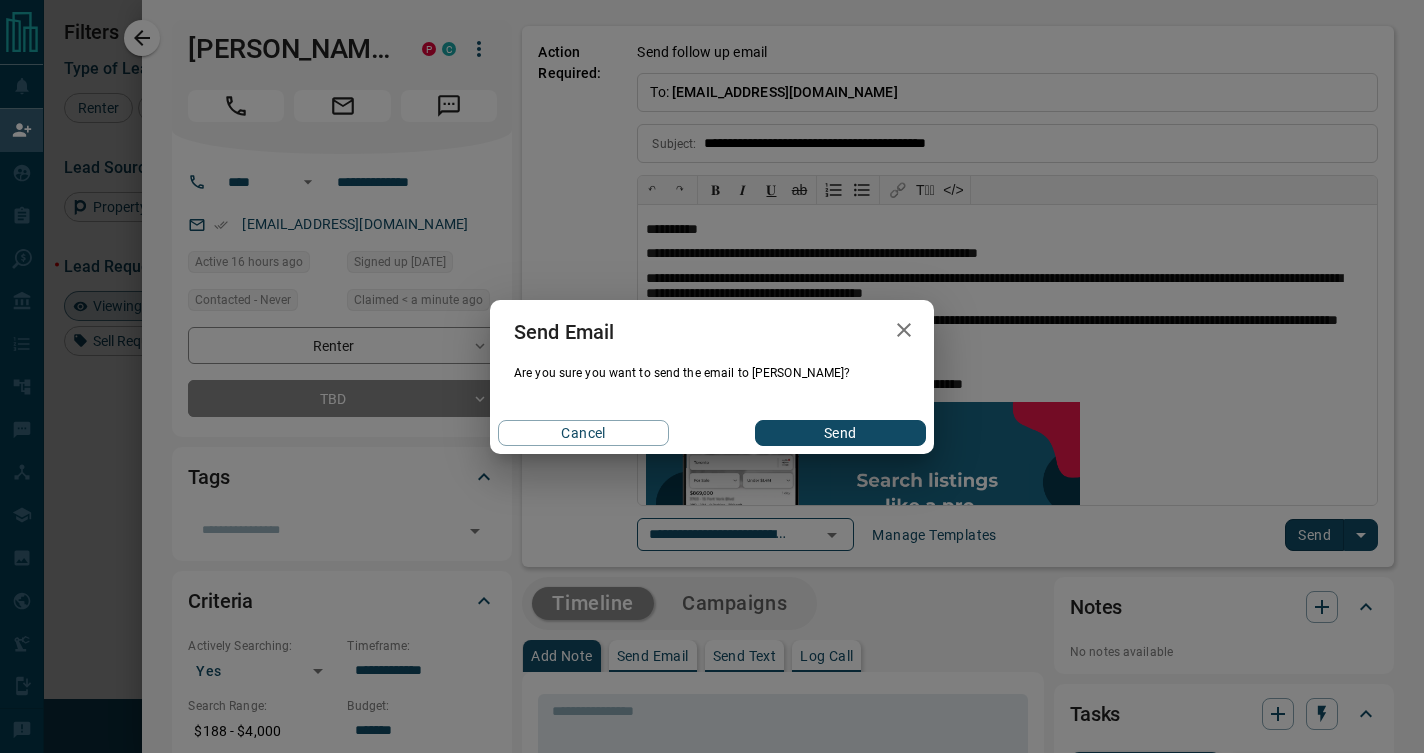 click on "Send" at bounding box center (840, 433) 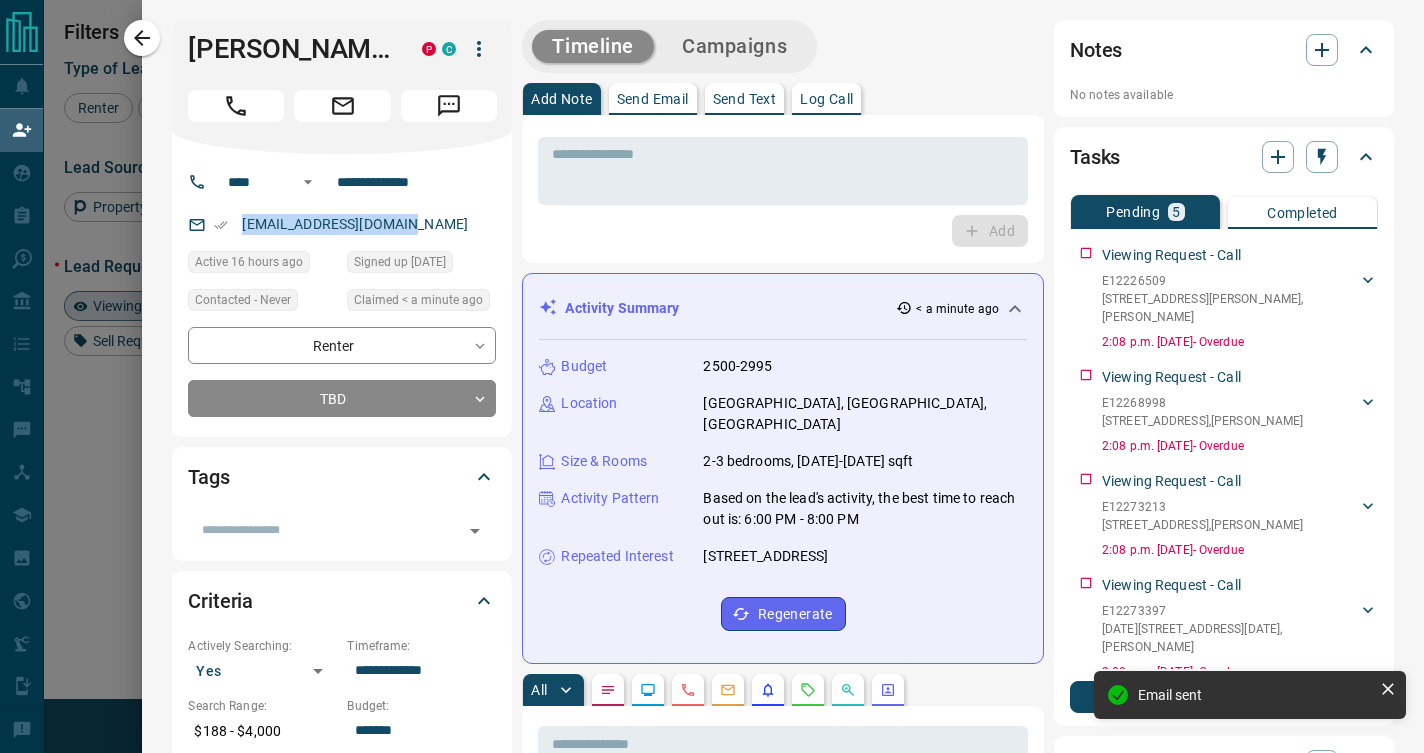 drag, startPoint x: 426, startPoint y: 224, endPoint x: 220, endPoint y: 223, distance: 206.00243 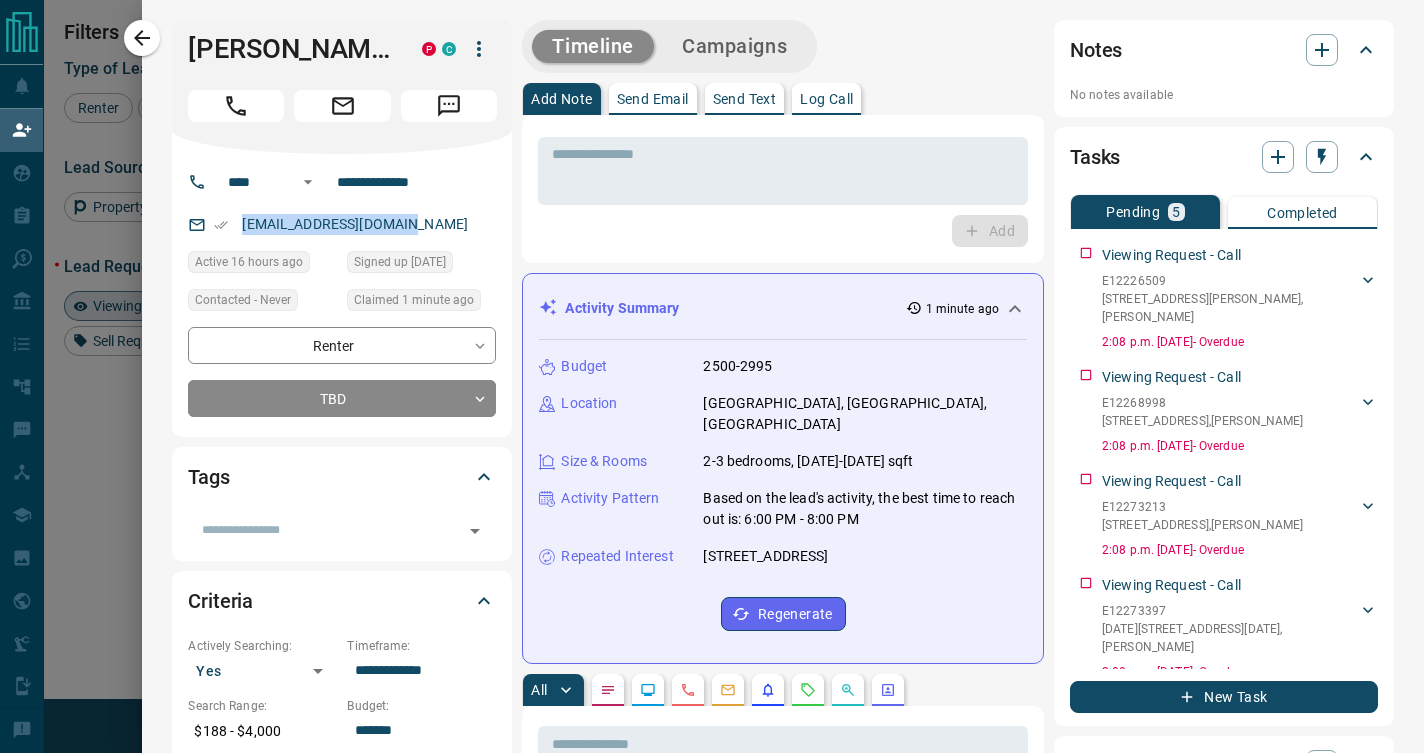 scroll, scrollTop: 15, scrollLeft: 16, axis: both 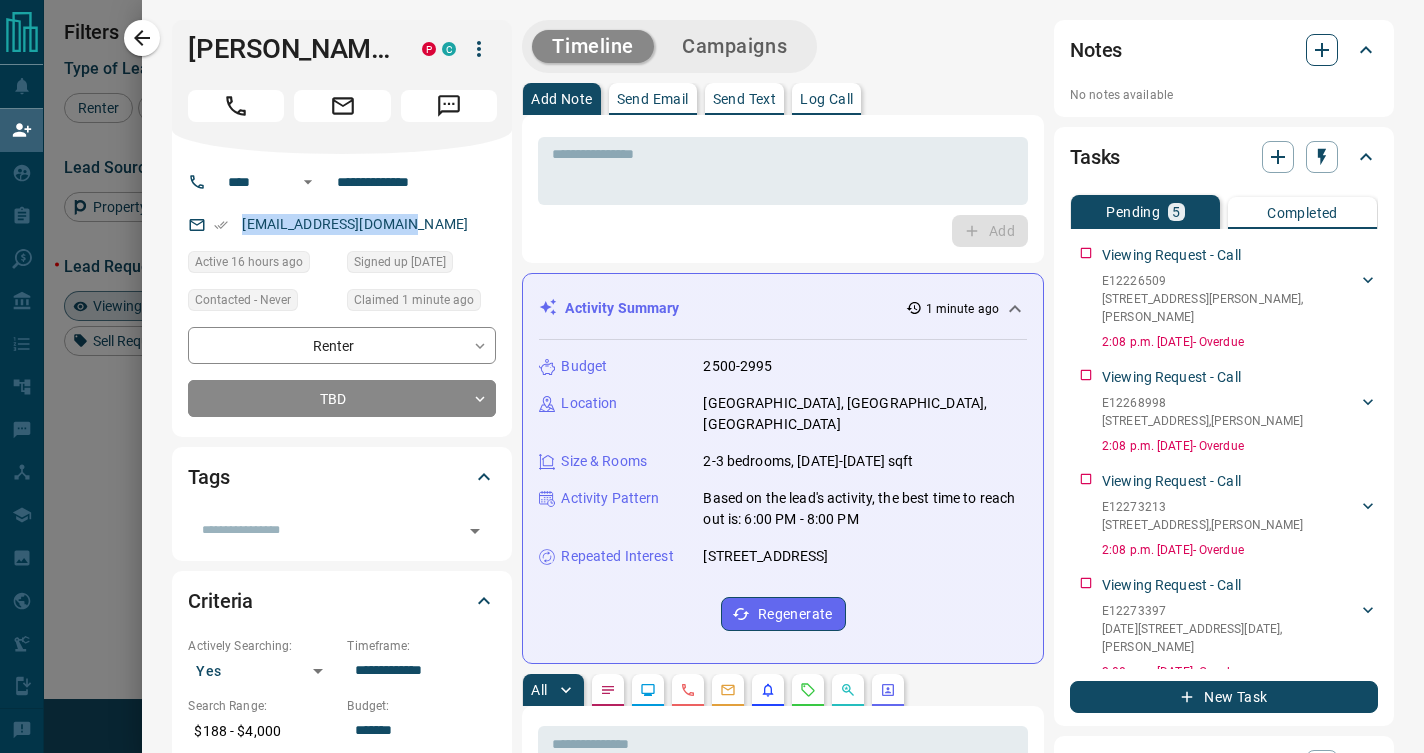 click 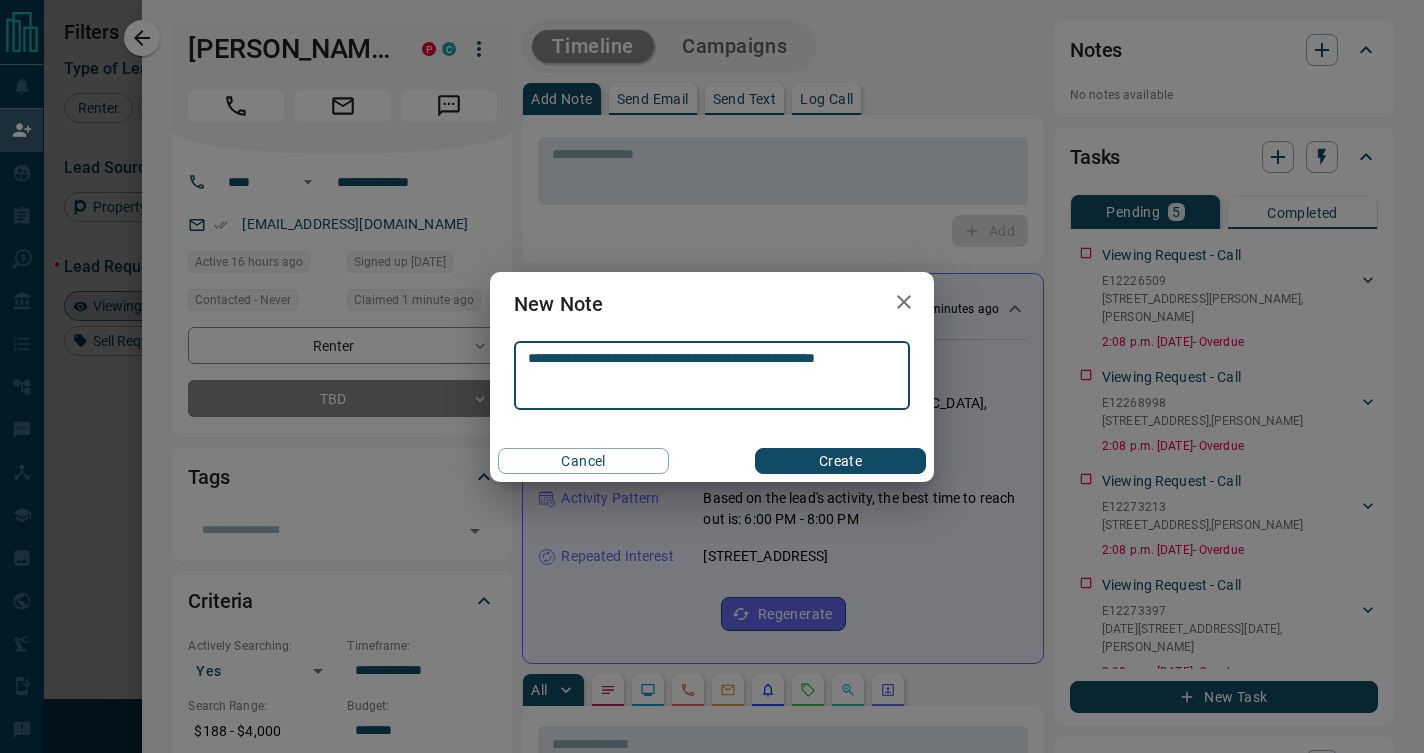 type on "**********" 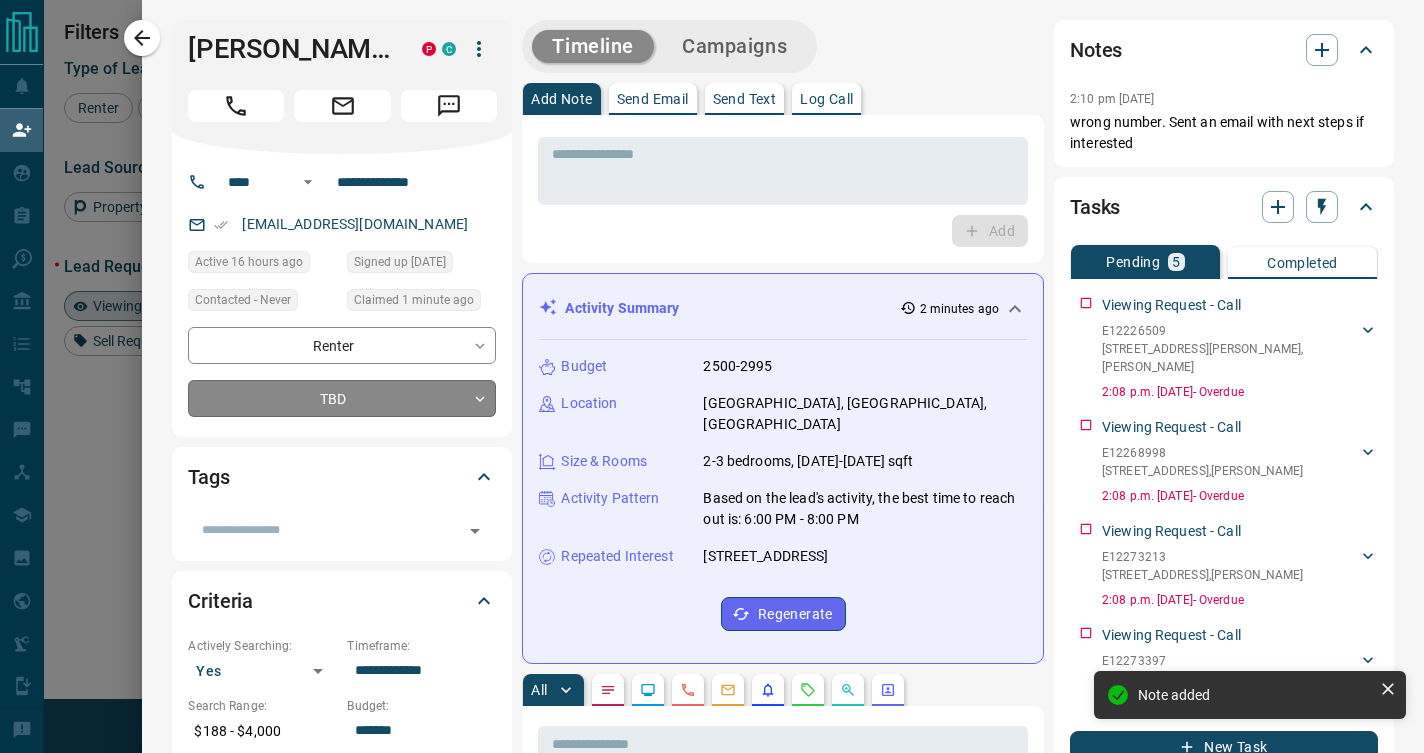 click on "Lead Transfers Claim Leads My Leads Tasks Opportunities Deals Campaigns Automations Messages Broker Bay Training Media Services Agent Resources Precon Worksheet Mobile Apps Disclosure Logout My Daily Quota Renter 6 / 8 Buyer 0 / 0 Precon 0 / 0 Filters 1 Lead Transfers 0 Refresh Name Contact Search   Search Range Location Requests AI Status Recent Opportunities (30d) Renter [PERSON_NAME] C mariamalshamaa51xx@x +1- 64733230xx Active $0 - $2[GEOGRAPHIC_DATA] [GEOGRAPHIC_DATA] Viewing Request   ( 3 ) Favourite Contact an Agent Request High Interest Back to Site Requested a Viewing Renter [PERSON_NAME] C niallsextonmusxx@x +1- 43725419xx $1K - $1K [GEOGRAPHIC_DATA], [GEOGRAPHIC_DATA] Viewing Request   ( 1 ) Requested a Viewing Renter [PERSON_NAME] C amangurung1xx@x +1- 64783443xx $950 - $2K [GEOGRAPHIC_DATA], [GEOGRAPHIC_DATA] Request   ( 1 ) Requested a Viewing Renter 日向 冨田 C hinahinachan2xx@x +1- 43783010xx $1K - $1K [GEOGRAPHIC_DATA], [GEOGRAPHIC_DATA] Viewing Request   ( 1 ) Favourite Requested a Viewing Renter [PERSON_NAME] P" at bounding box center (712, 321) 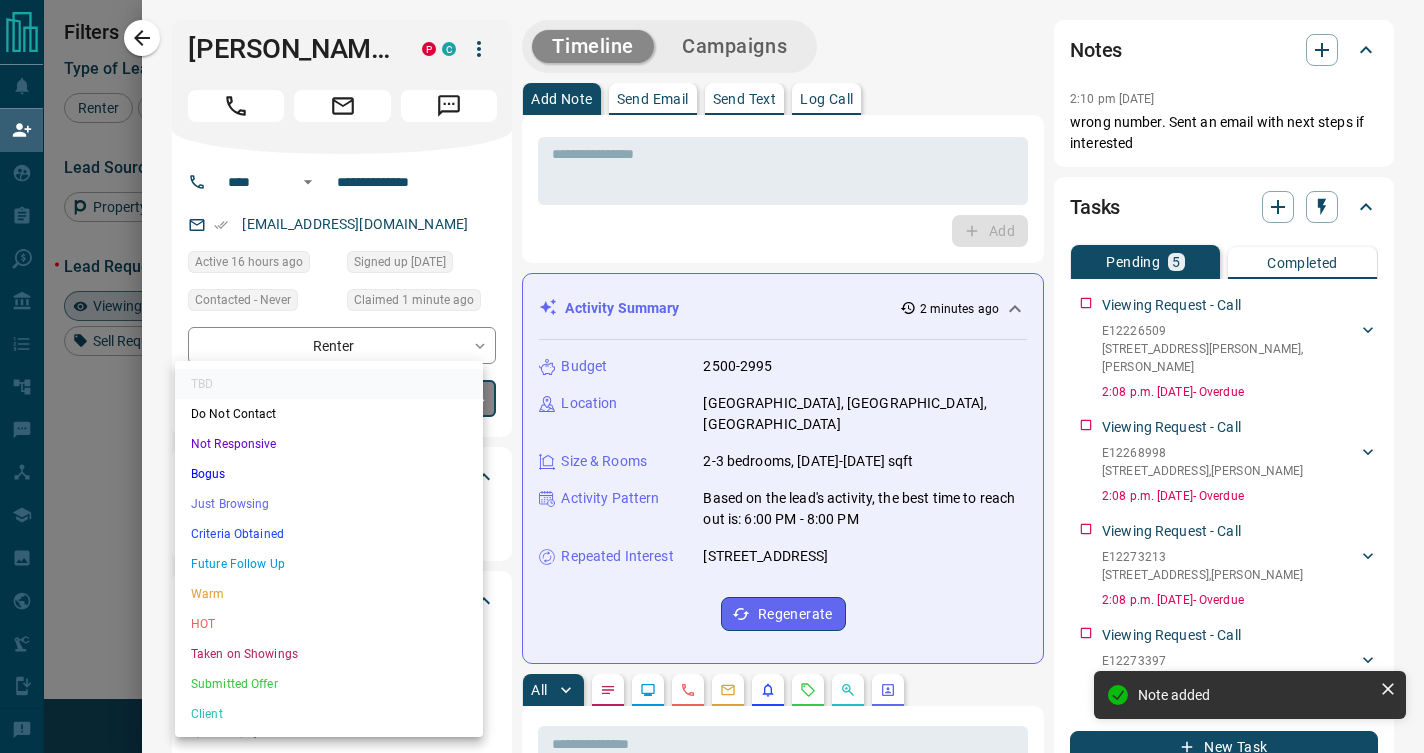 click on "Just Browsing" at bounding box center (329, 504) 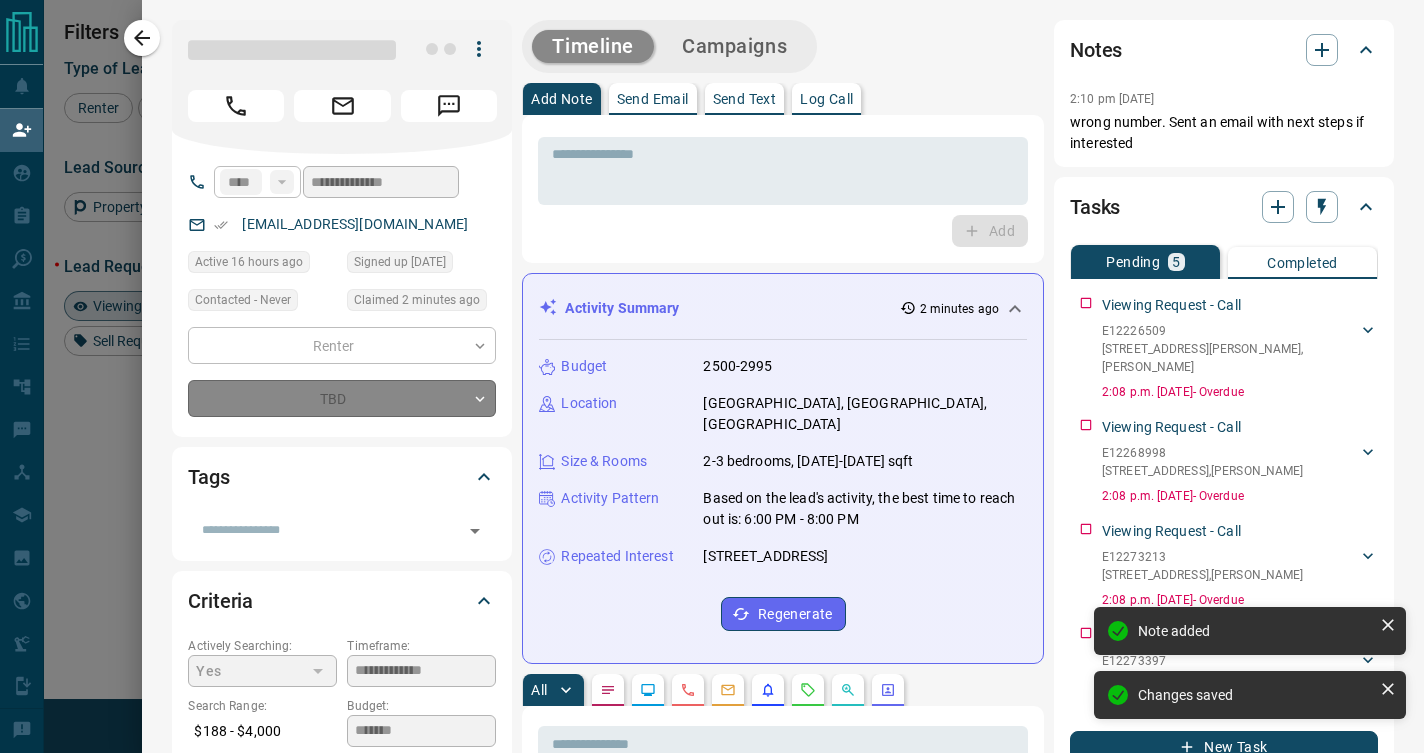 type on "*" 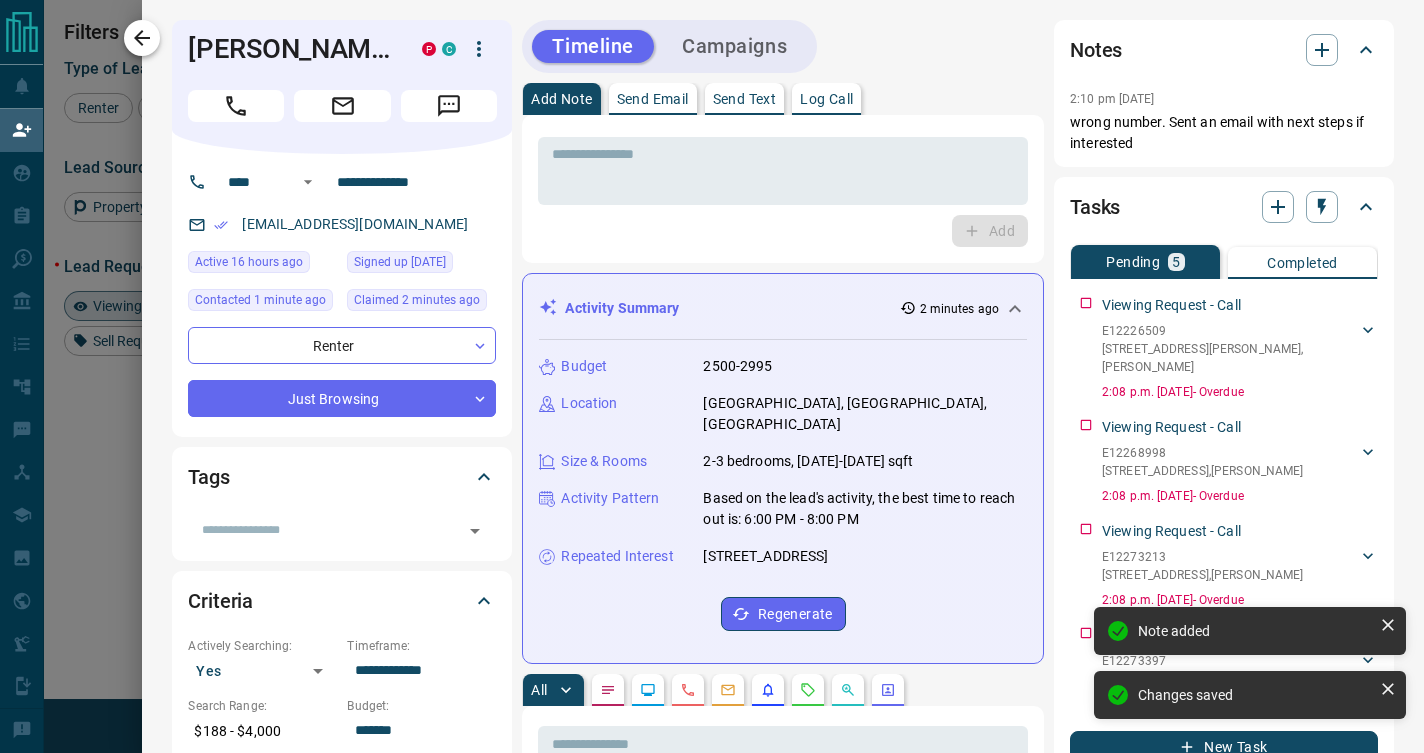 click 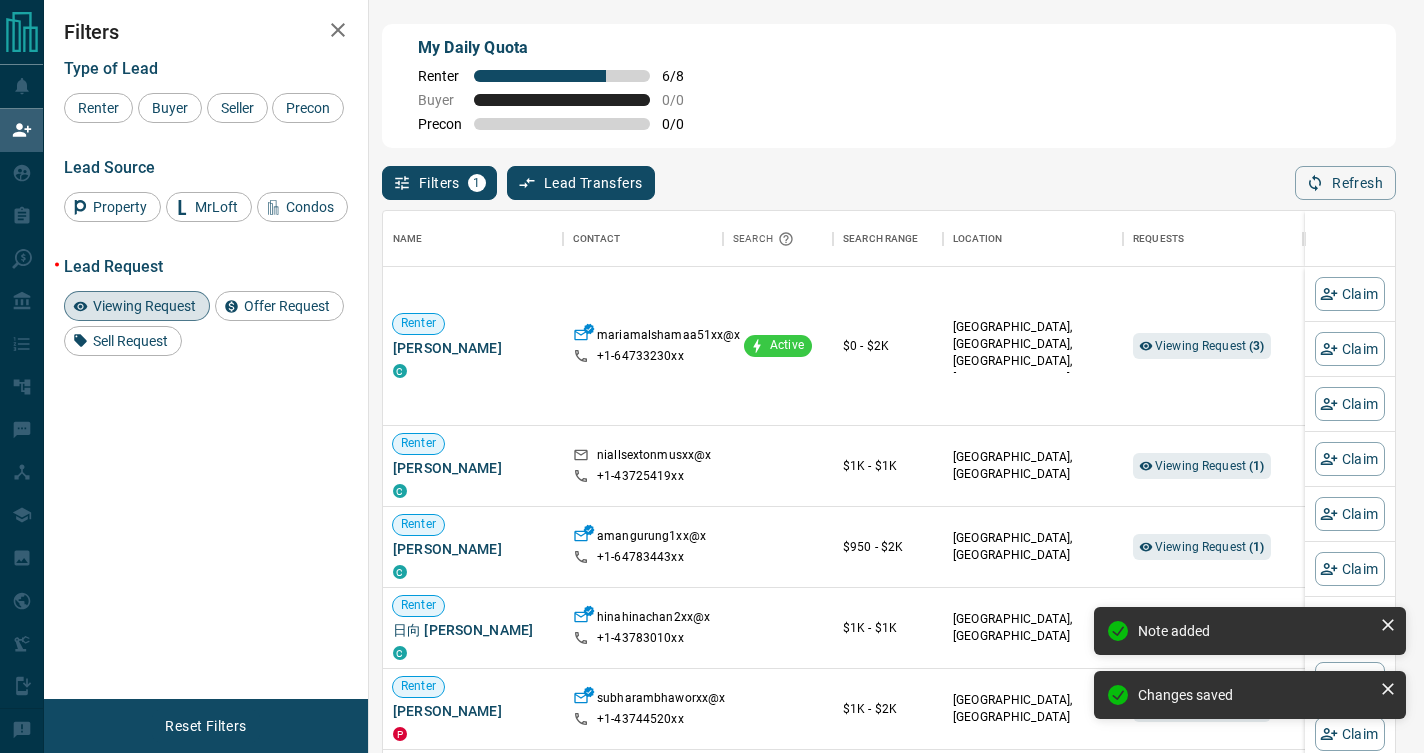 scroll, scrollTop: 15, scrollLeft: 16, axis: both 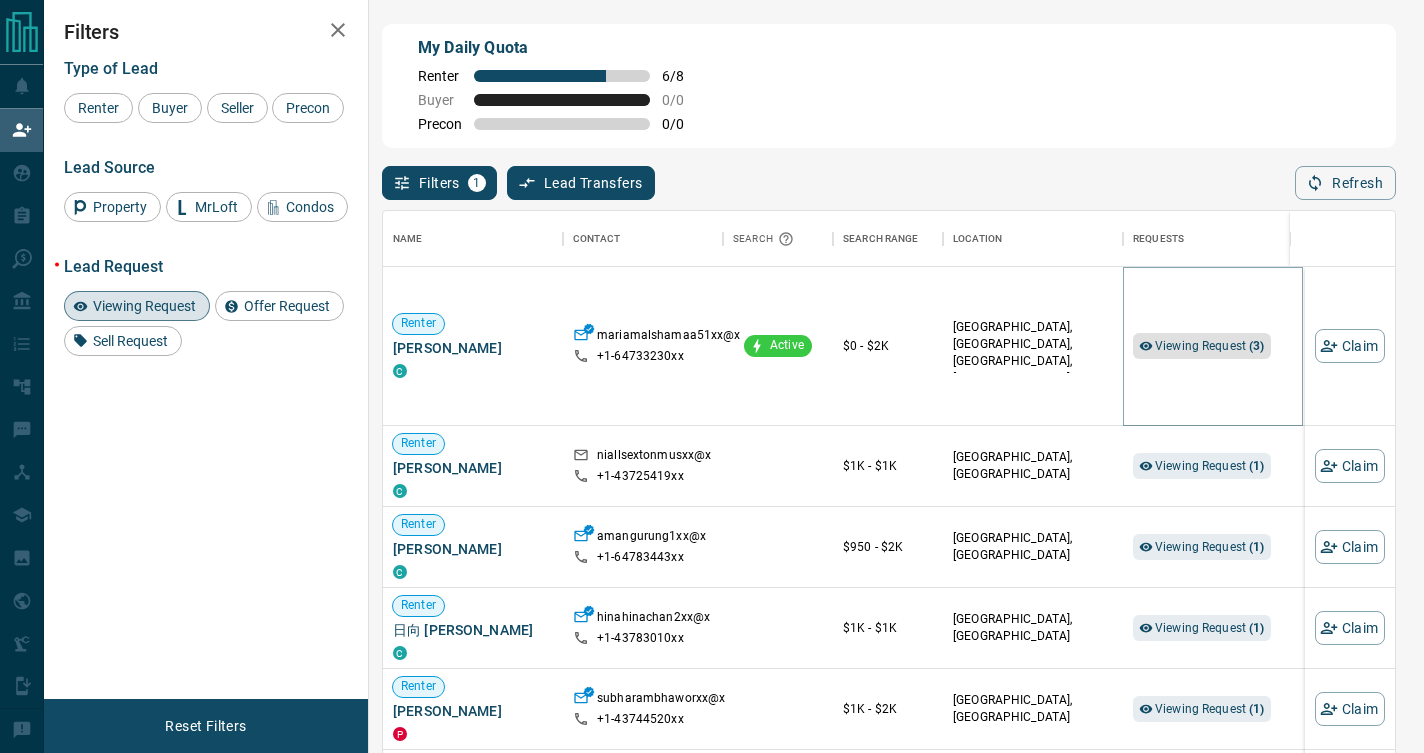 click on "Viewing Request   ( 3 )" at bounding box center (1210, 346) 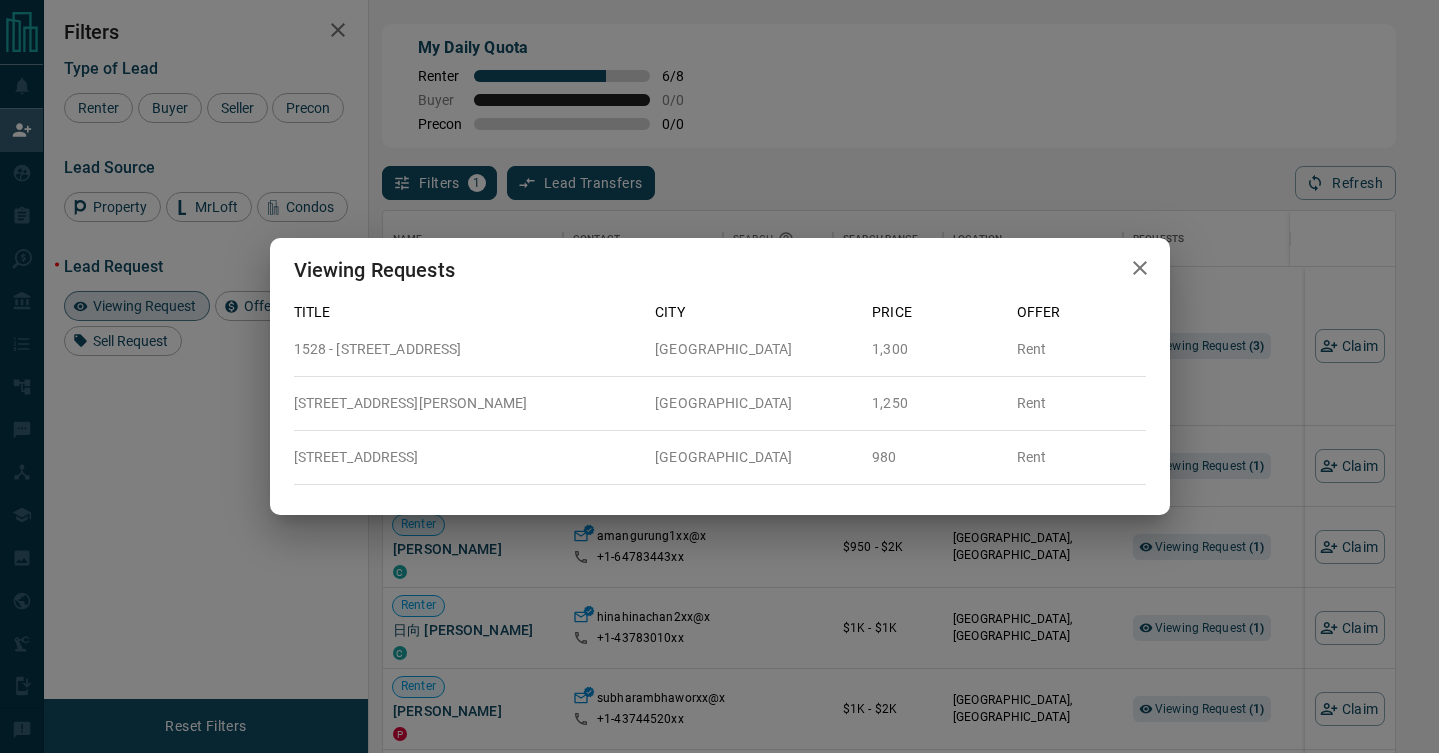 click at bounding box center (1140, 268) 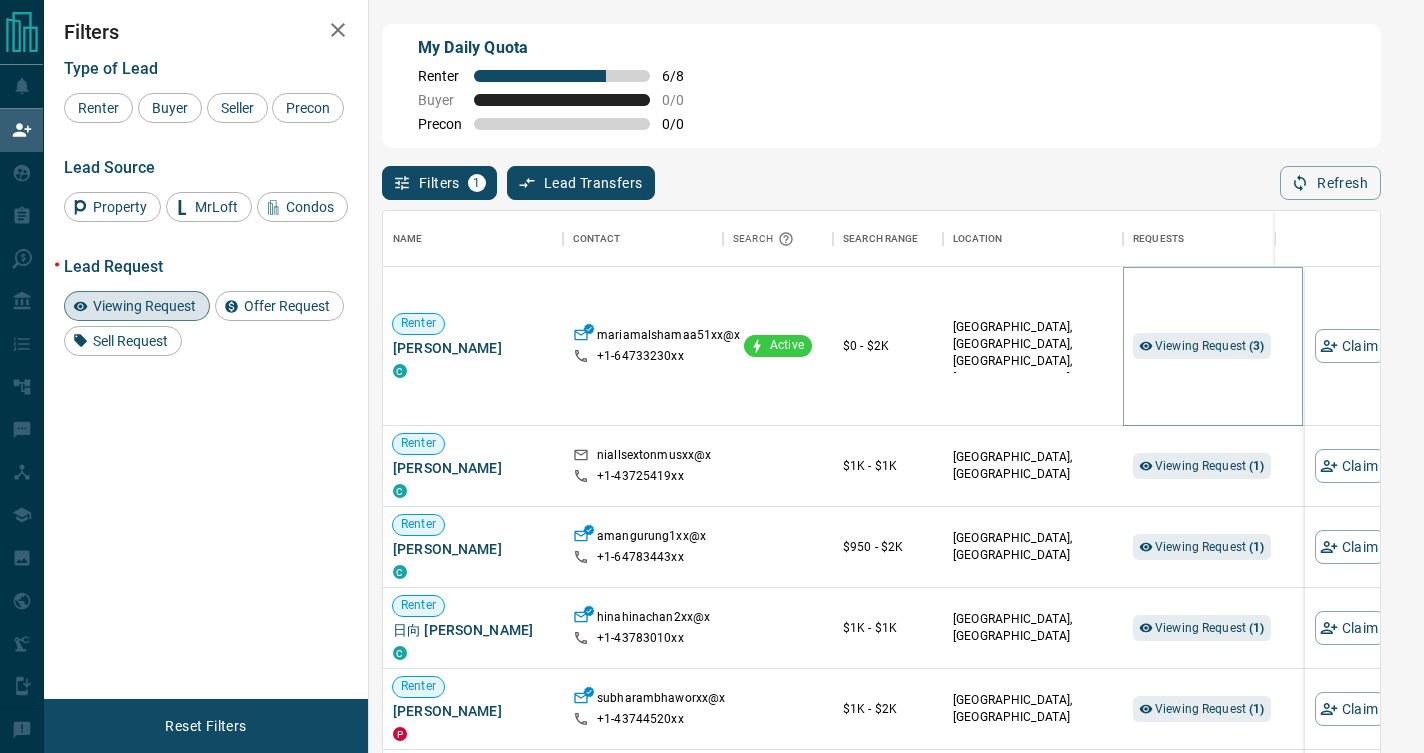 scroll, scrollTop: 15, scrollLeft: 16, axis: both 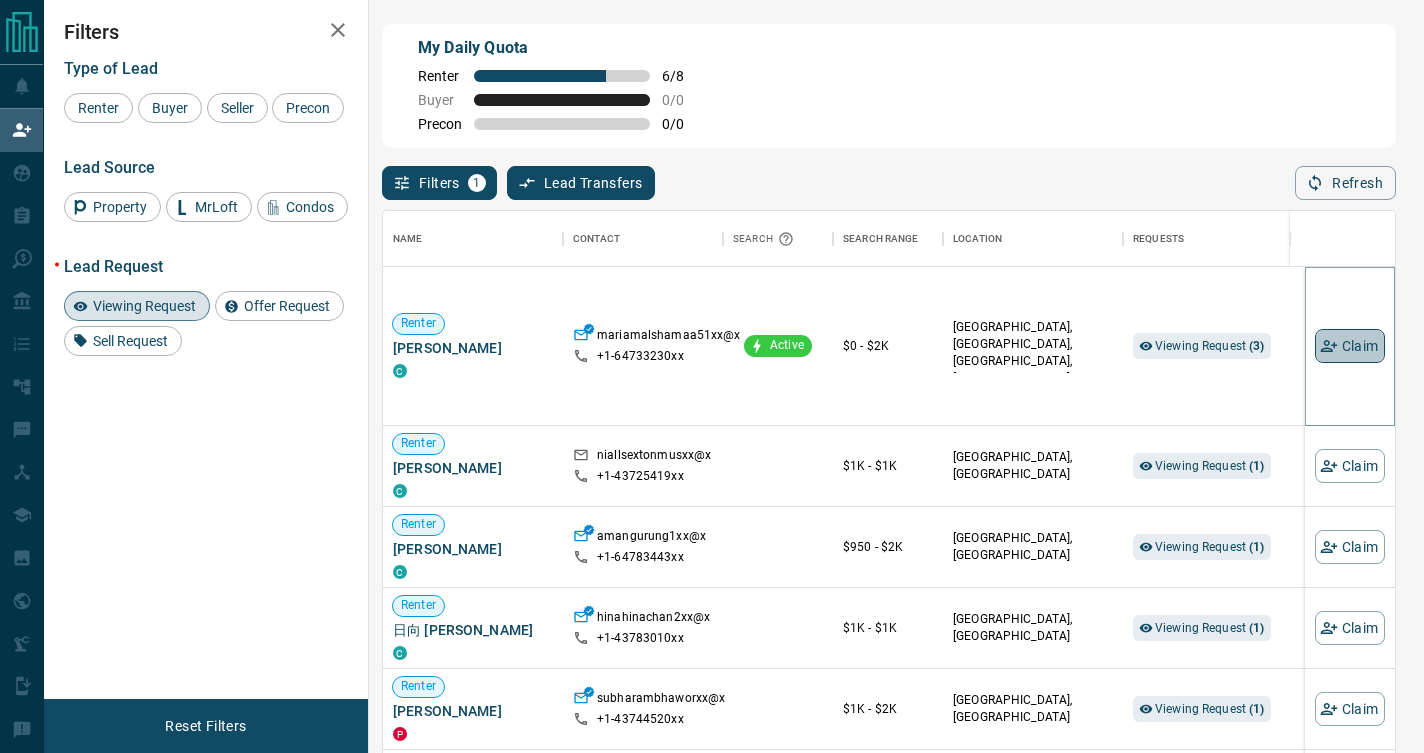 click on "Claim" at bounding box center (1350, 346) 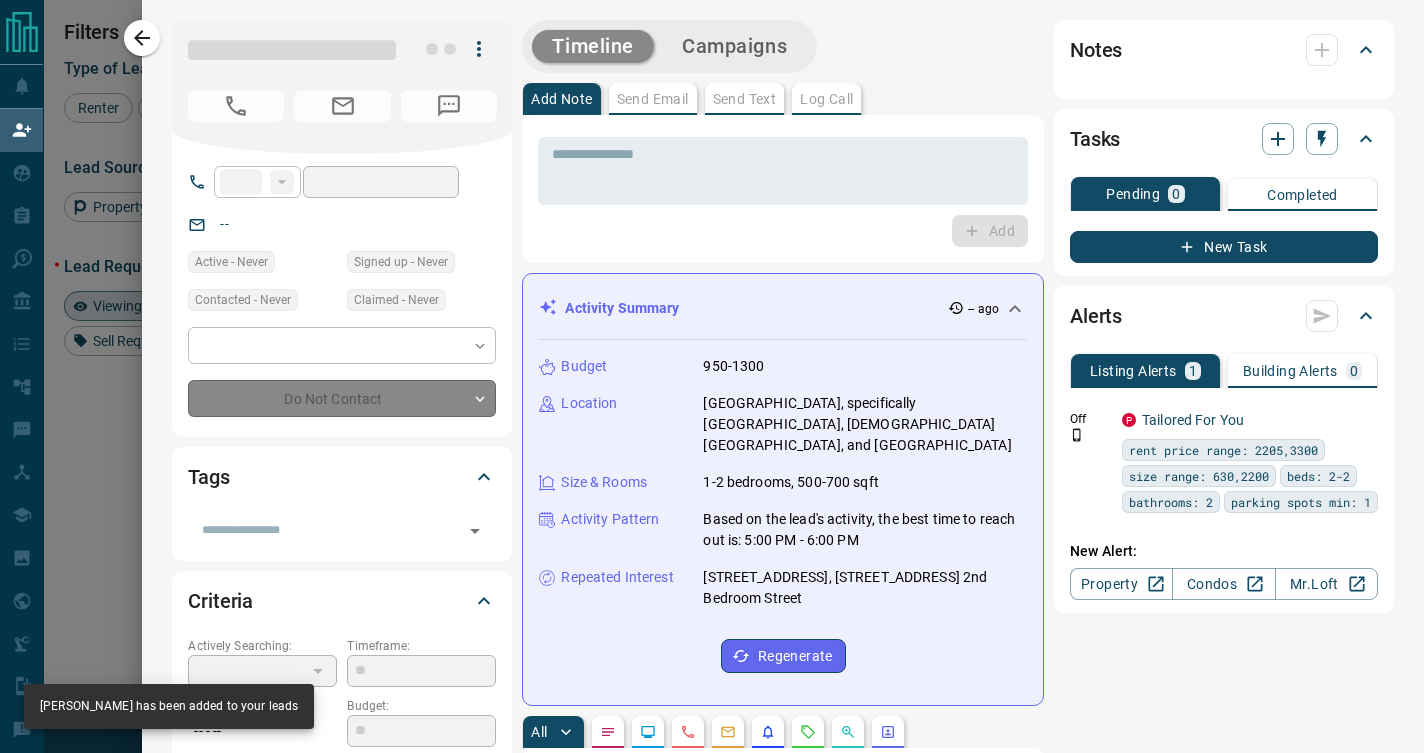 type on "**" 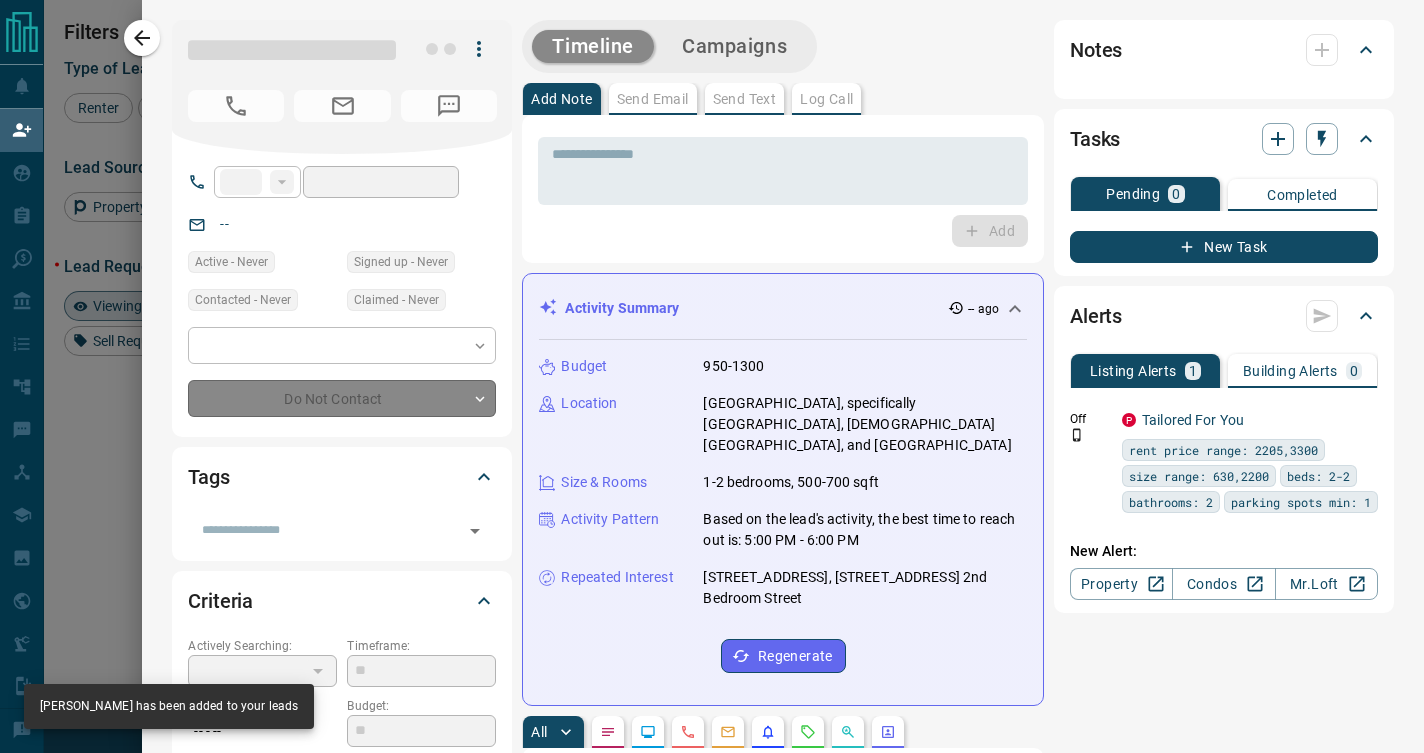 type on "**********" 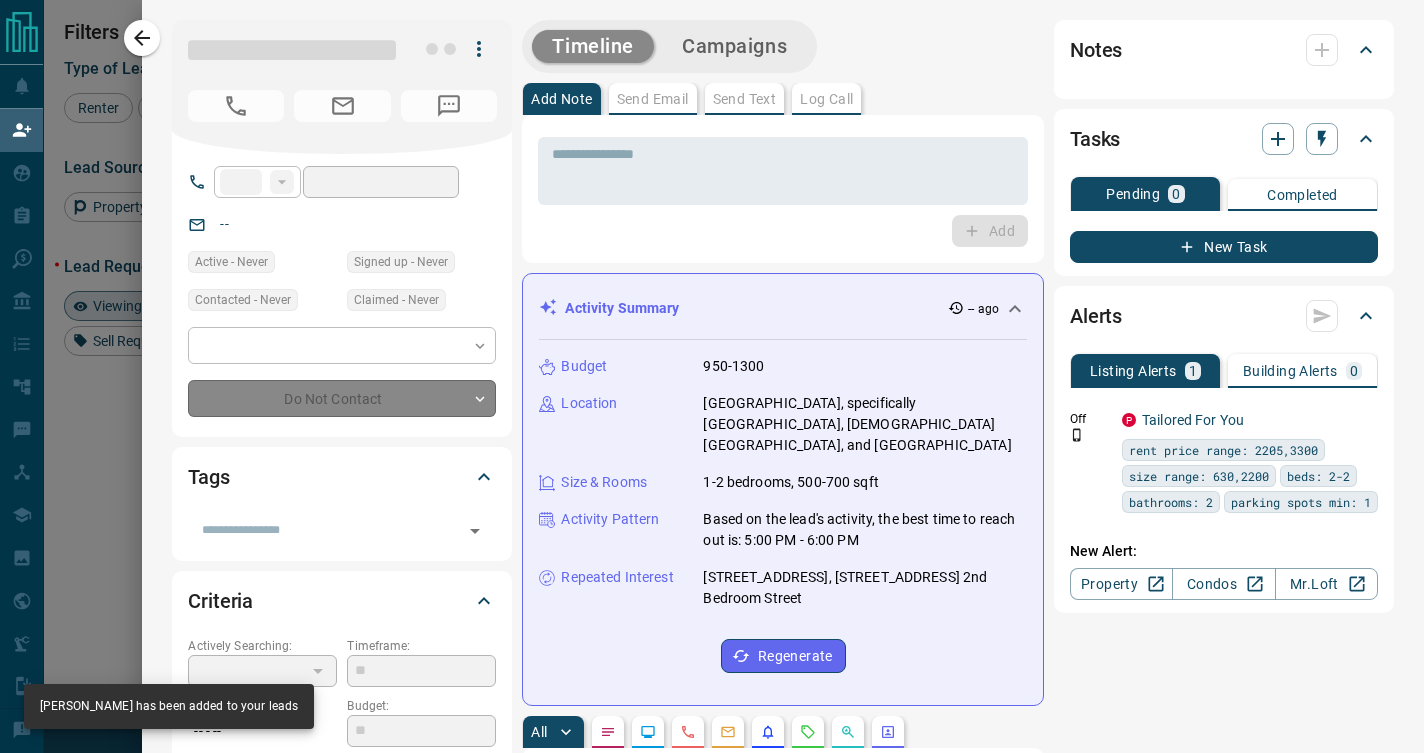 type on "**********" 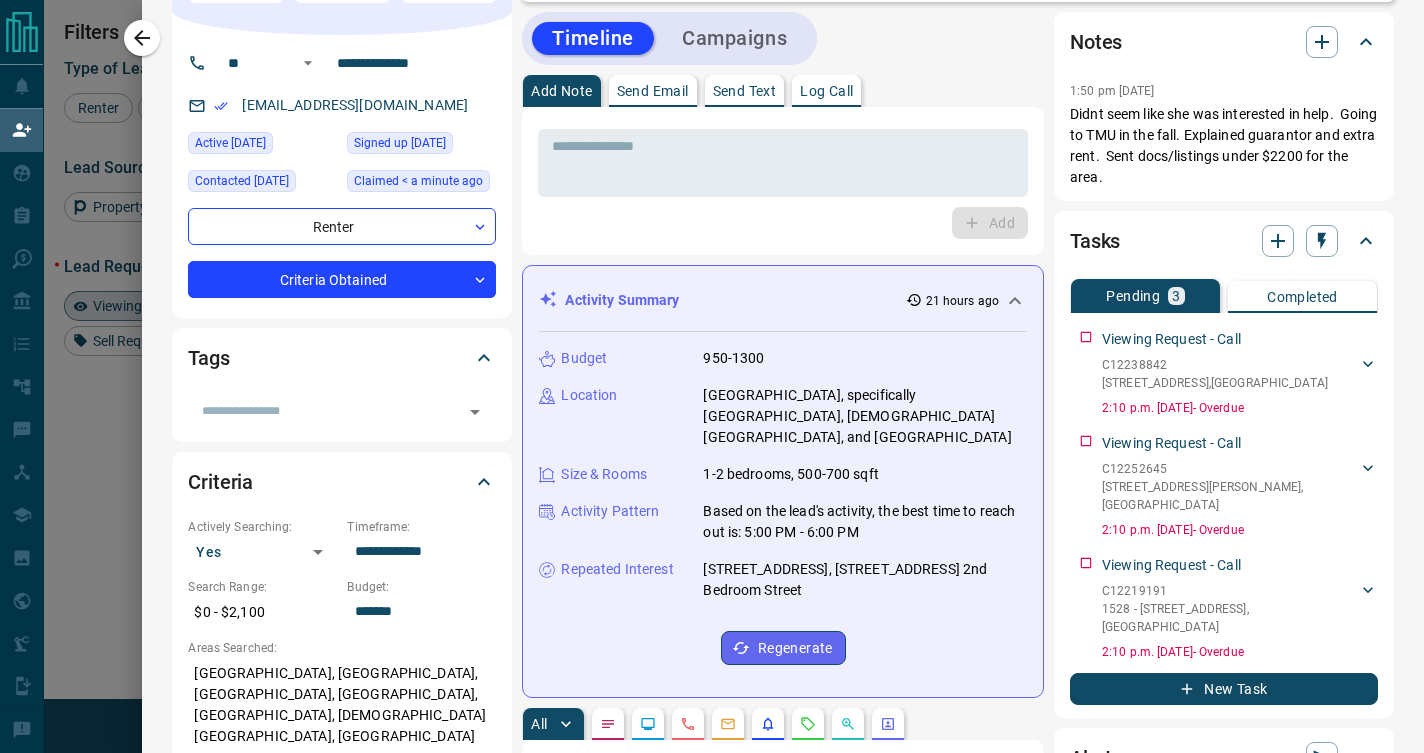 scroll, scrollTop: 383, scrollLeft: 0, axis: vertical 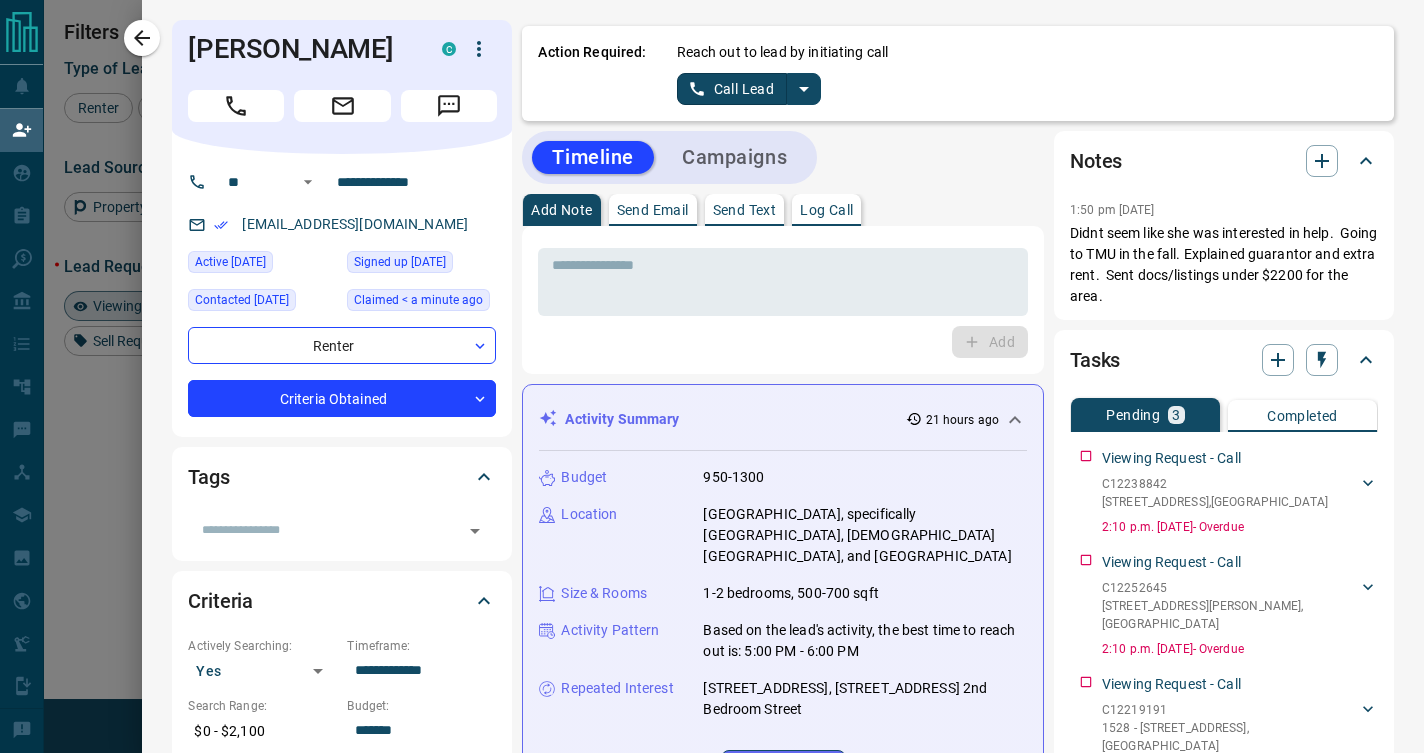 click 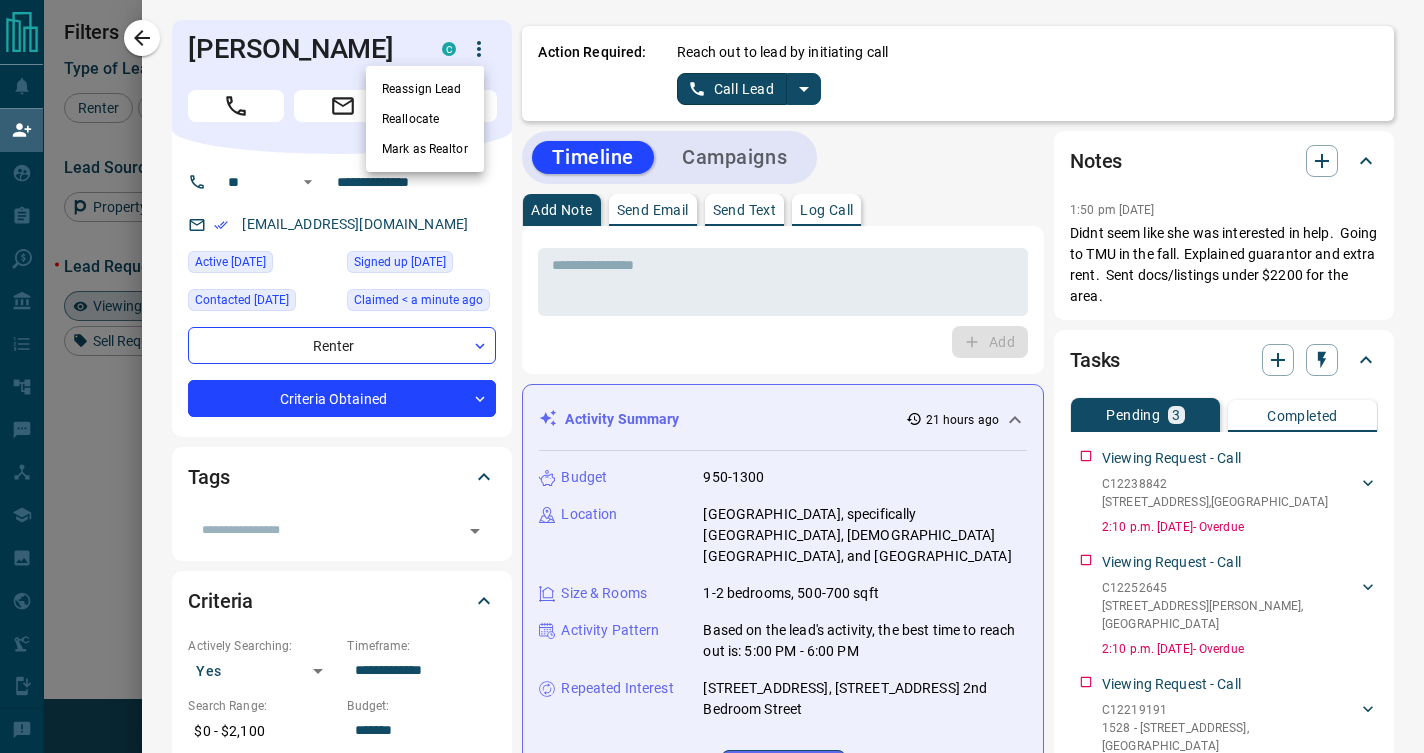 click on "Reallocate" at bounding box center (425, 119) 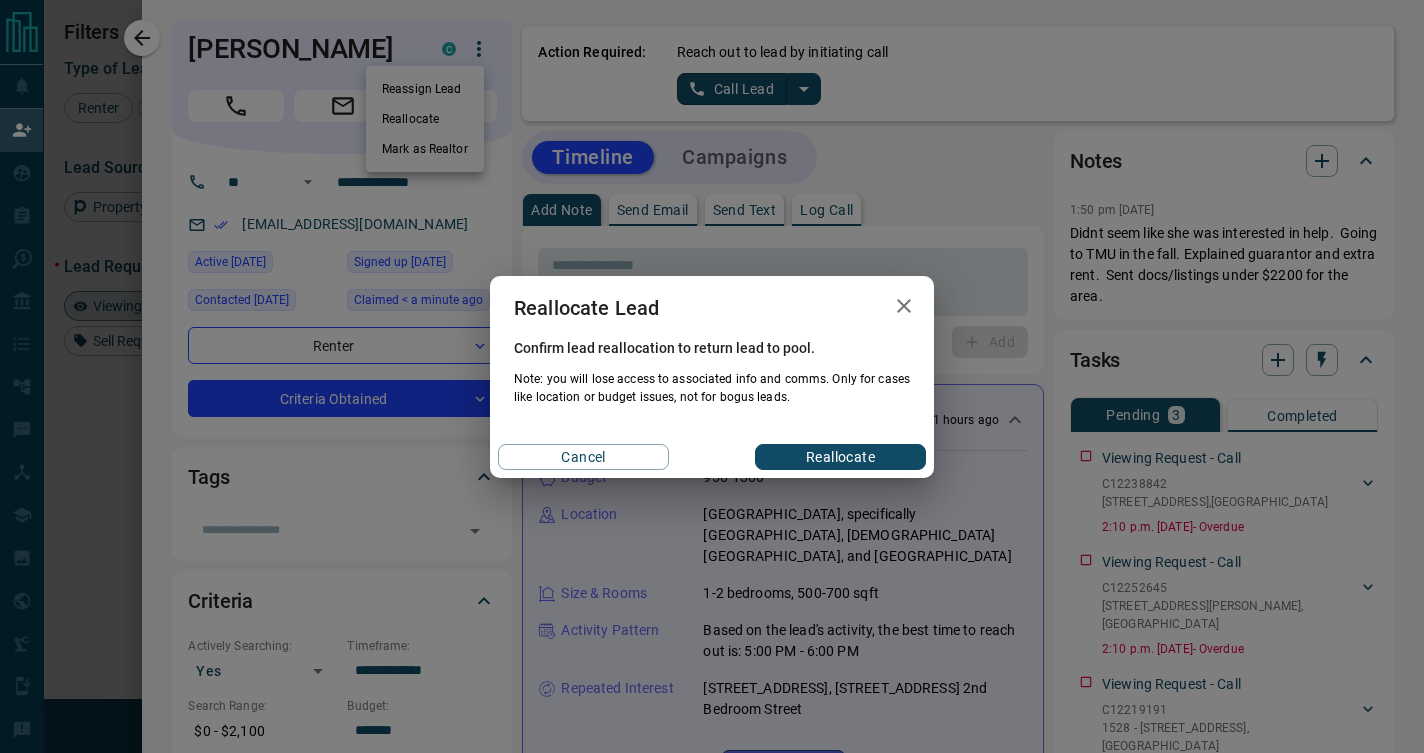 click on "Cancel Reallocate" at bounding box center (712, 457) 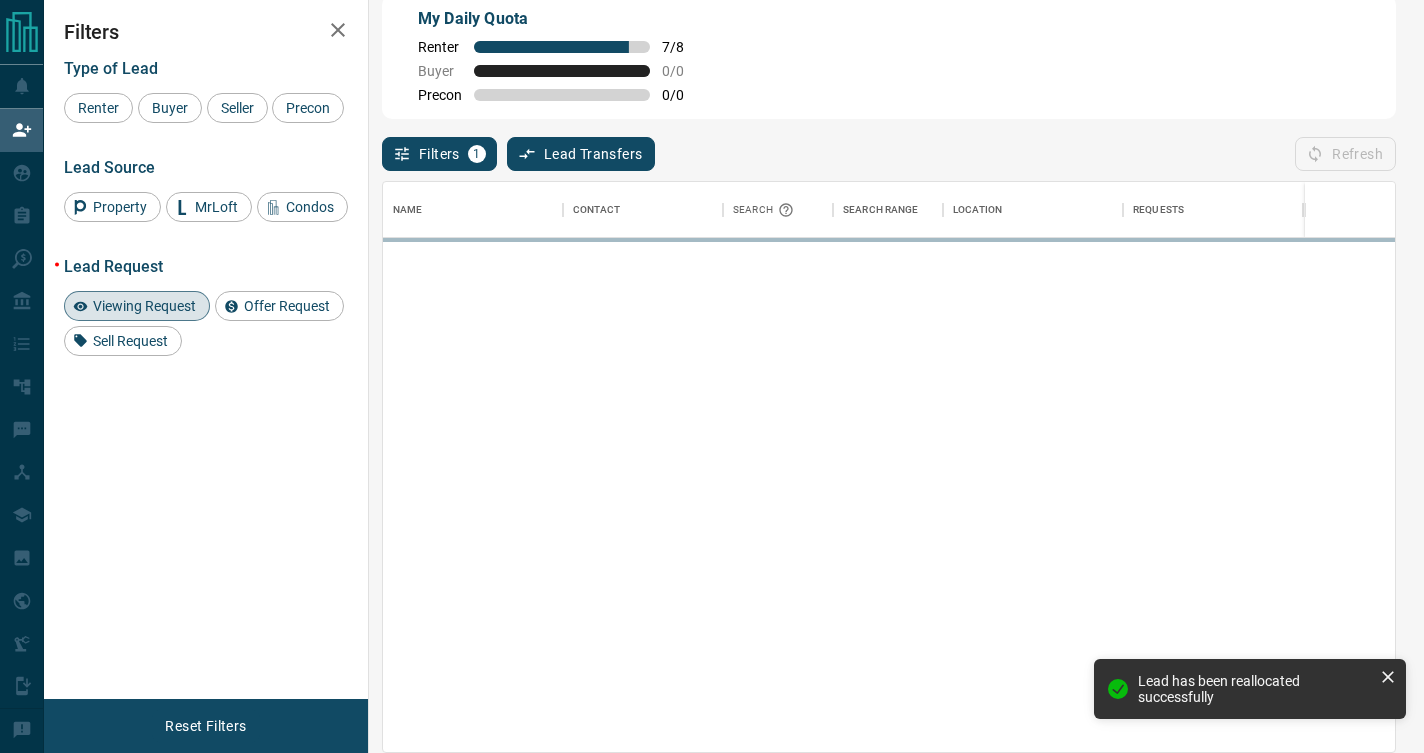 scroll, scrollTop: 15, scrollLeft: 16, axis: both 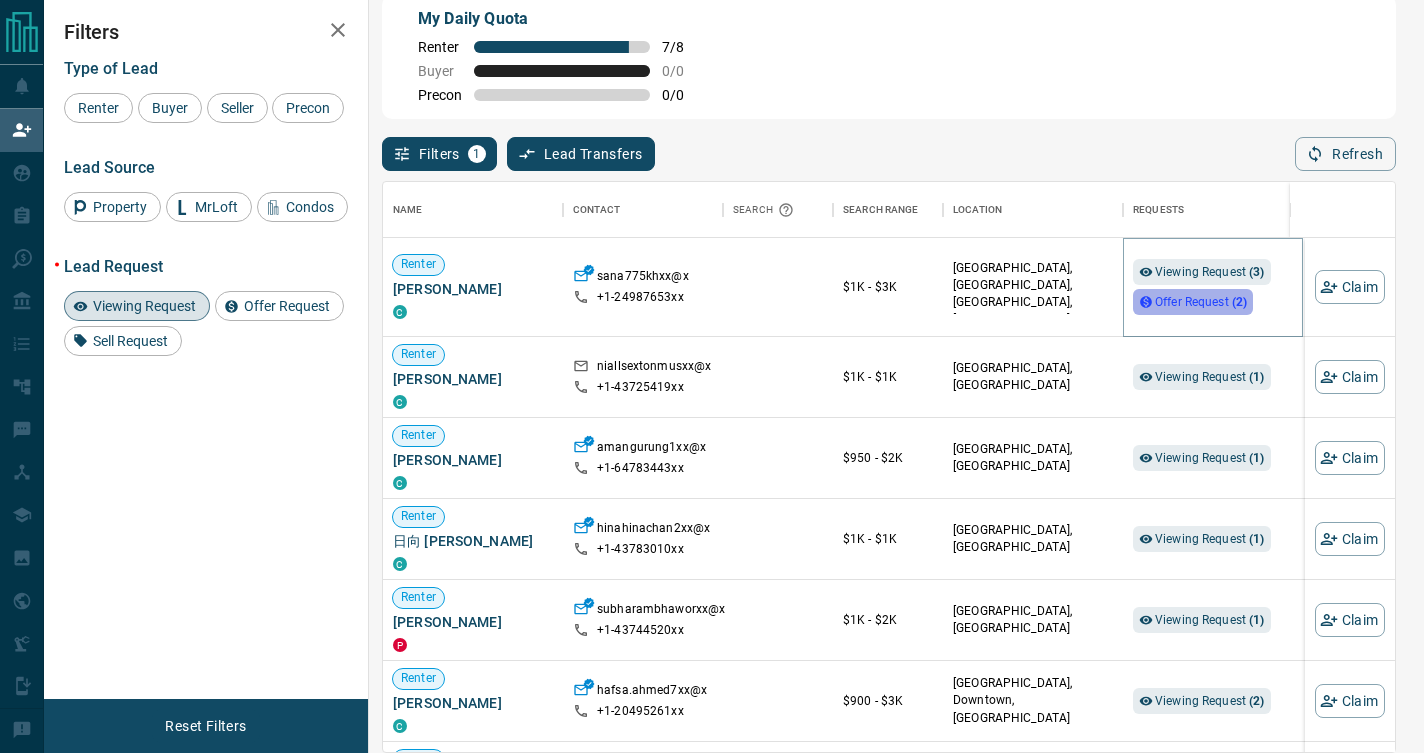 click 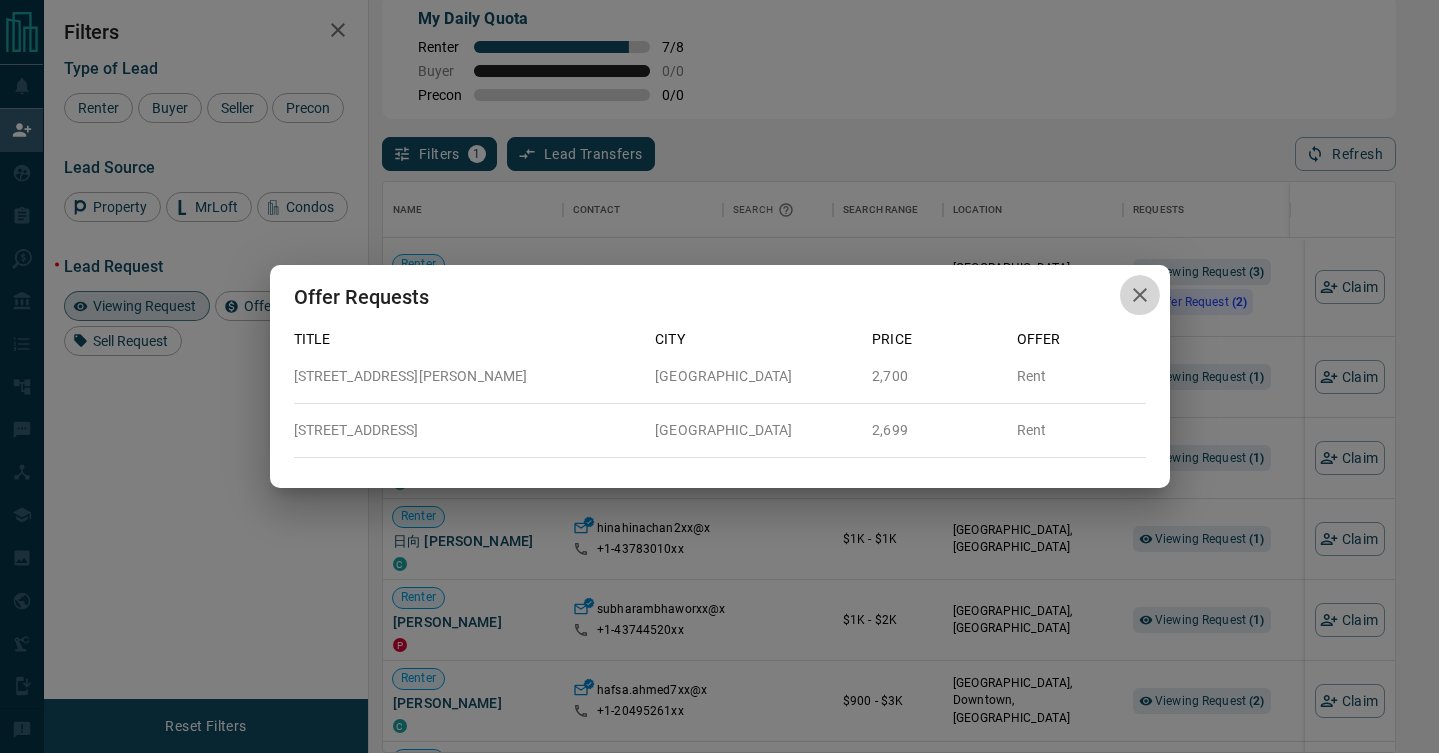 click 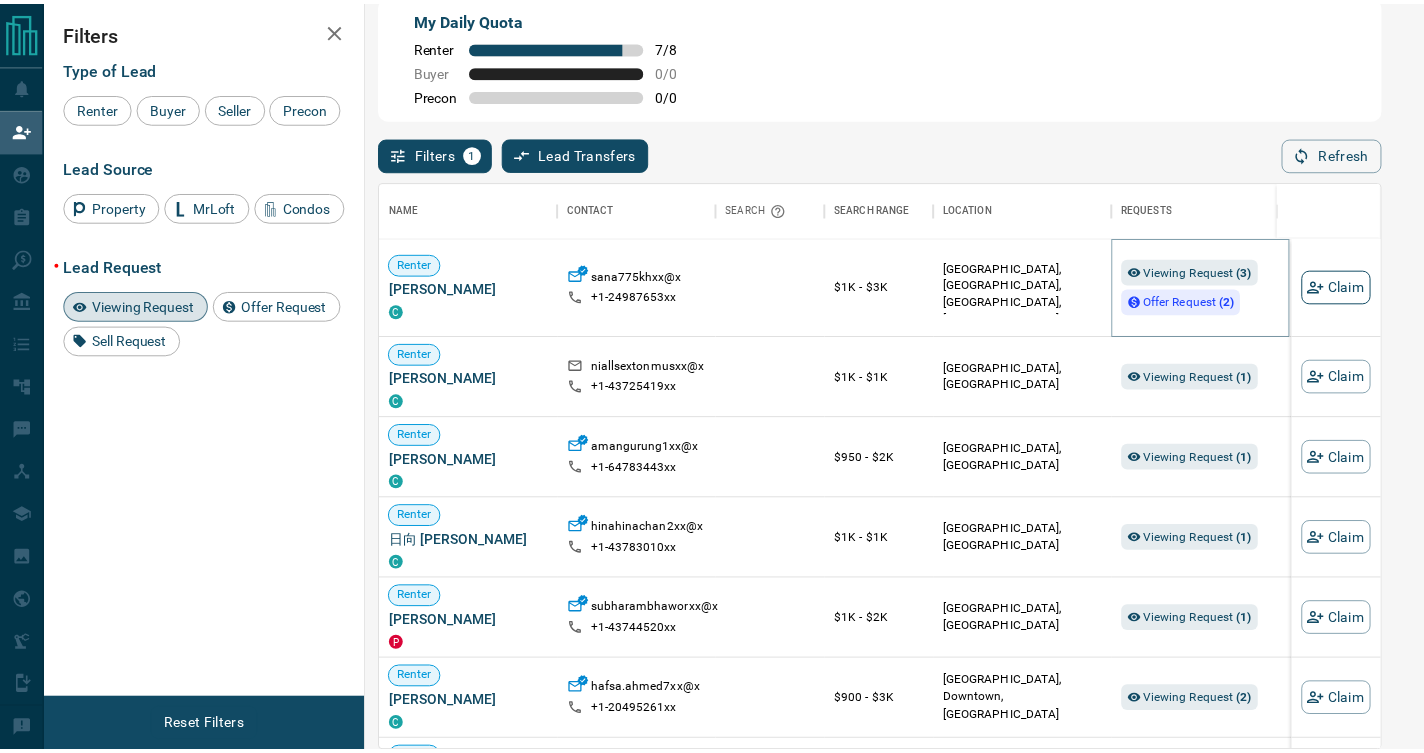 scroll, scrollTop: 15, scrollLeft: 16, axis: both 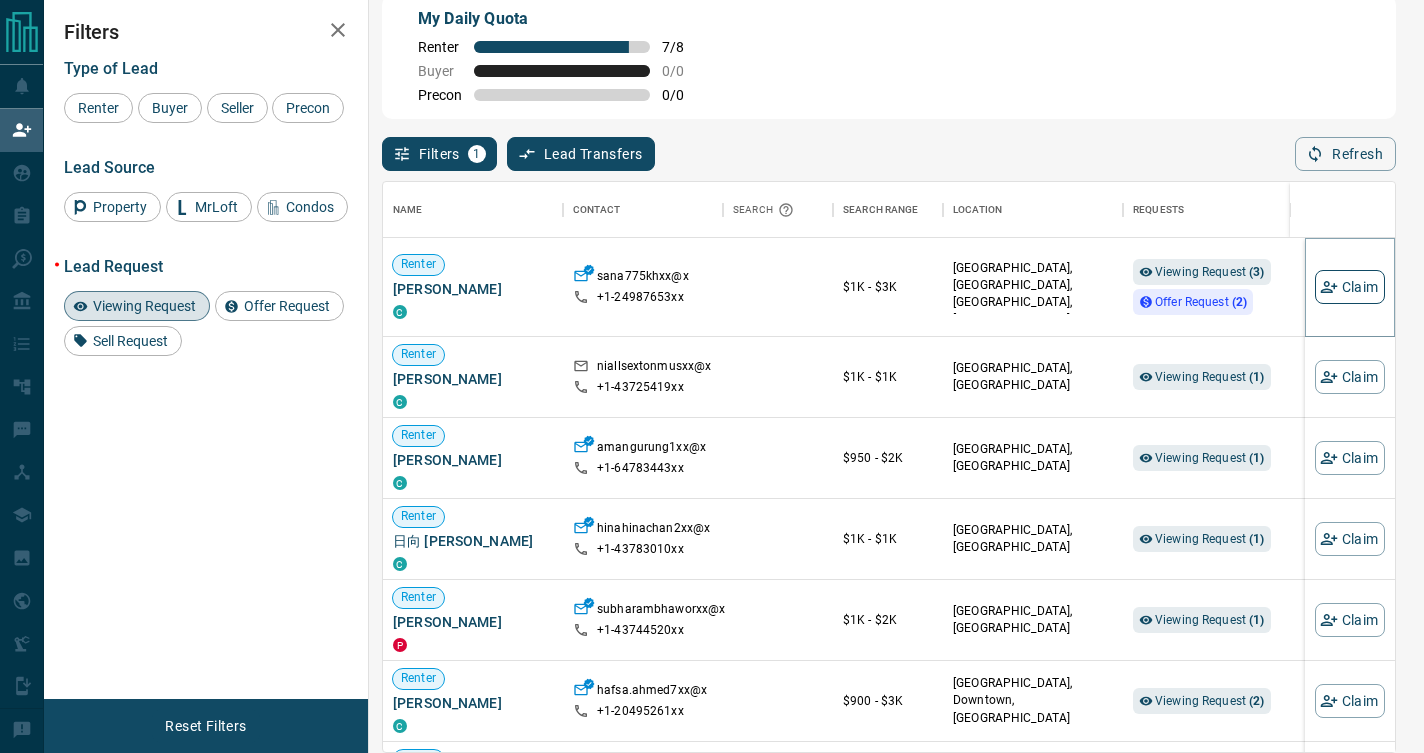 click on "Claim" at bounding box center (1350, 287) 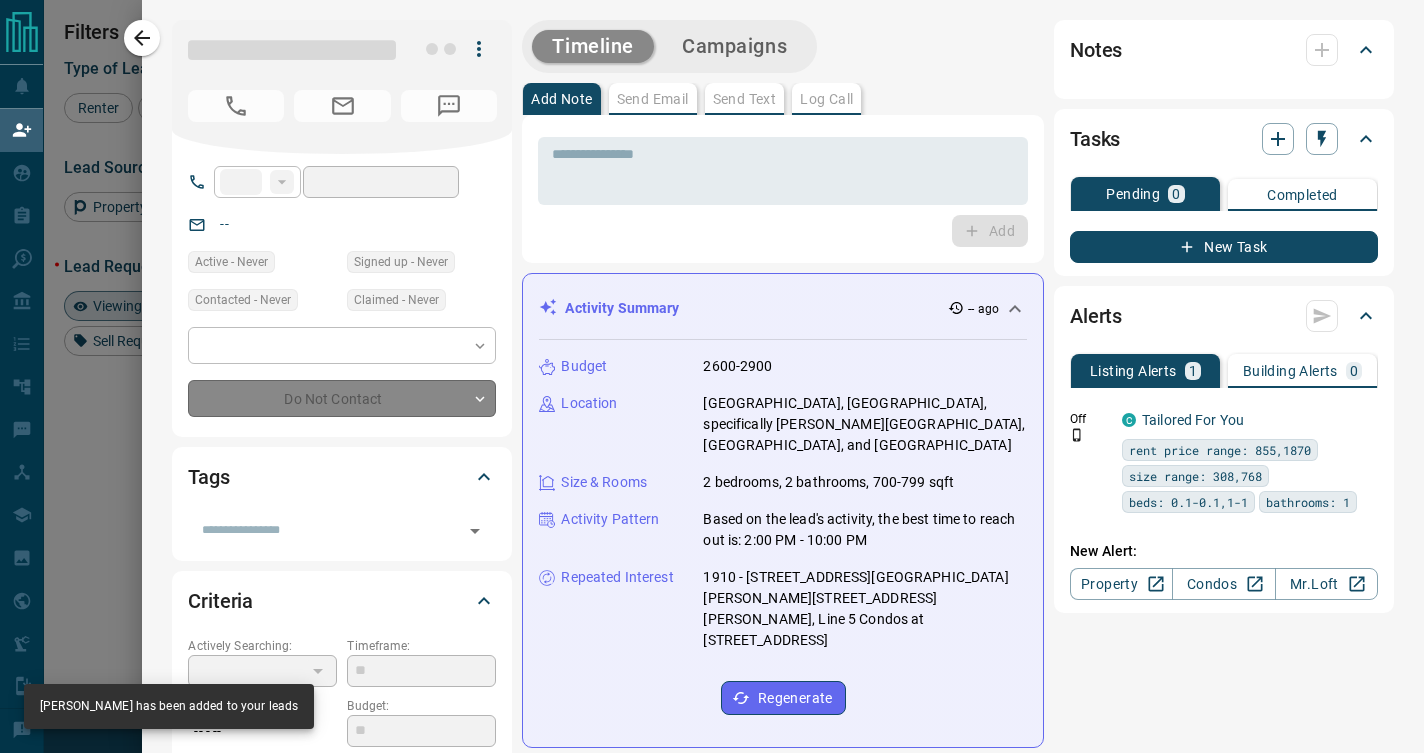type on "**" 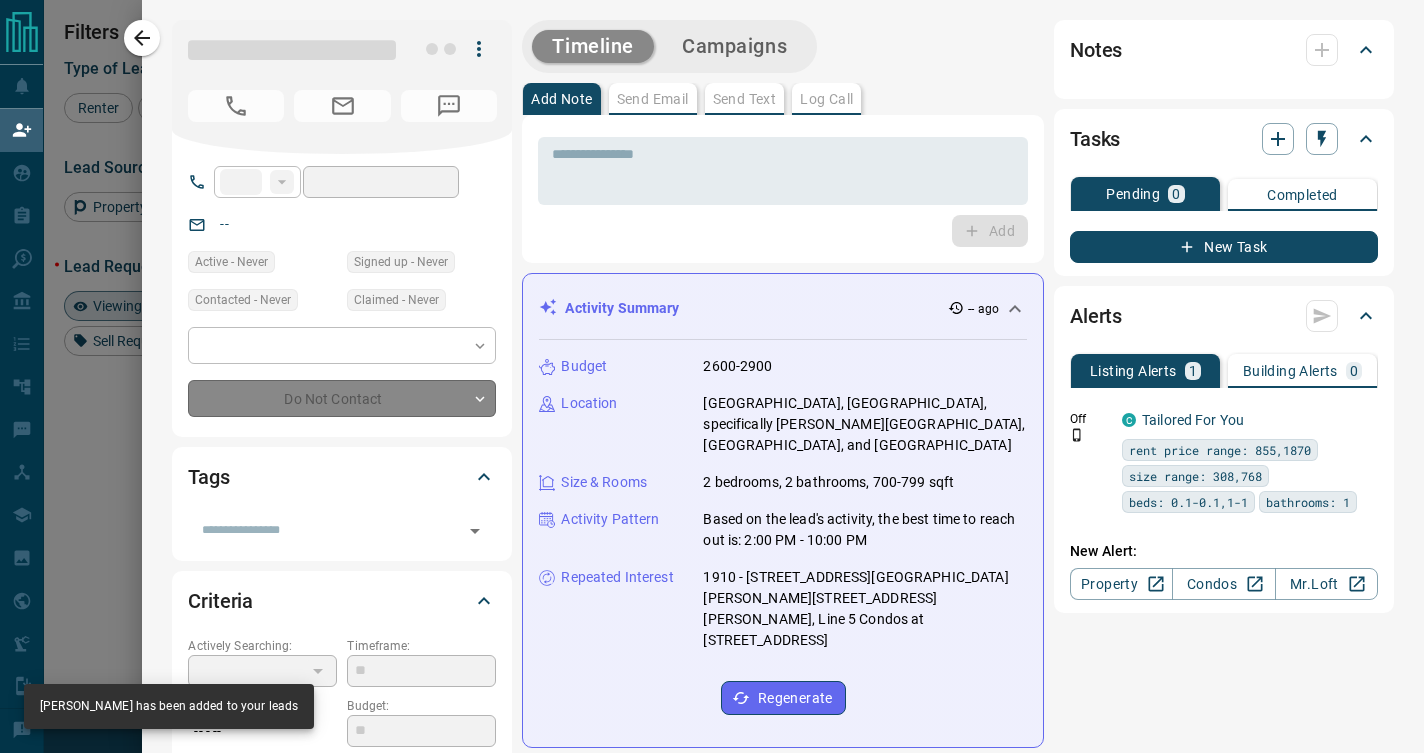 type on "**********" 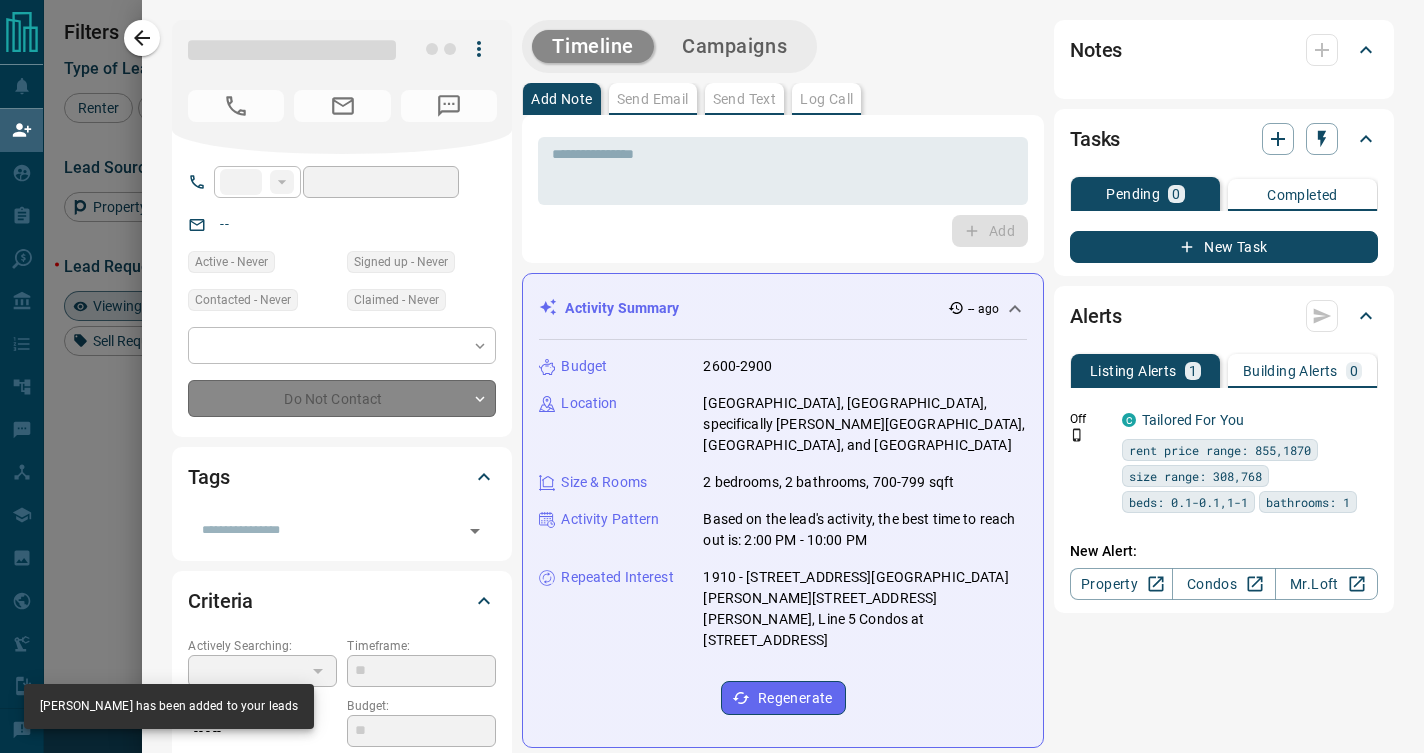 type on "**********" 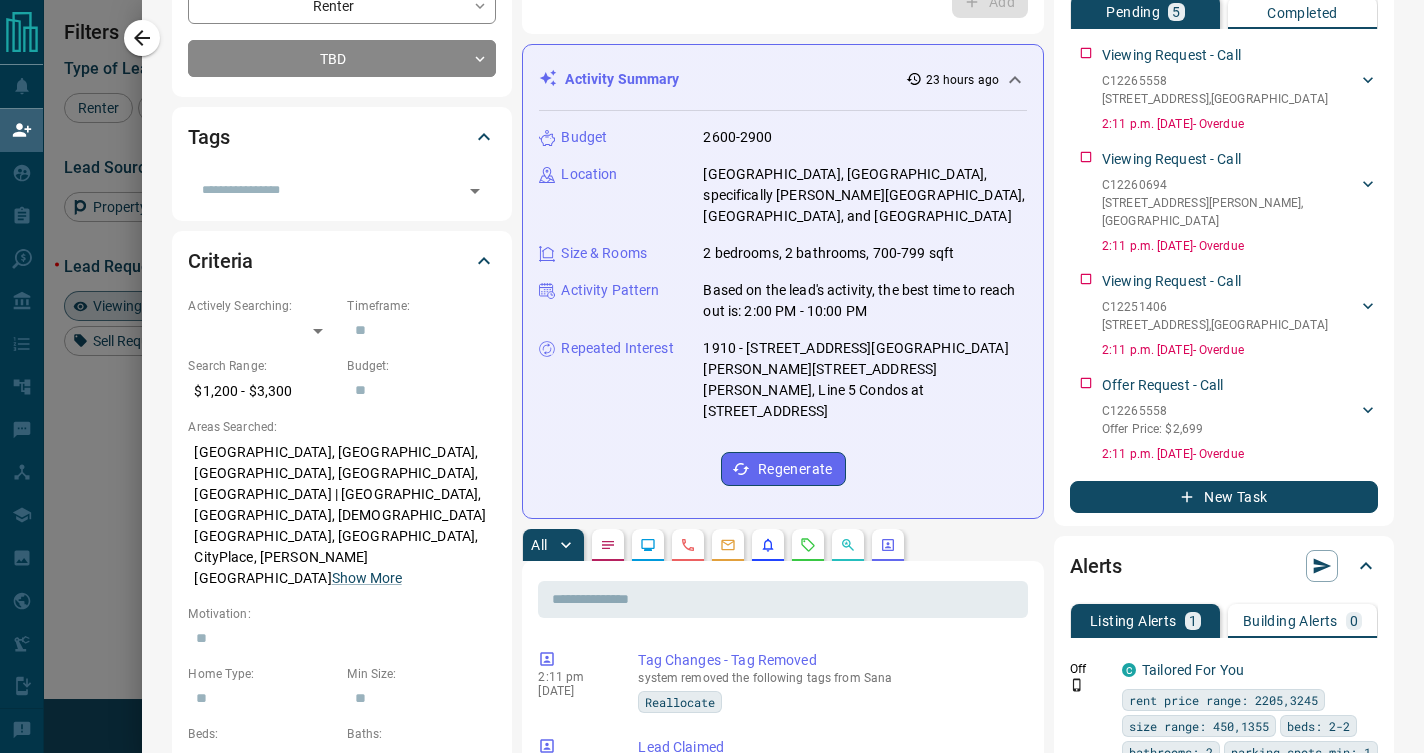 scroll, scrollTop: 341, scrollLeft: 0, axis: vertical 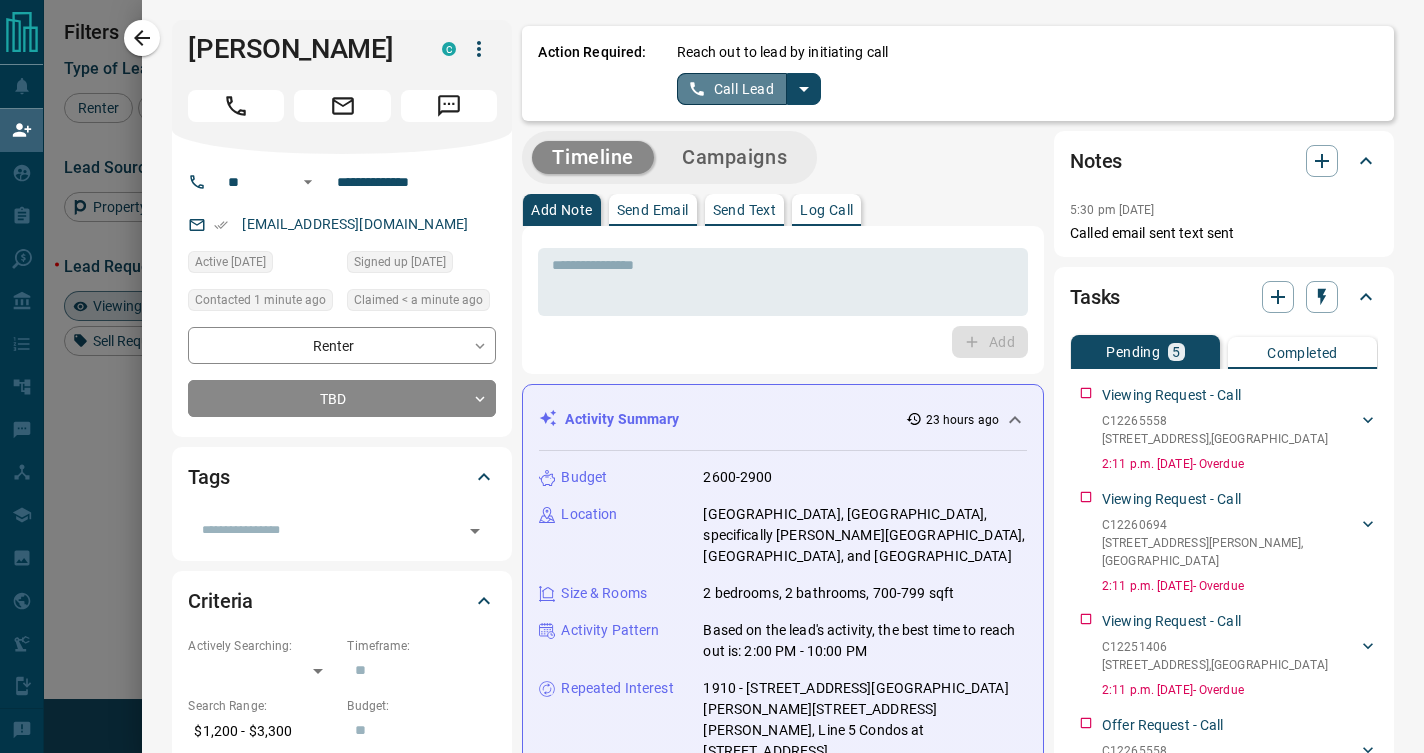 click on "Call Lead" at bounding box center (732, 89) 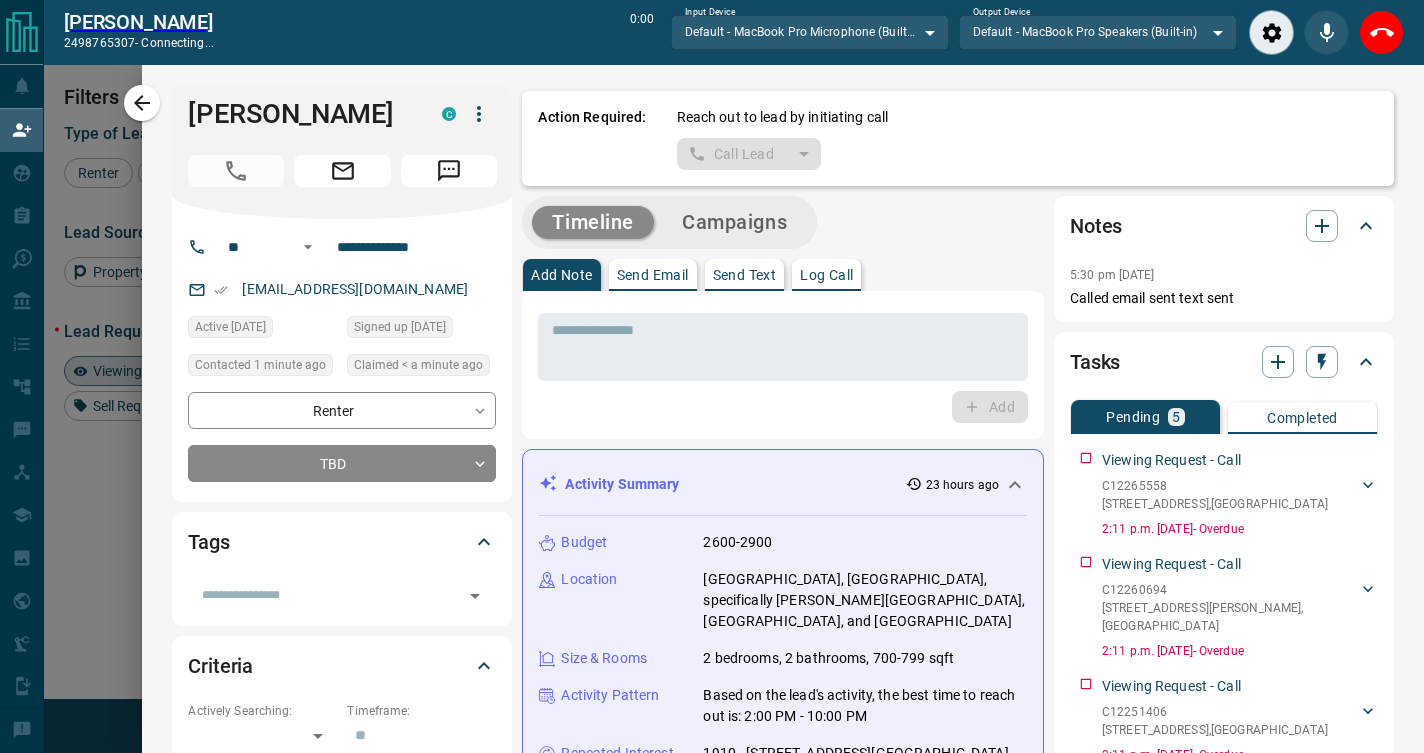 scroll, scrollTop: 505, scrollLeft: 997, axis: both 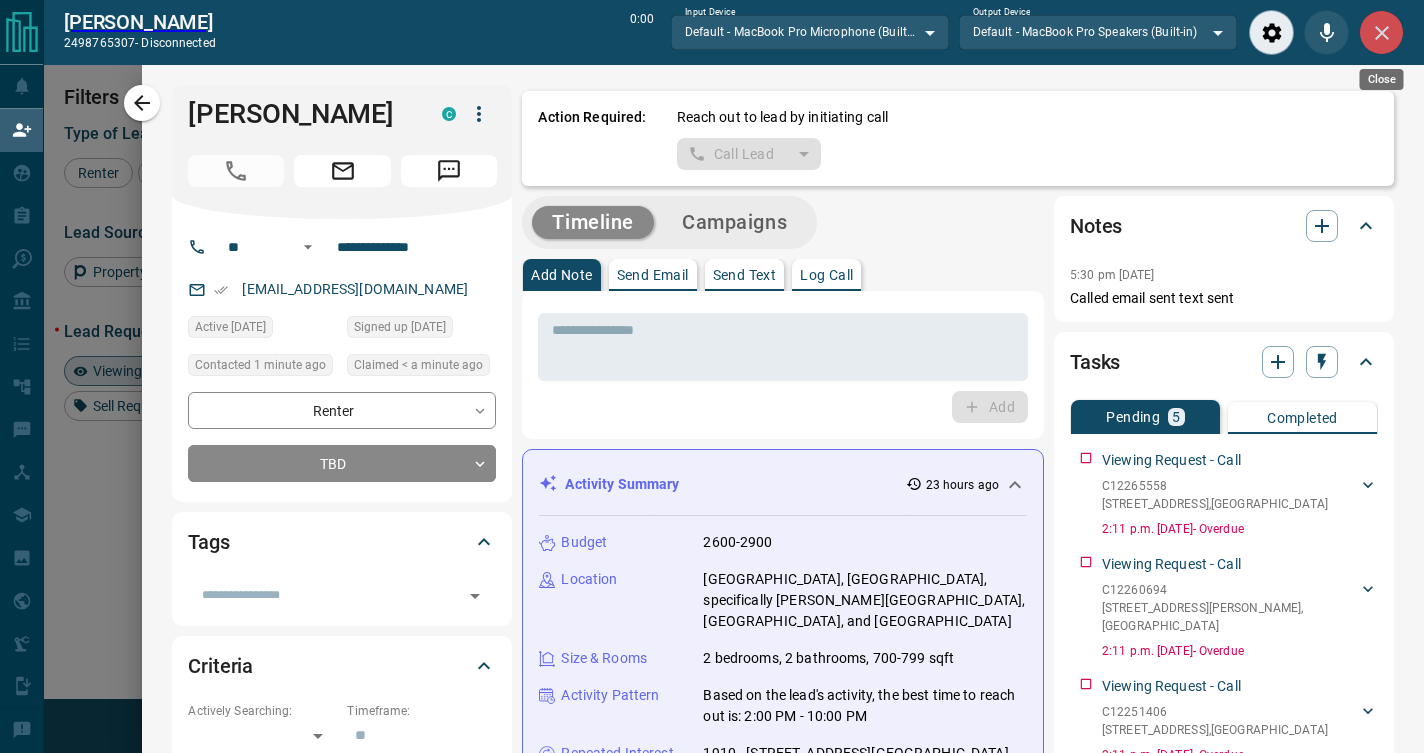 click at bounding box center [1381, 32] 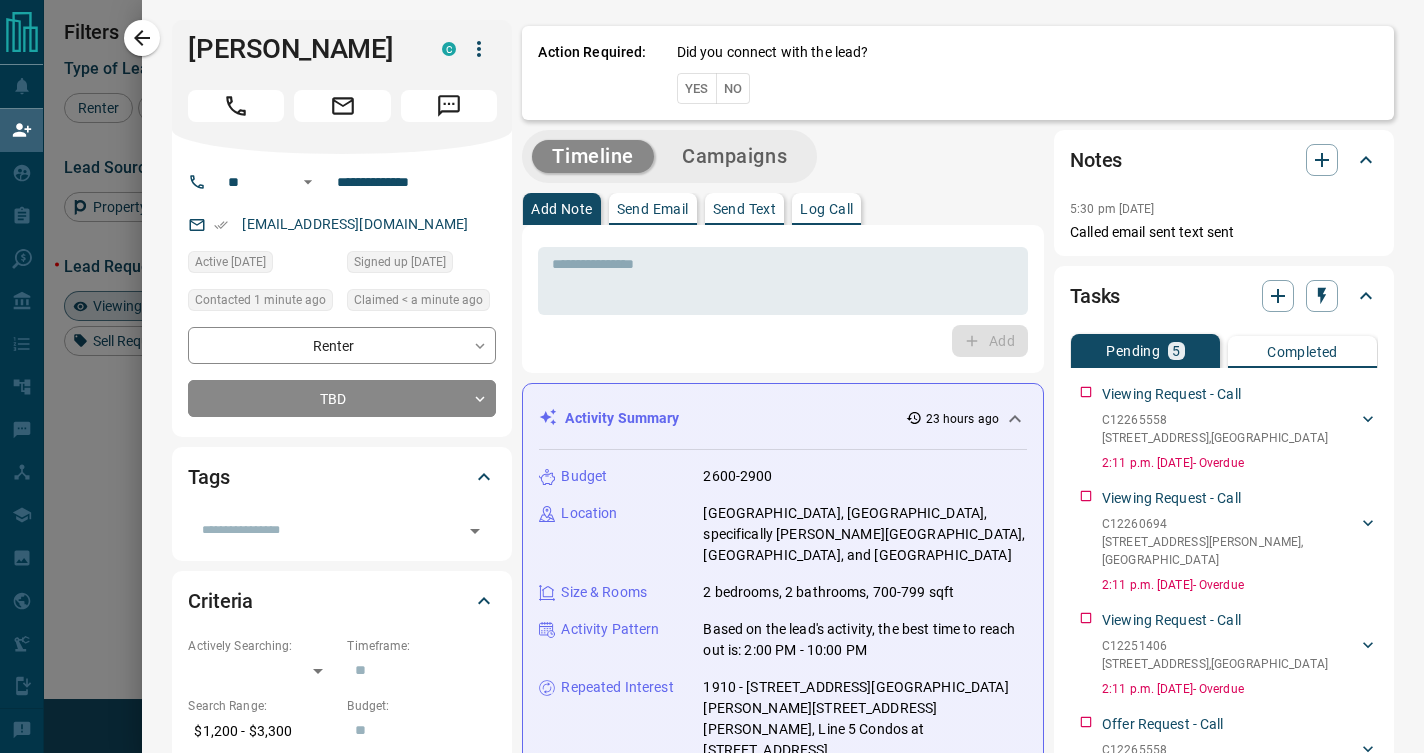 scroll, scrollTop: 15, scrollLeft: 16, axis: both 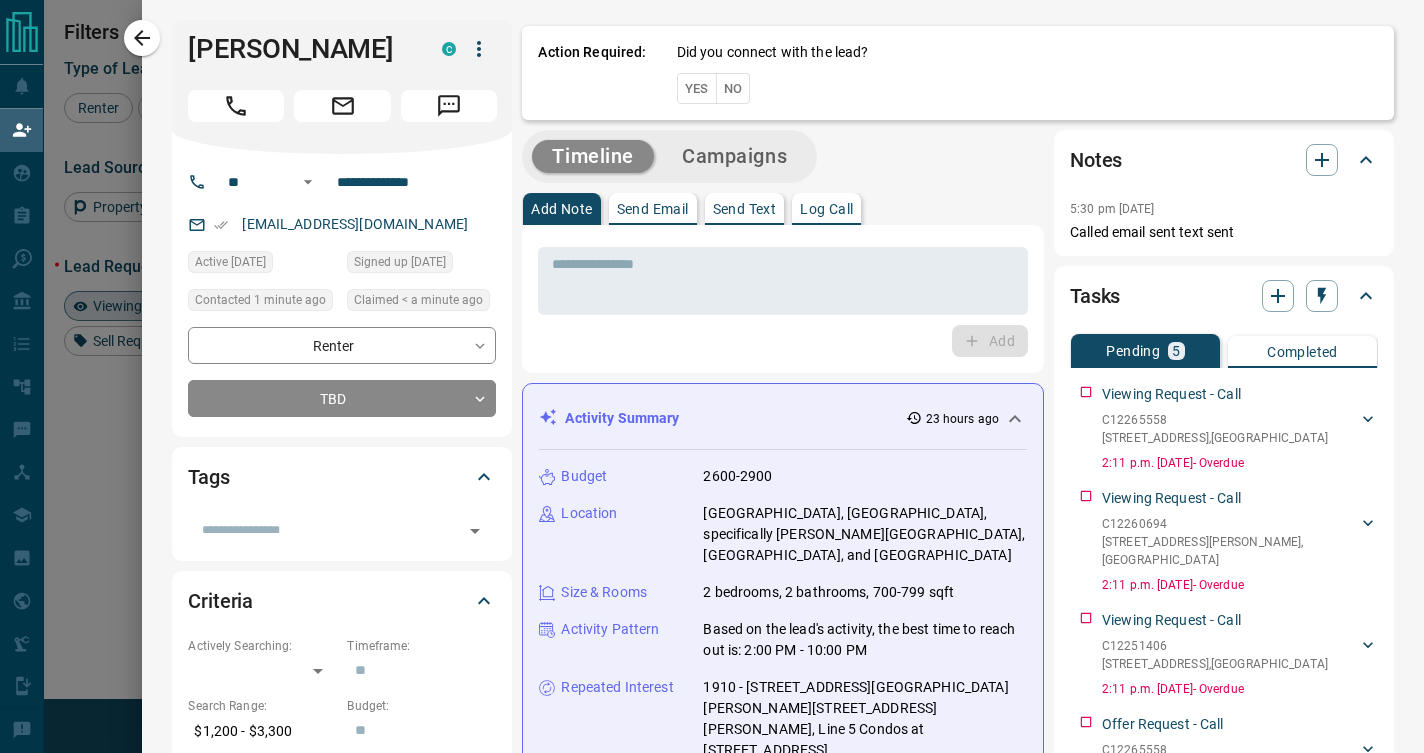 click on "No" at bounding box center [733, 88] 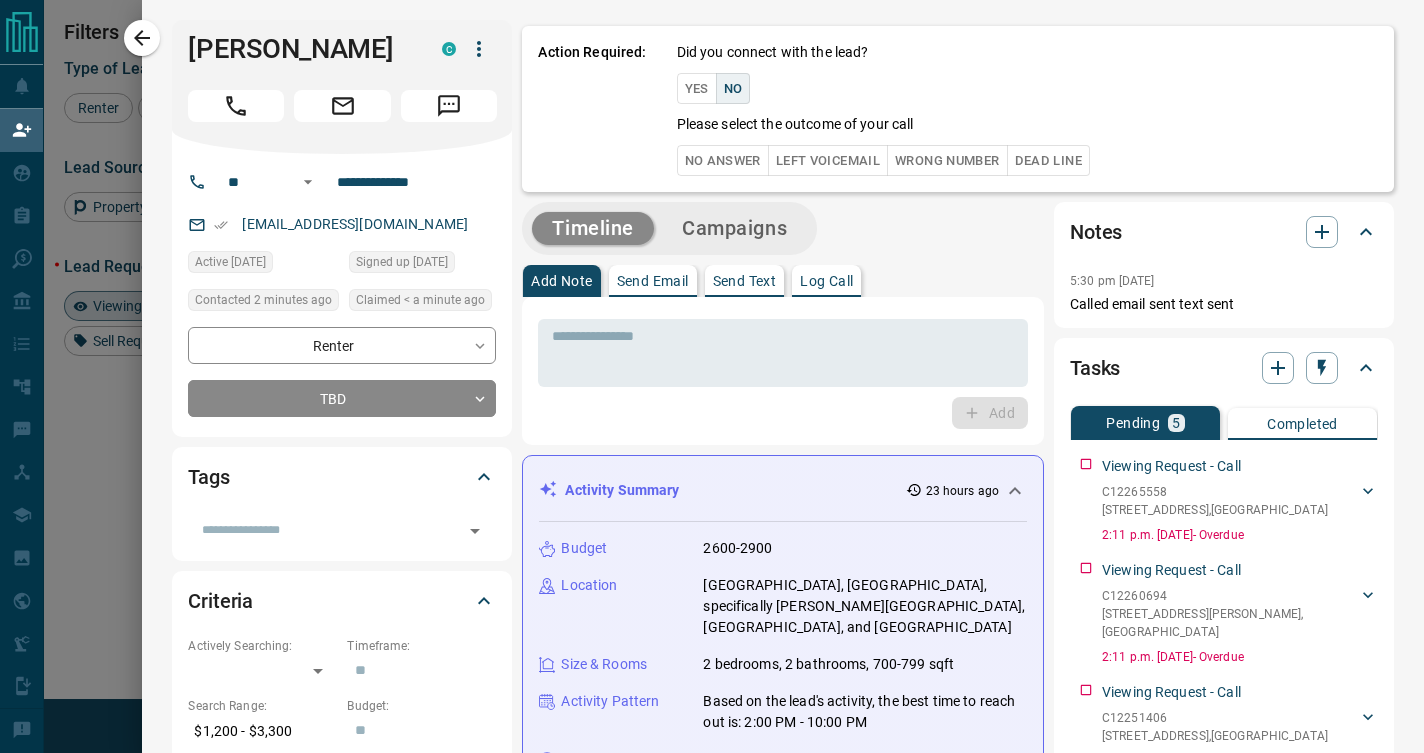 click on "No" at bounding box center [733, 88] 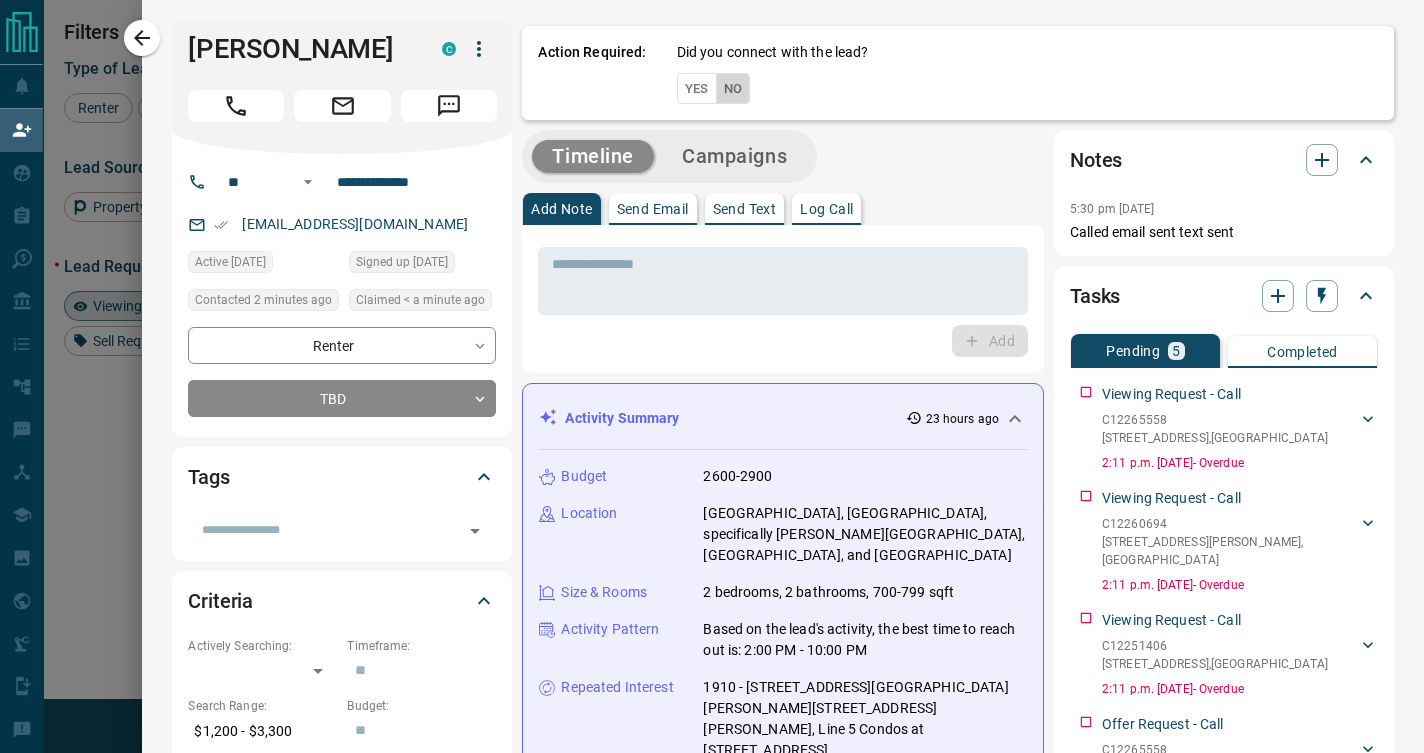 click on "No" at bounding box center [733, 88] 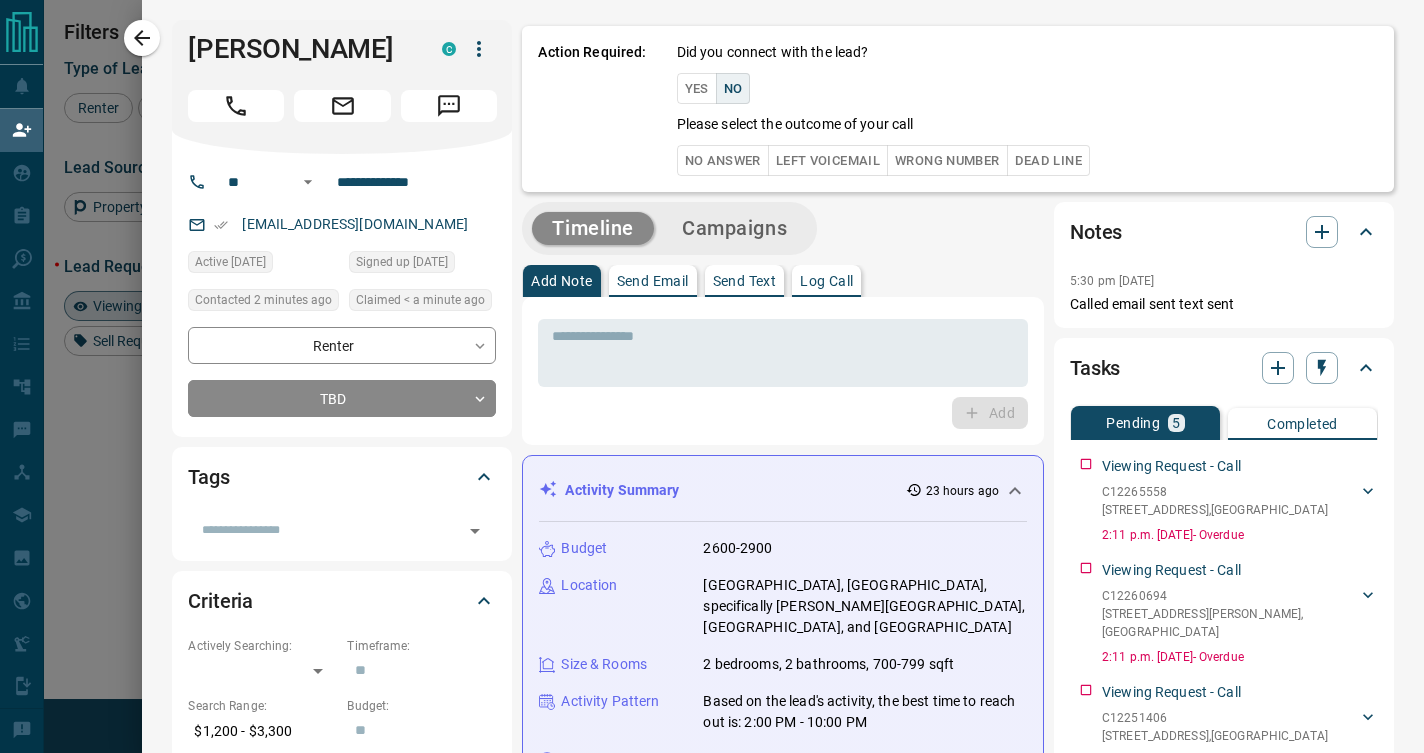 click on "No Answer" at bounding box center (723, 160) 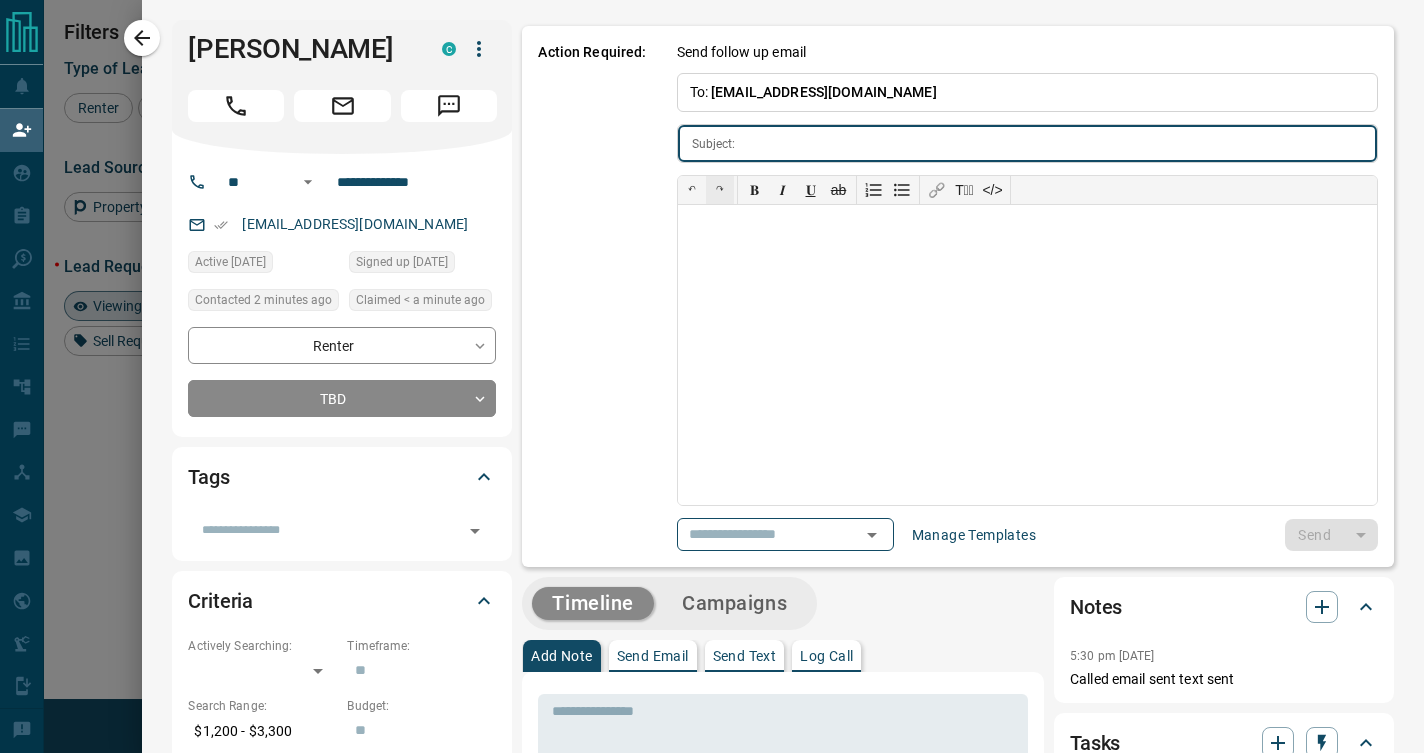 type on "**********" 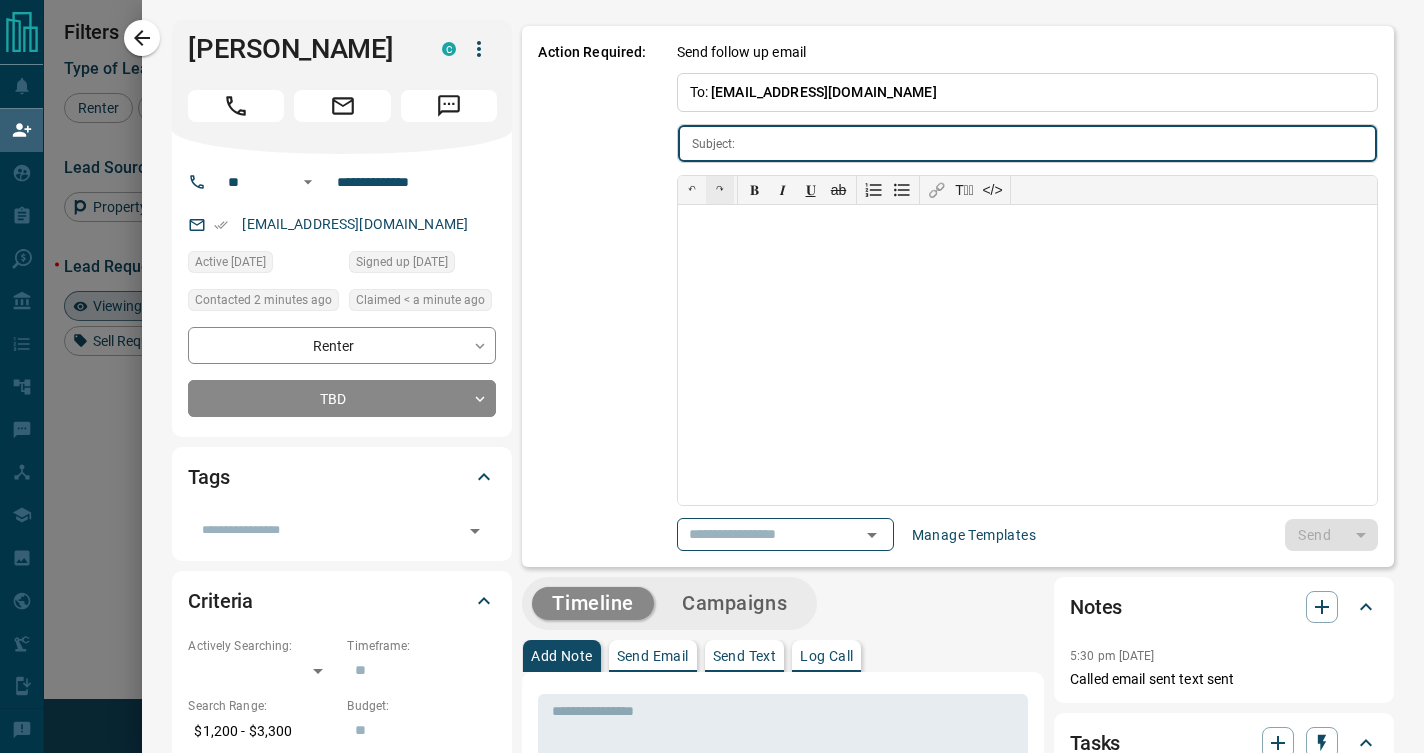 type on "**********" 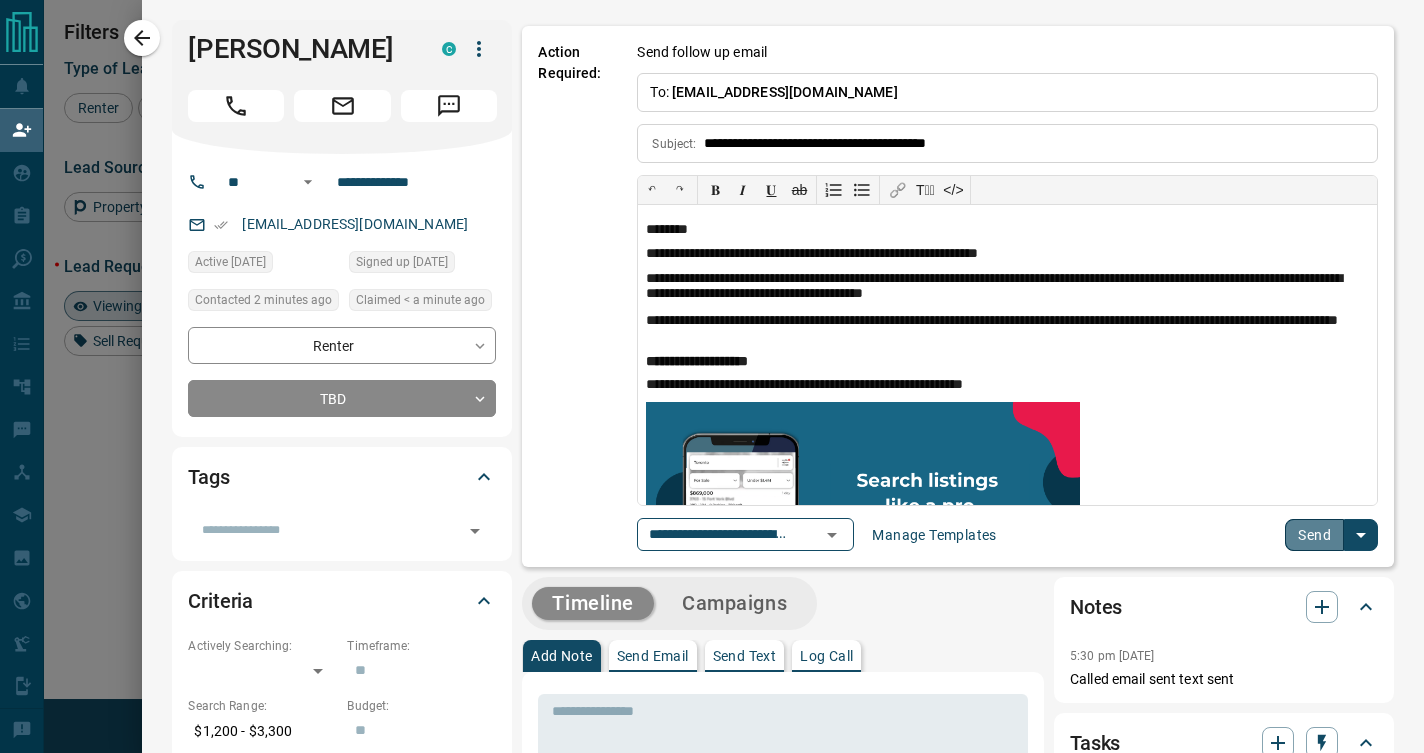 click on "Send" at bounding box center [1314, 535] 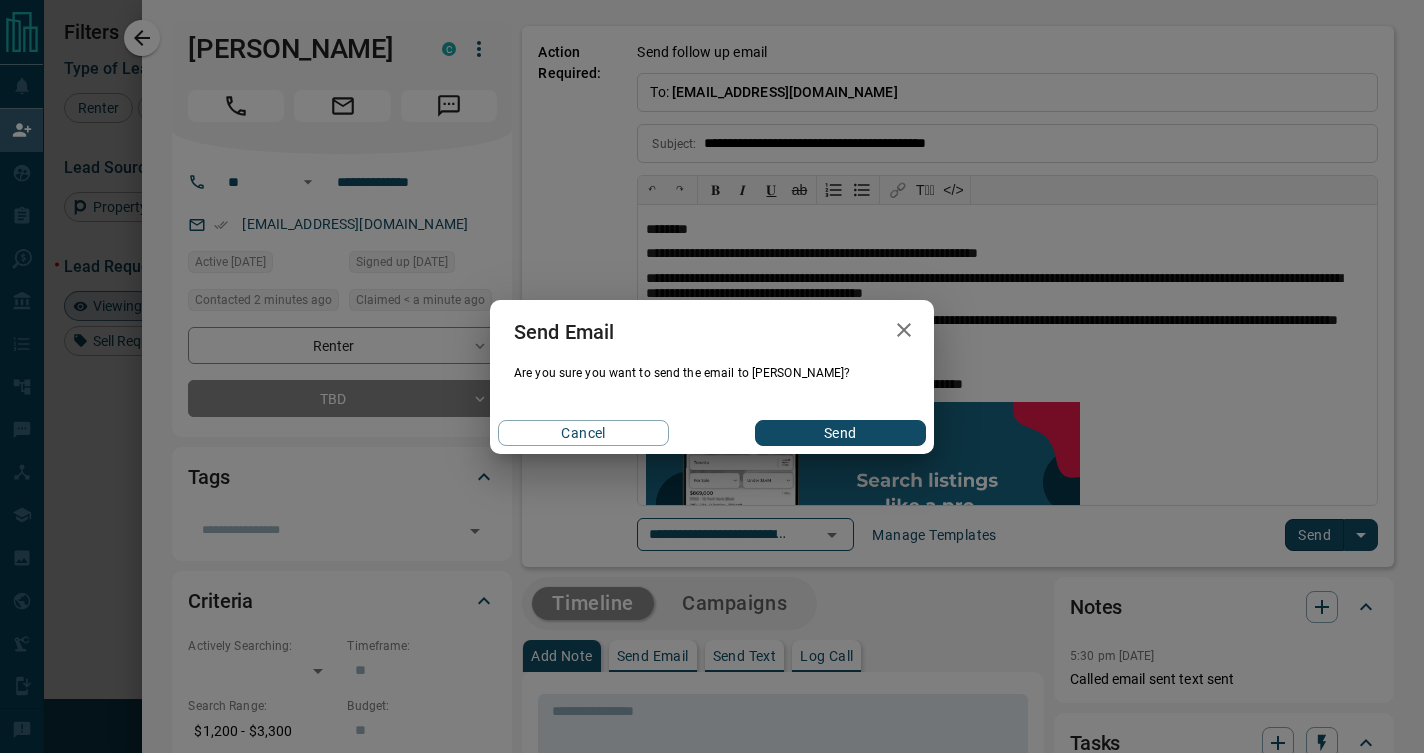 click on "Send" at bounding box center [840, 433] 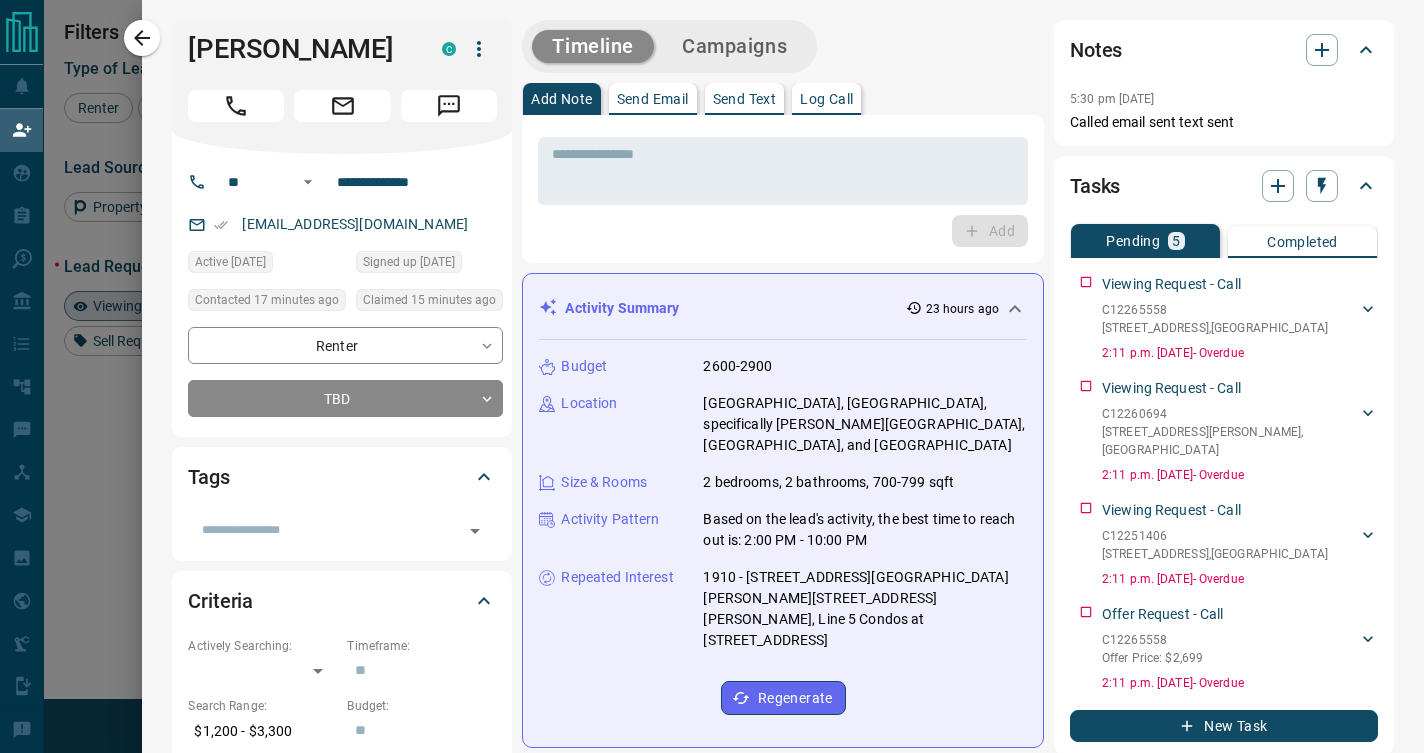 scroll, scrollTop: 15, scrollLeft: 16, axis: both 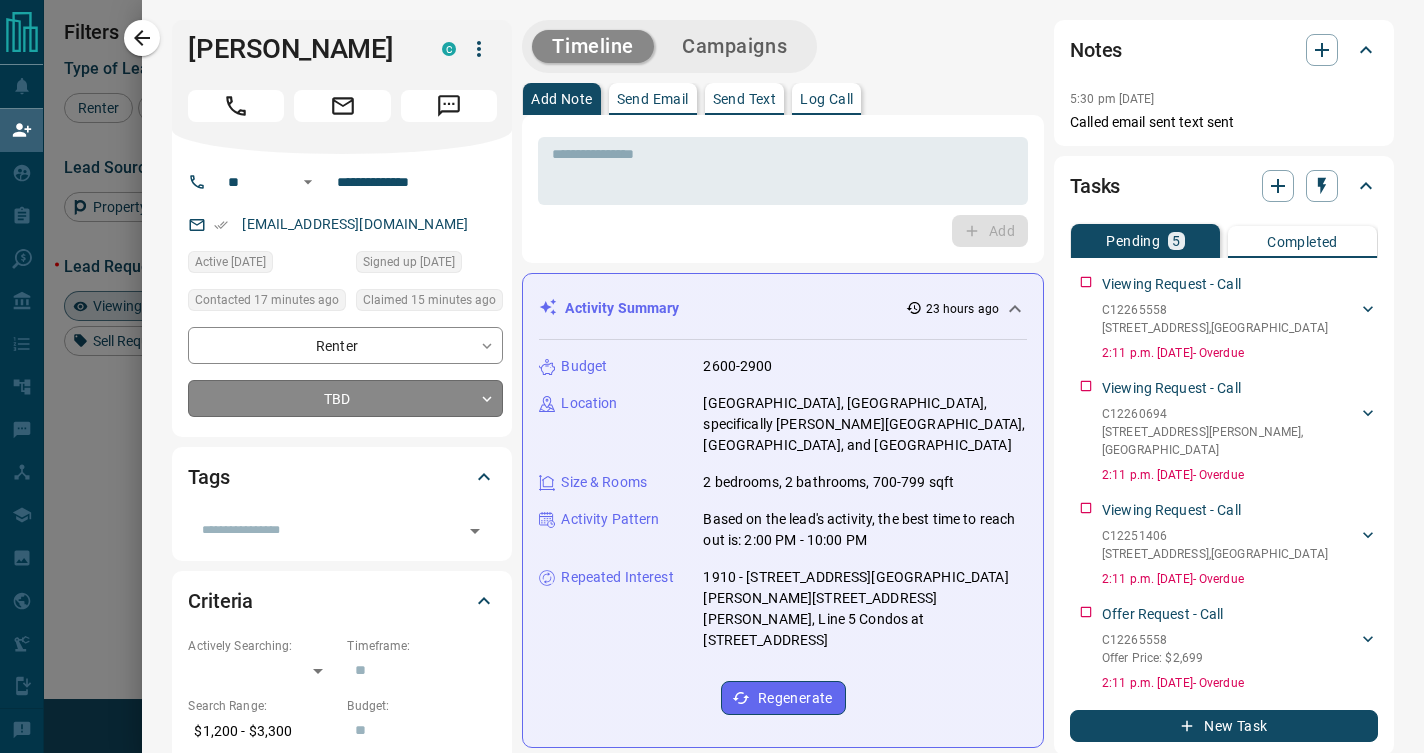 click on "Lead Transfers Claim Leads My Leads Tasks Opportunities Deals Campaigns Automations Messages Broker Bay Training Media Services Agent Resources Precon Worksheet Mobile Apps Disclosure Logout My Daily Quota Renter 8 / 8 Buyer 0 / 0 Precon 0 / 0 Filters 1 Lead Transfers 0 Refresh Name Contact Search   Search Range Location Requests AI Status Recent Opportunities (30d) Renter [PERSON_NAME] C mariamalshamaa51xx@x +1- 64733230xx Active $0 - $2[GEOGRAPHIC_DATA] [GEOGRAPHIC_DATA] Viewing Request   ( 3 ) Favourite Contact an Agent Request High Interest Back to Site Requested a Viewing Renter [PERSON_NAME] C niallsextonmusxx@x +1- 43725419xx $1K - $1K [GEOGRAPHIC_DATA], [GEOGRAPHIC_DATA] Viewing Request   ( 1 ) Requested a Viewing Renter [PERSON_NAME] C amangurung1xx@x +1- 64783443xx $950 - $2K [GEOGRAPHIC_DATA], [GEOGRAPHIC_DATA] Request   ( 1 ) Requested a Viewing Renter 日向 冨田 C hinahinachan2xx@x +1- 43783010xx $1K - $1K [GEOGRAPHIC_DATA], [GEOGRAPHIC_DATA] Viewing Request   ( 1 ) Favourite Requested a Viewing Renter [PERSON_NAME] P" at bounding box center (712, 321) 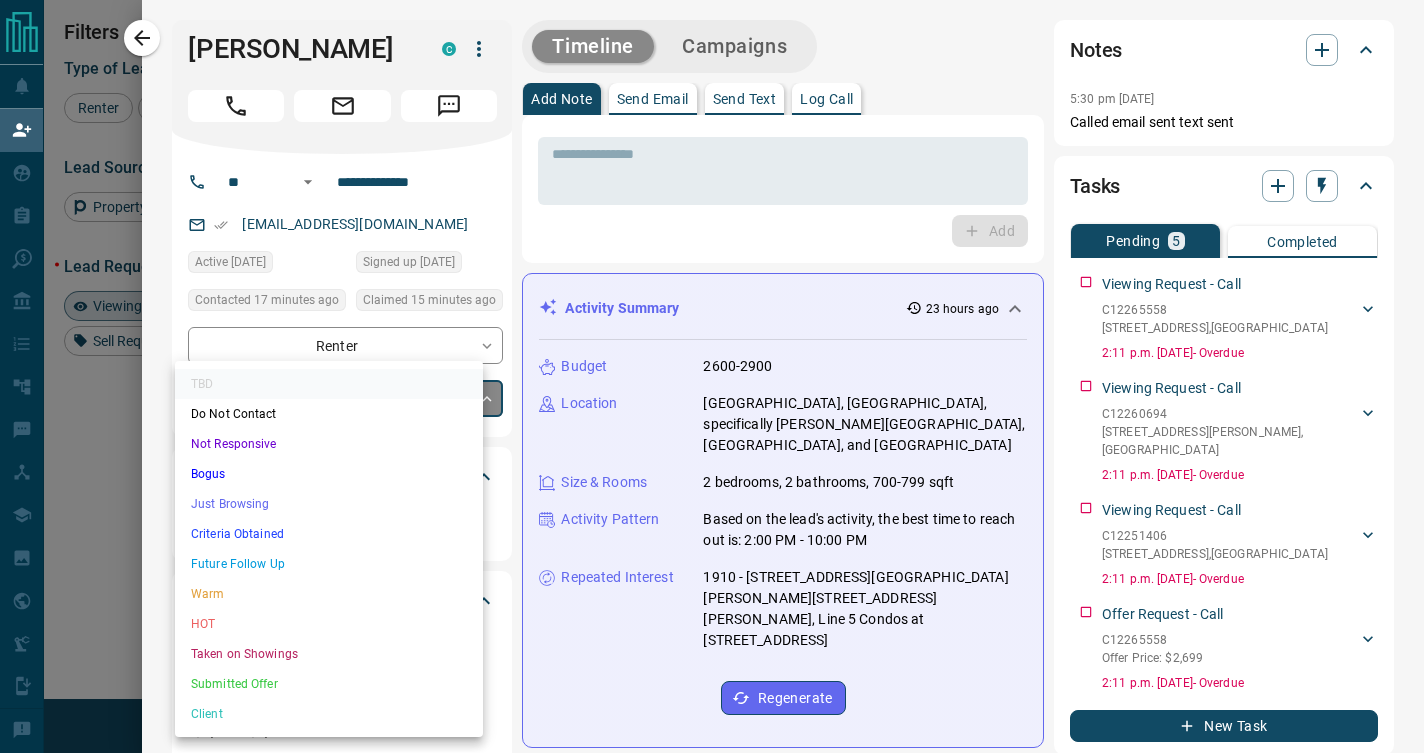 click on "Just Browsing" at bounding box center (329, 504) 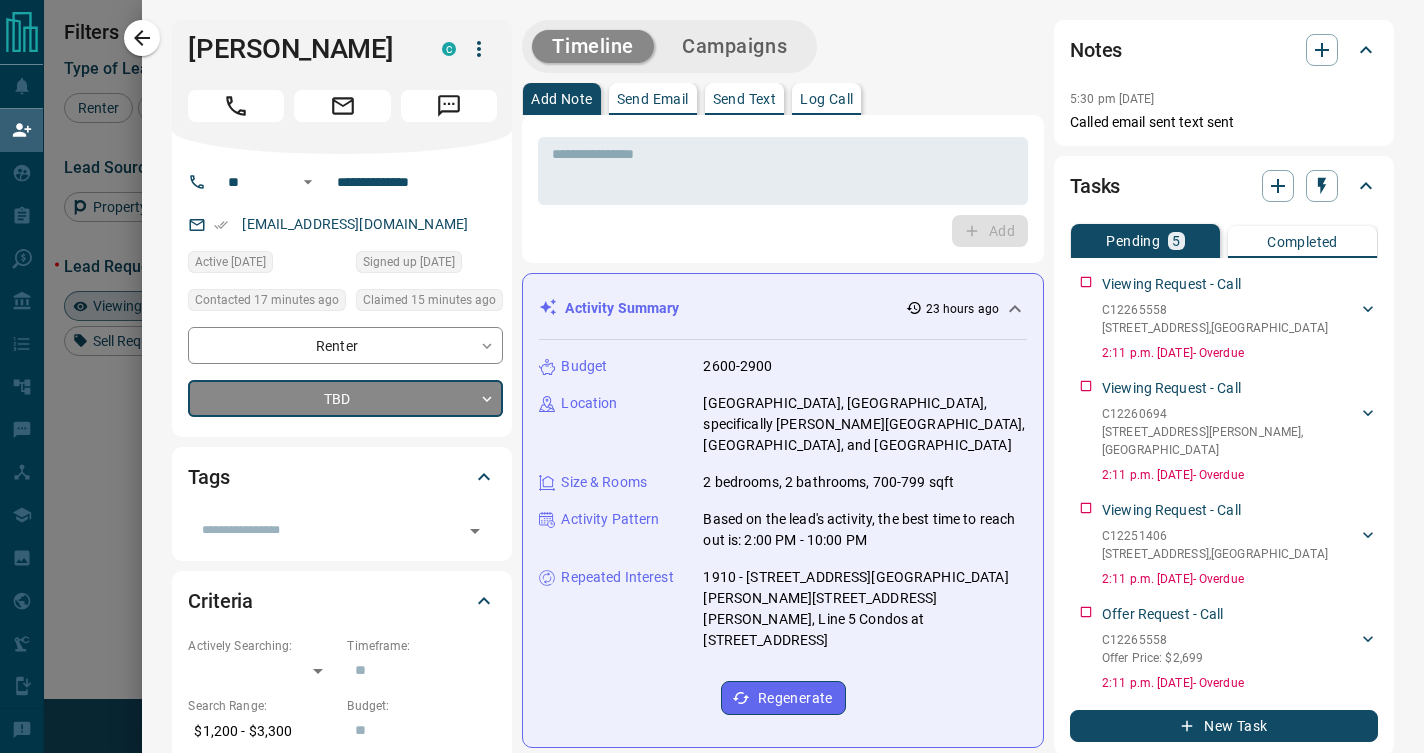 type on "*" 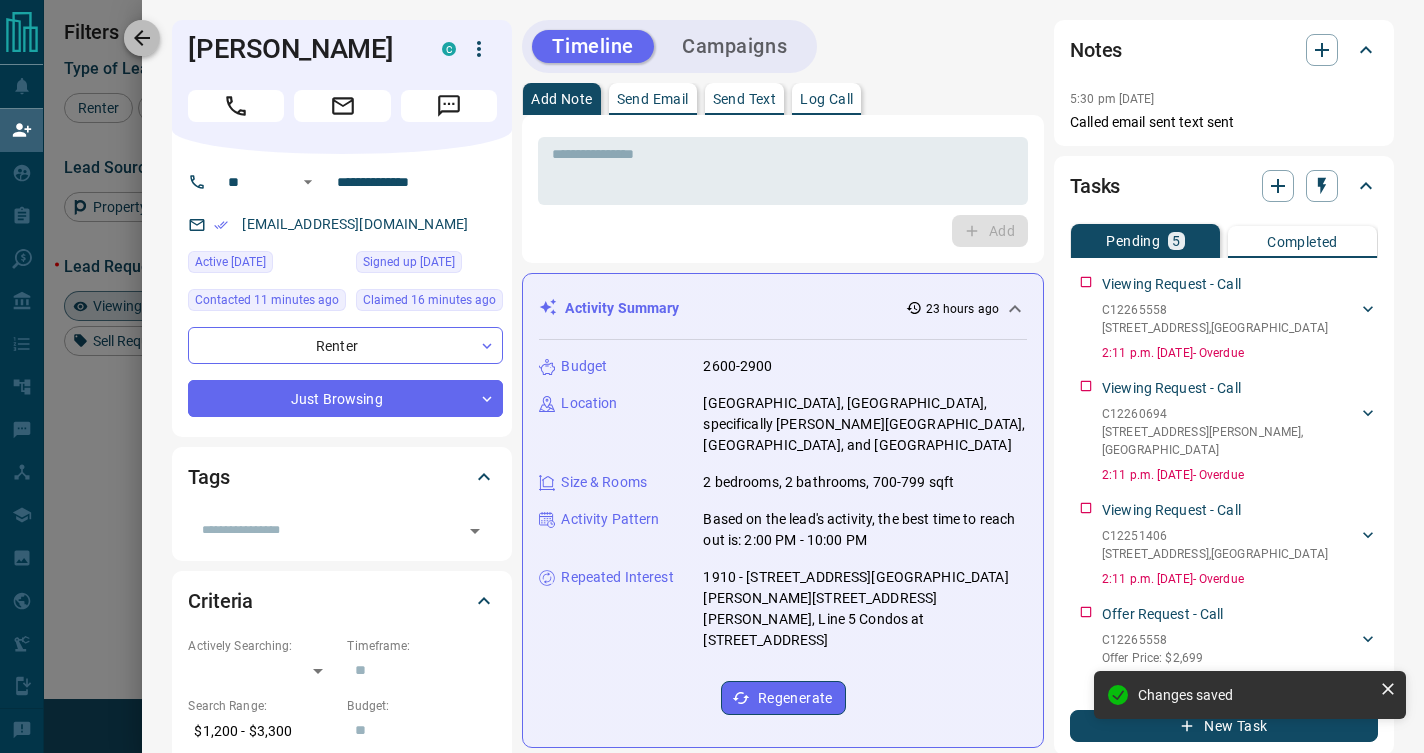 click 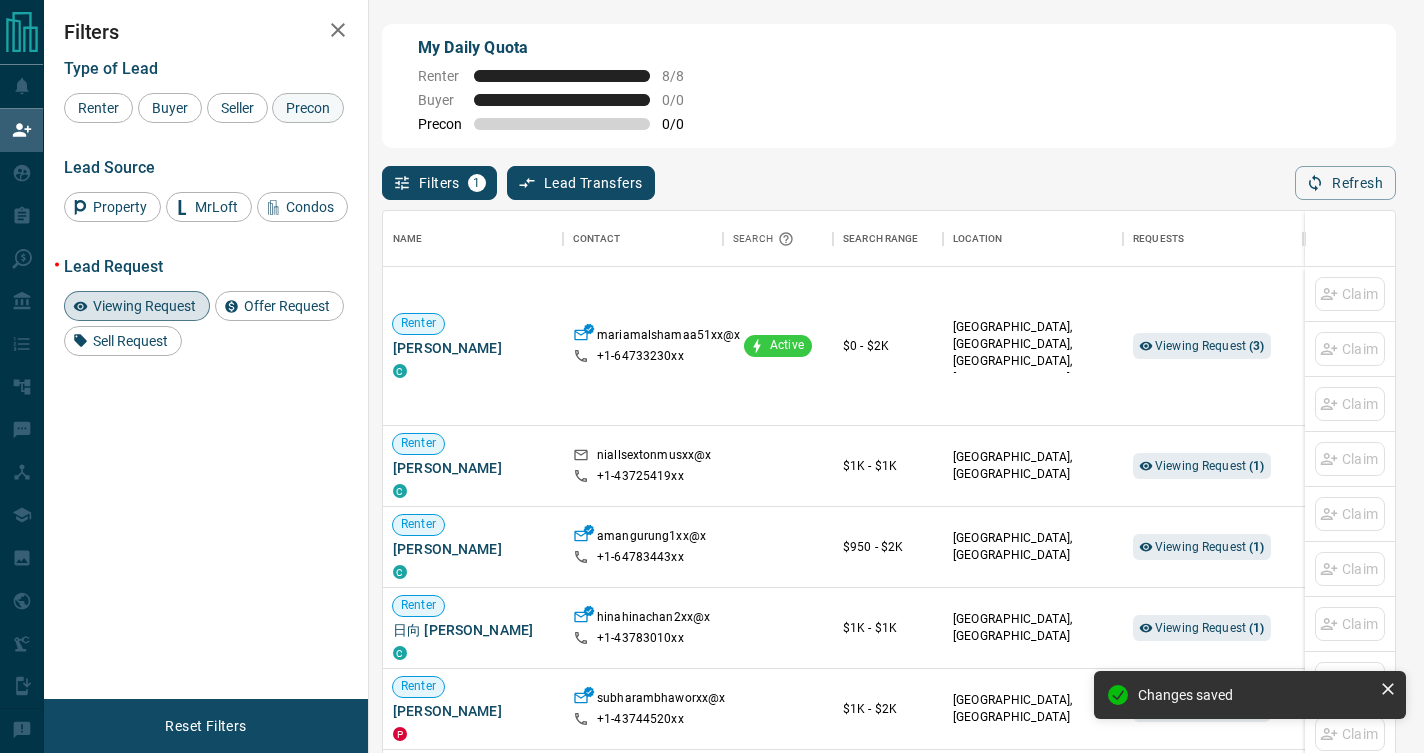 scroll, scrollTop: 15, scrollLeft: 16, axis: both 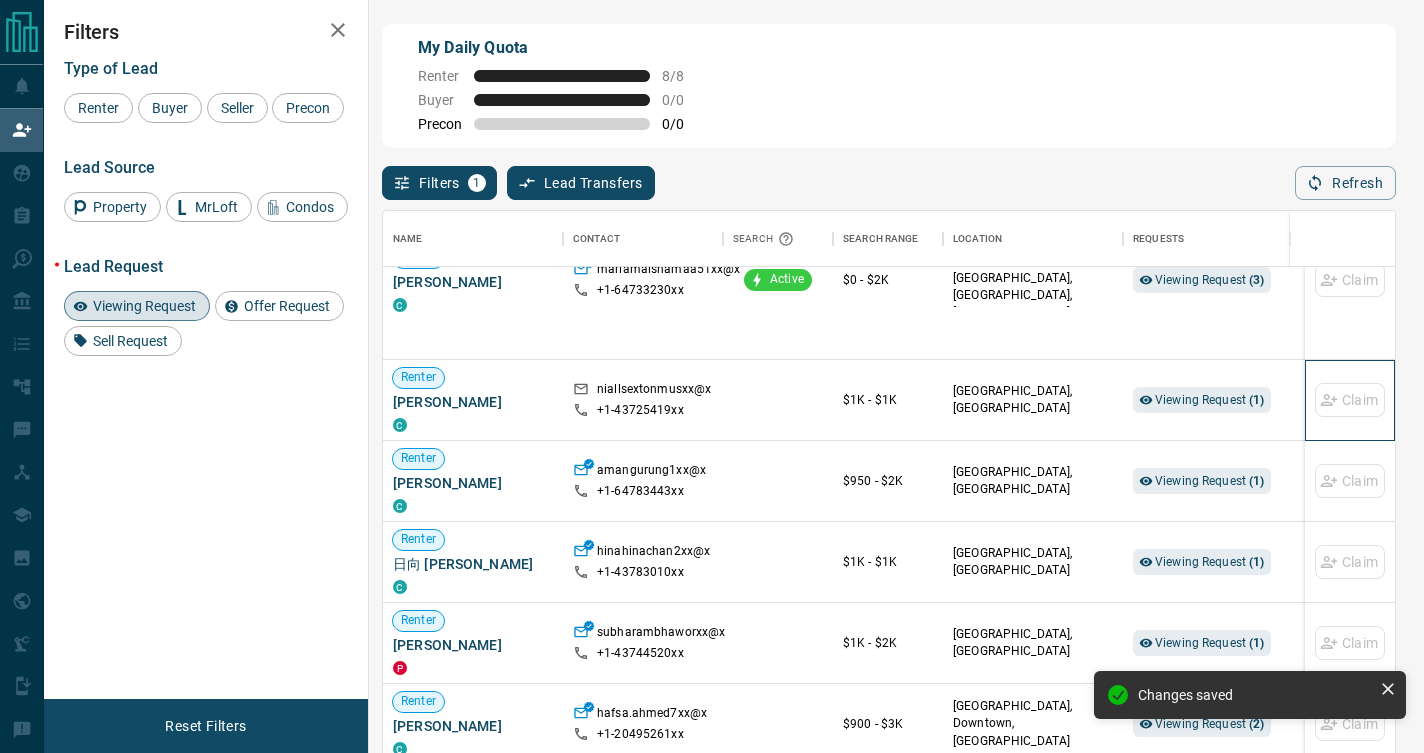 click on "Claim" at bounding box center [1350, 400] 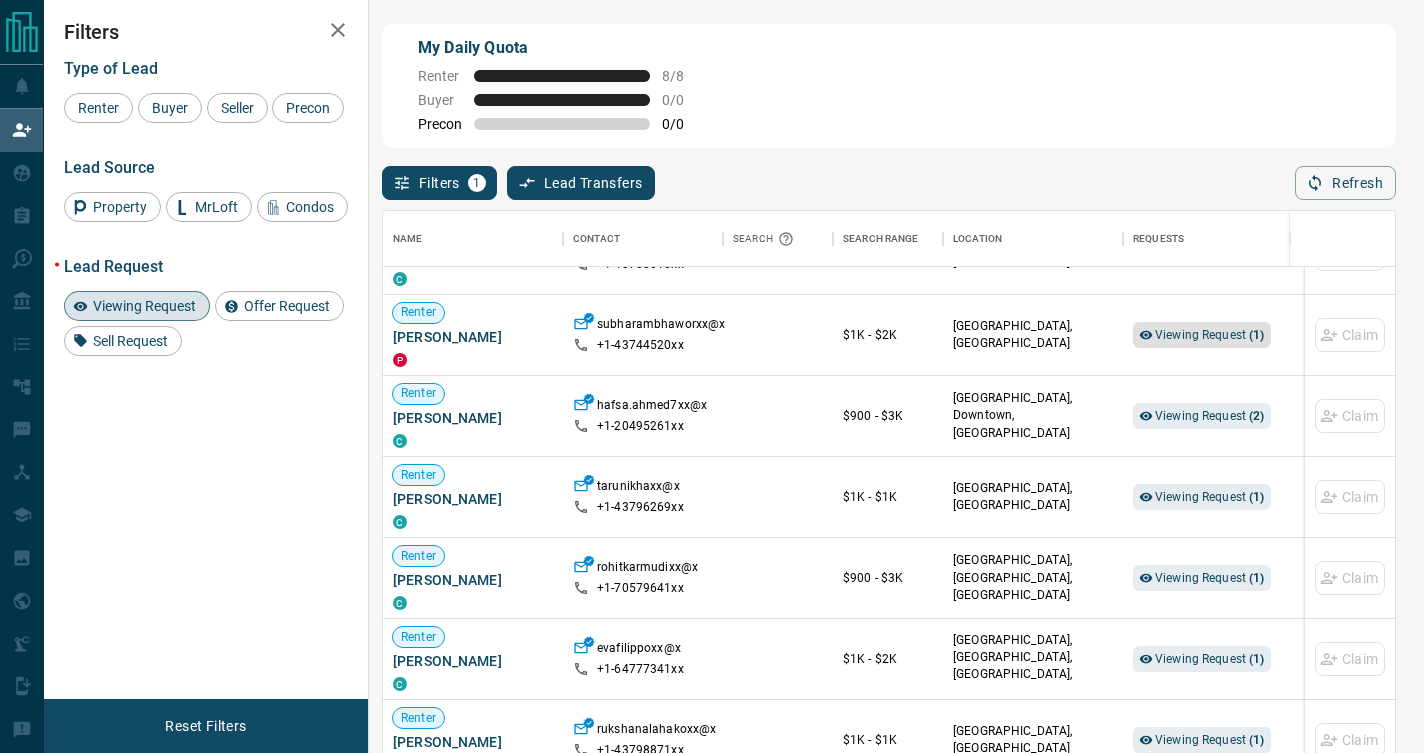 scroll, scrollTop: 389, scrollLeft: 0, axis: vertical 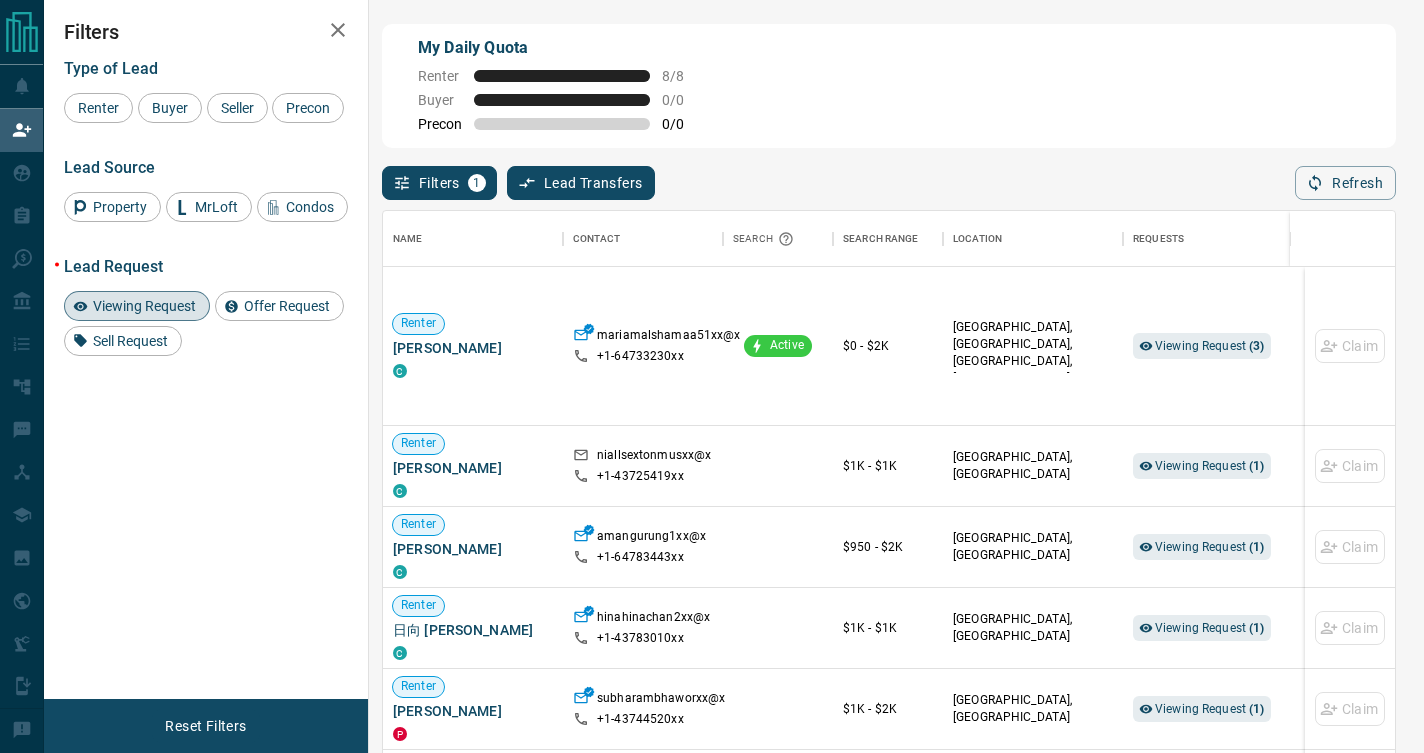 click on "Viewing Request" at bounding box center [144, 306] 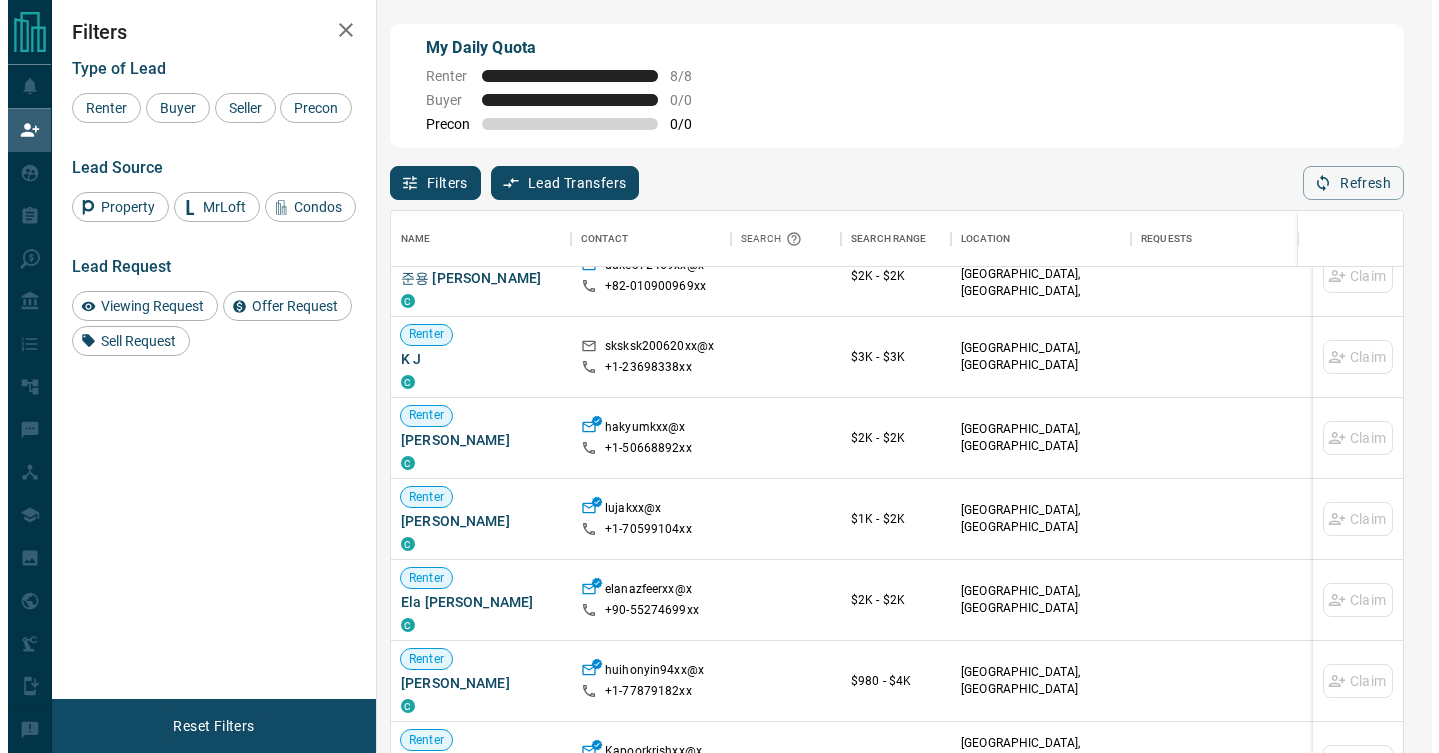 scroll, scrollTop: 0, scrollLeft: 0, axis: both 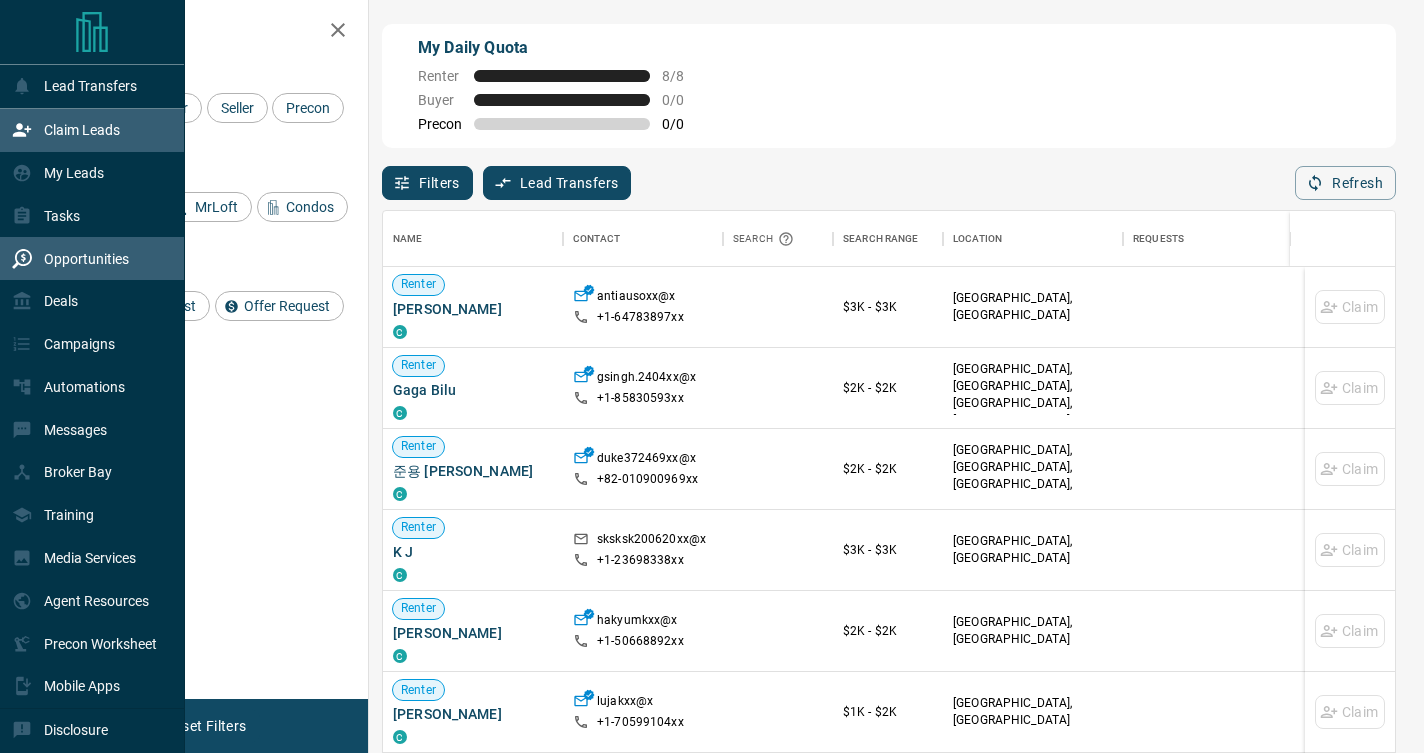 click on "Opportunities" at bounding box center (86, 259) 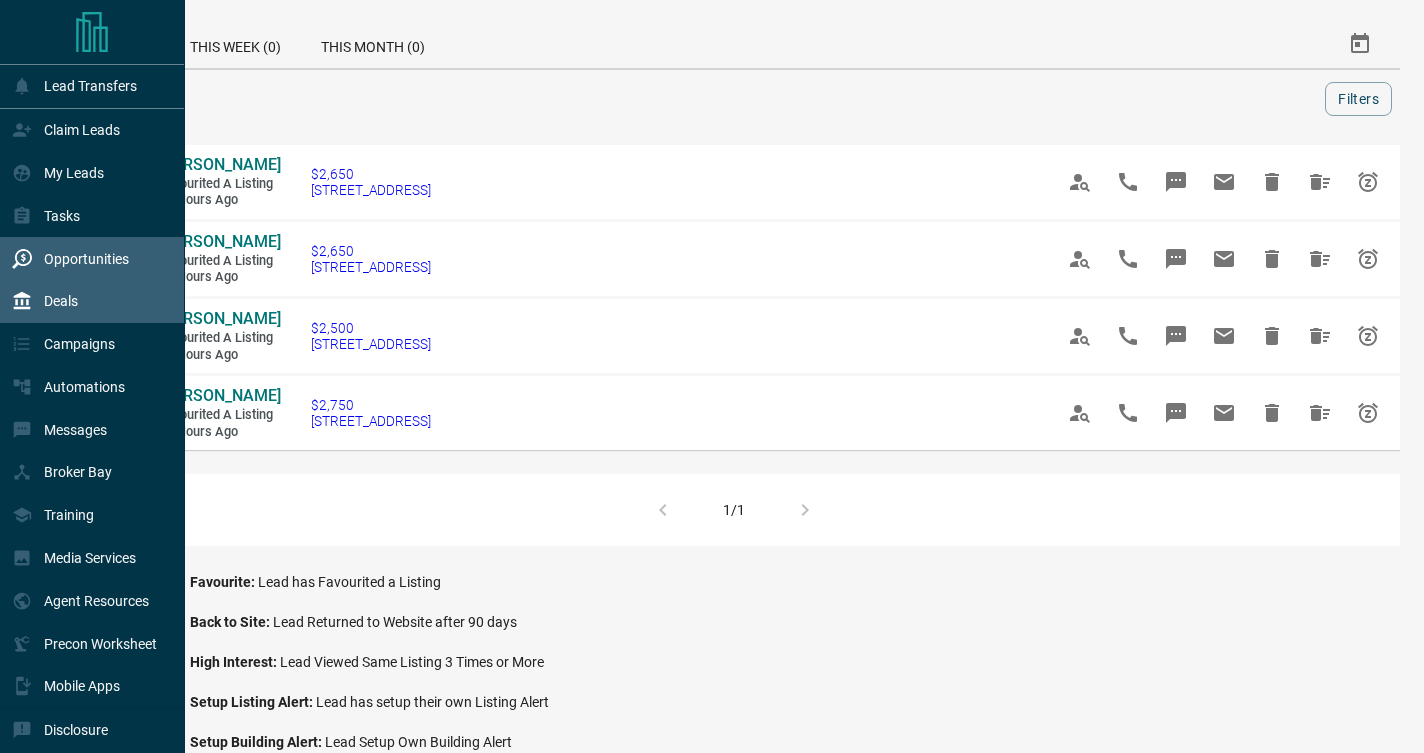 click on "Deals" at bounding box center (92, 301) 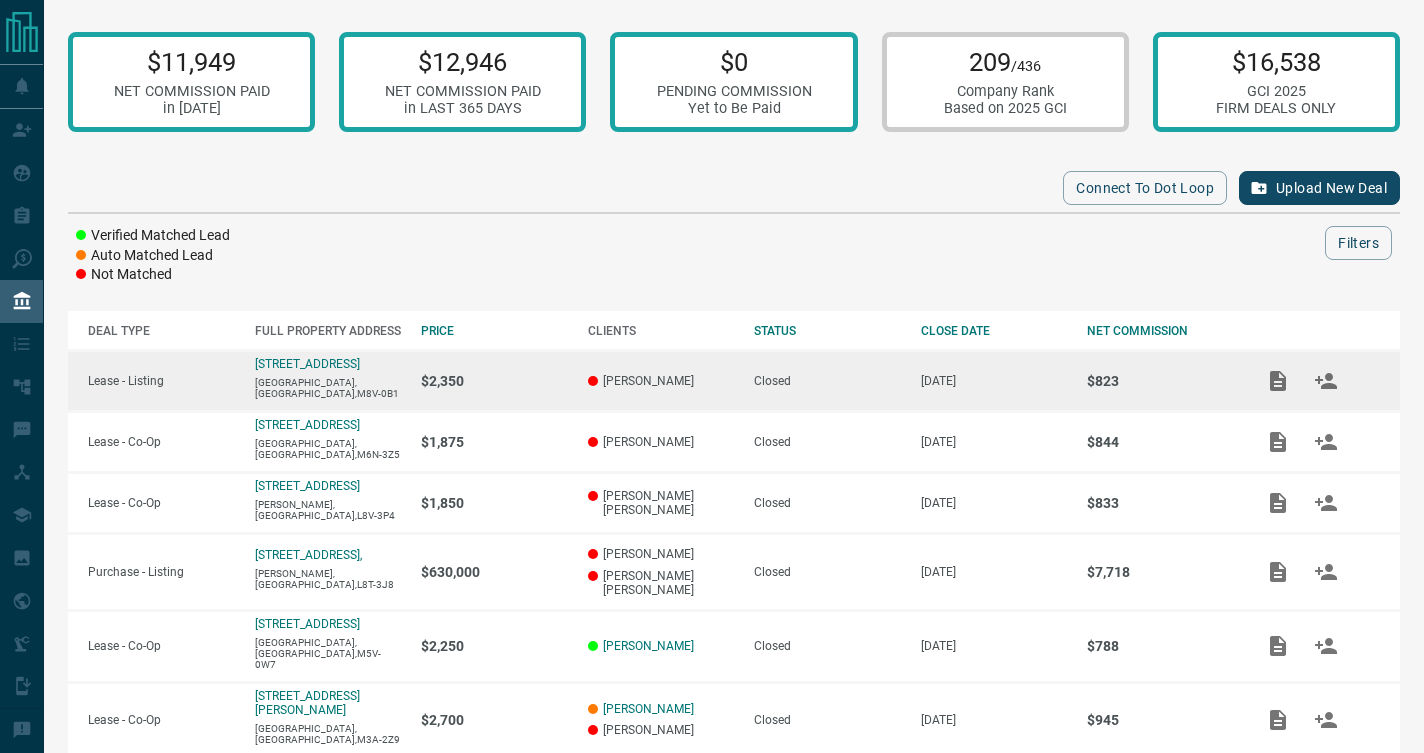 click on "$2,350" at bounding box center [494, 381] 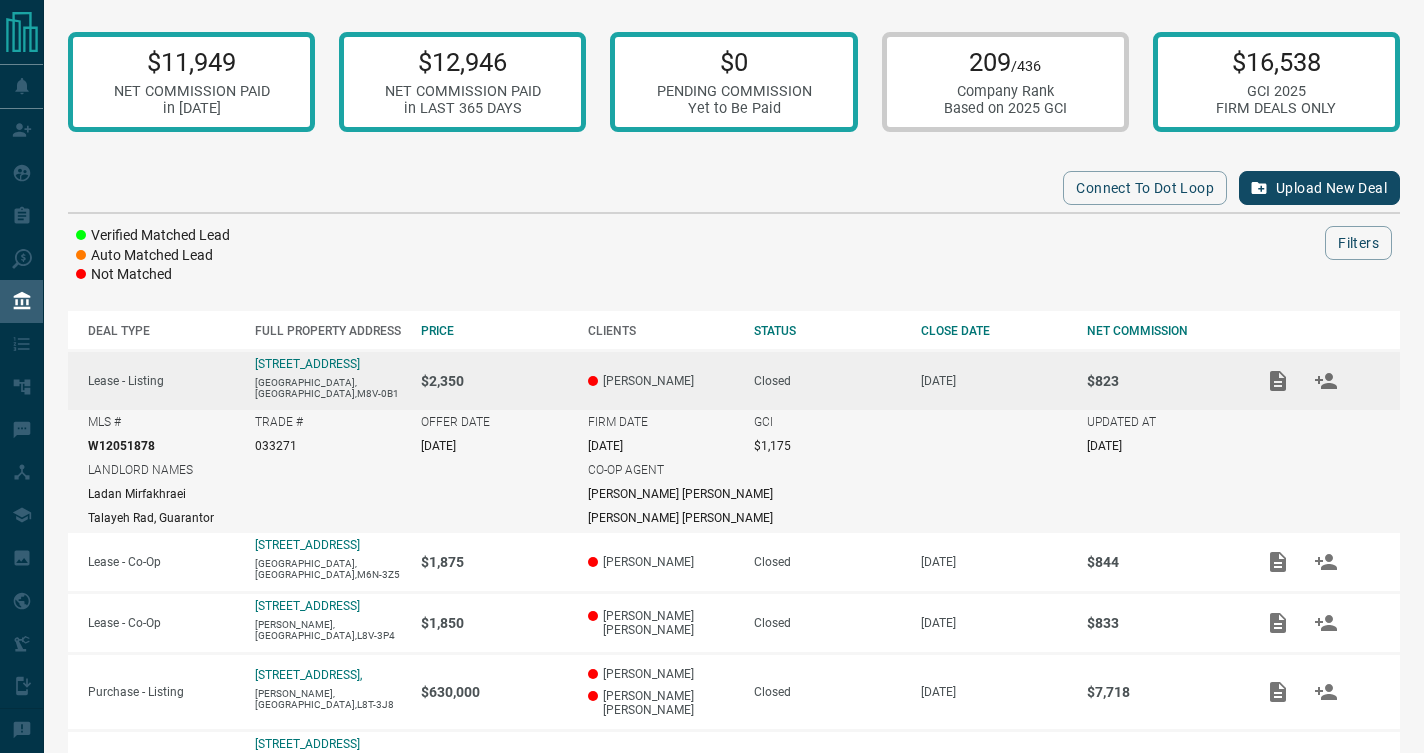 click on "LANDLORD NAMES [PERSON_NAME] Talayeh   Rad, [GEOGRAPHIC_DATA]" at bounding box center (328, 494) 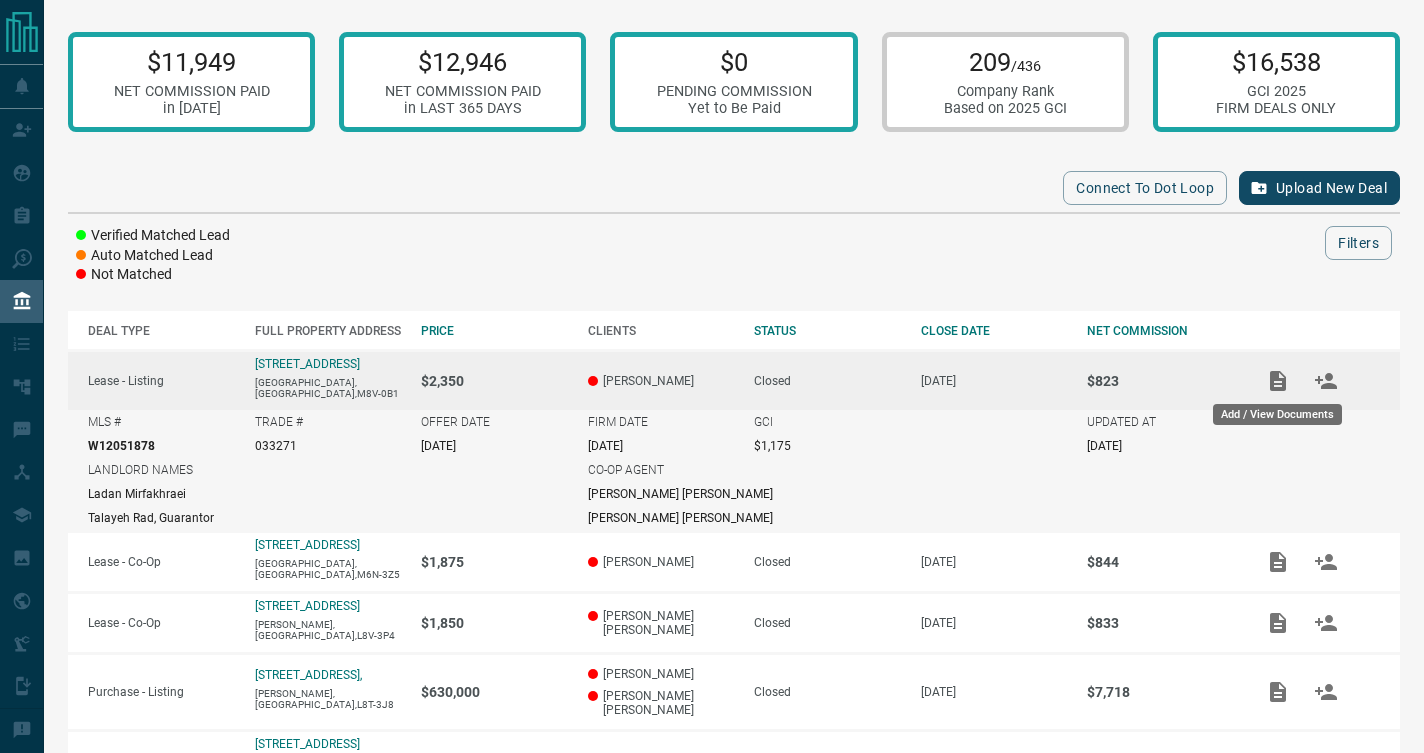 click 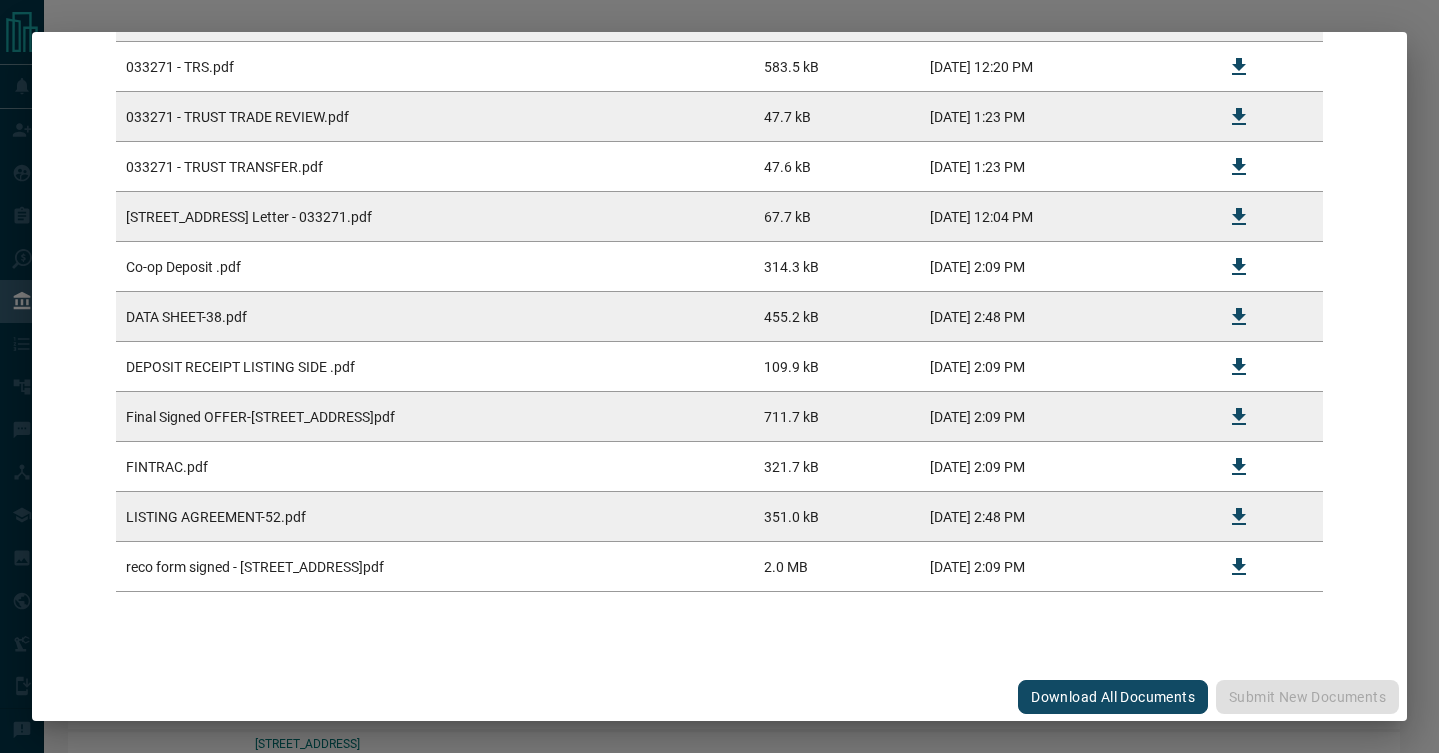 scroll, scrollTop: 736, scrollLeft: 0, axis: vertical 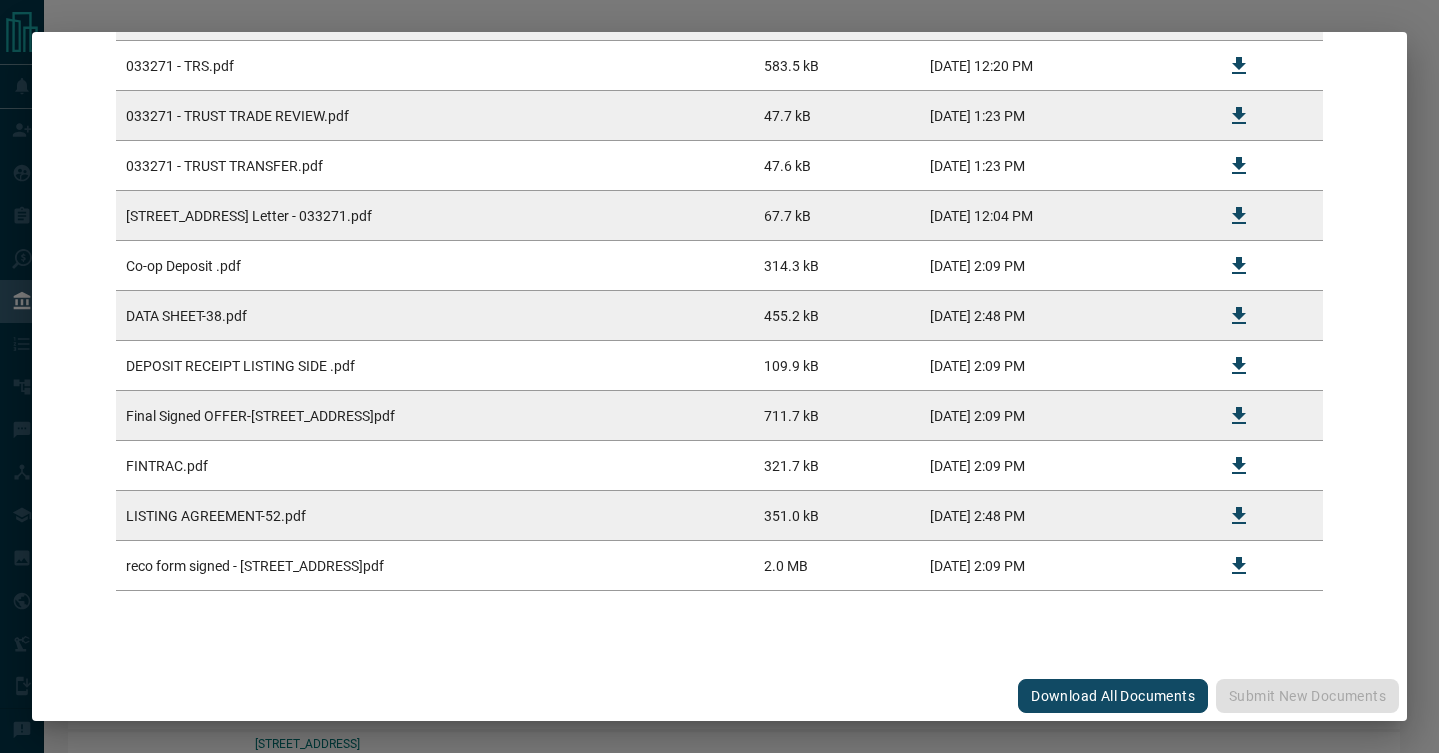 click on "LISTING AGREEMENT-52.pdf" at bounding box center [435, 516] 